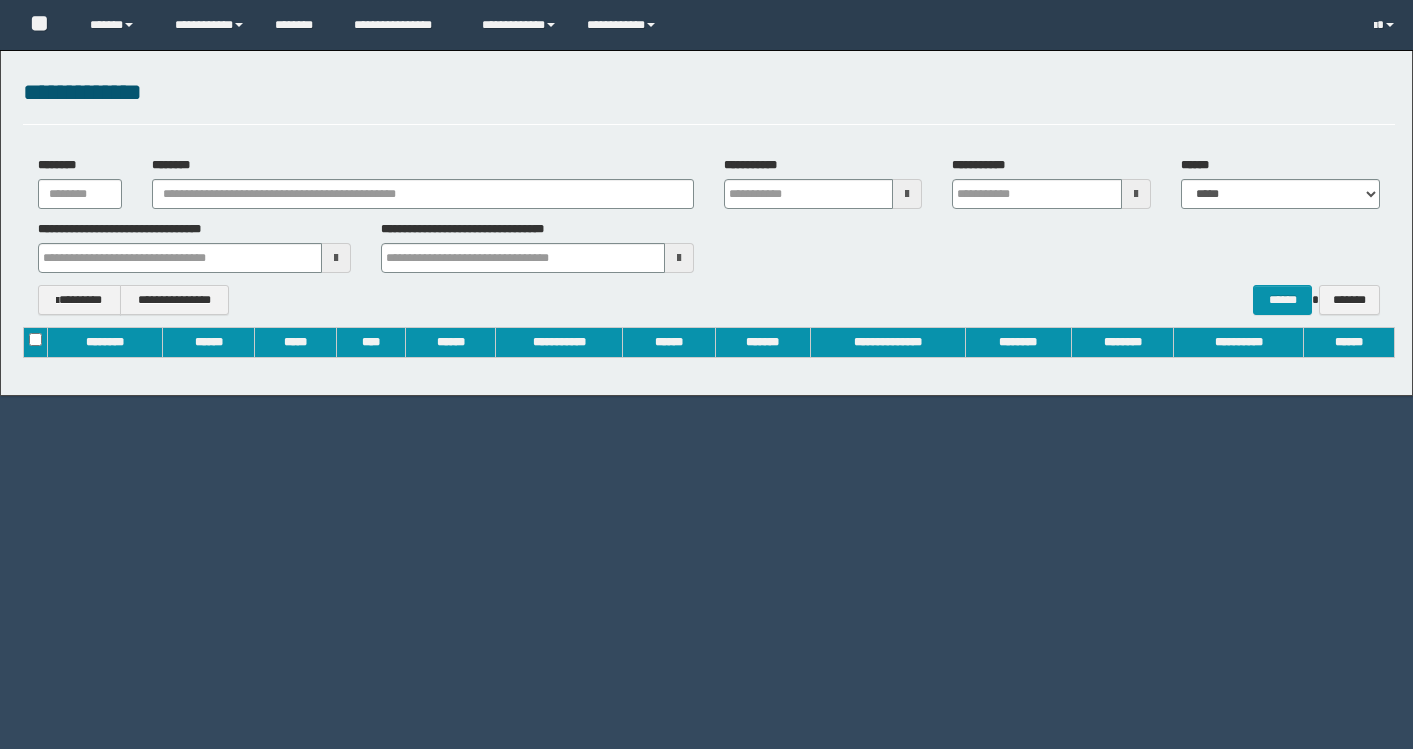 scroll, scrollTop: 0, scrollLeft: 0, axis: both 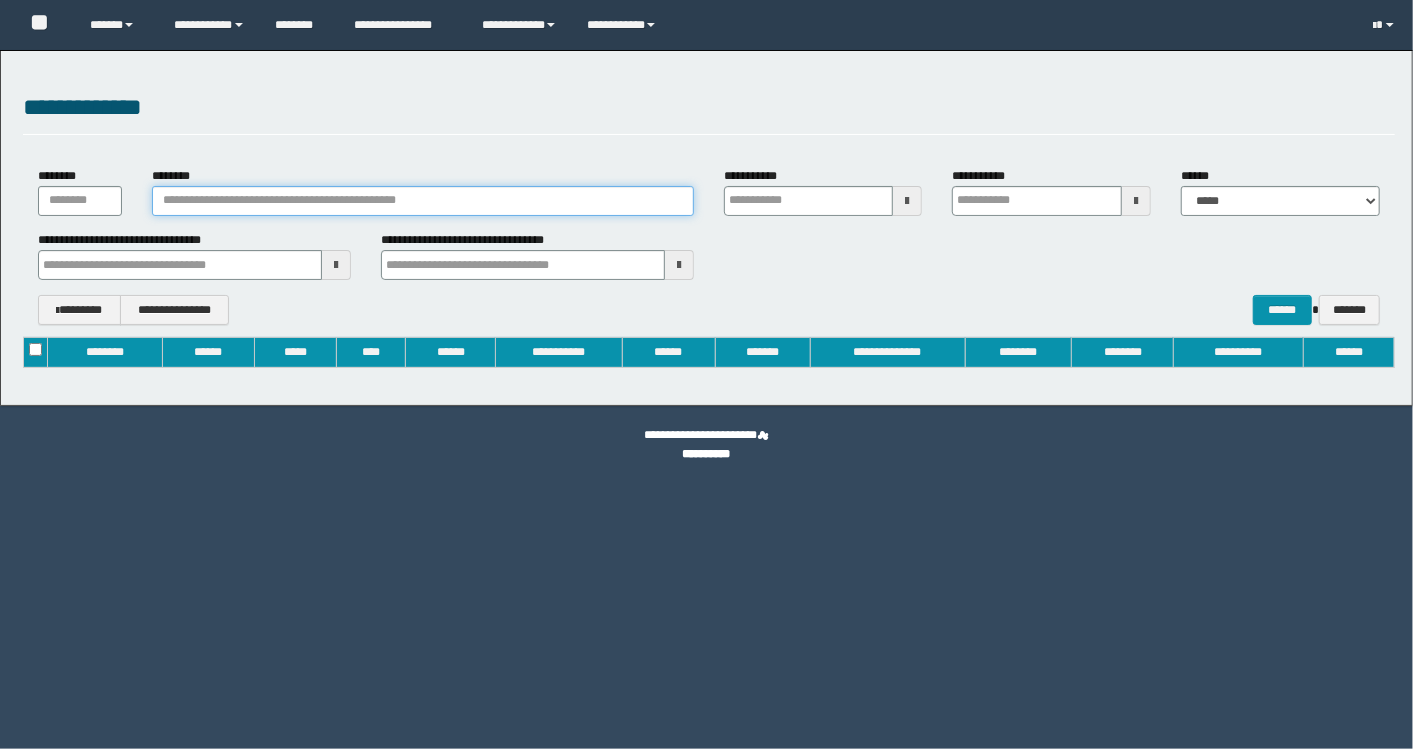 drag, startPoint x: 0, startPoint y: 0, endPoint x: 422, endPoint y: 194, distance: 464.45667 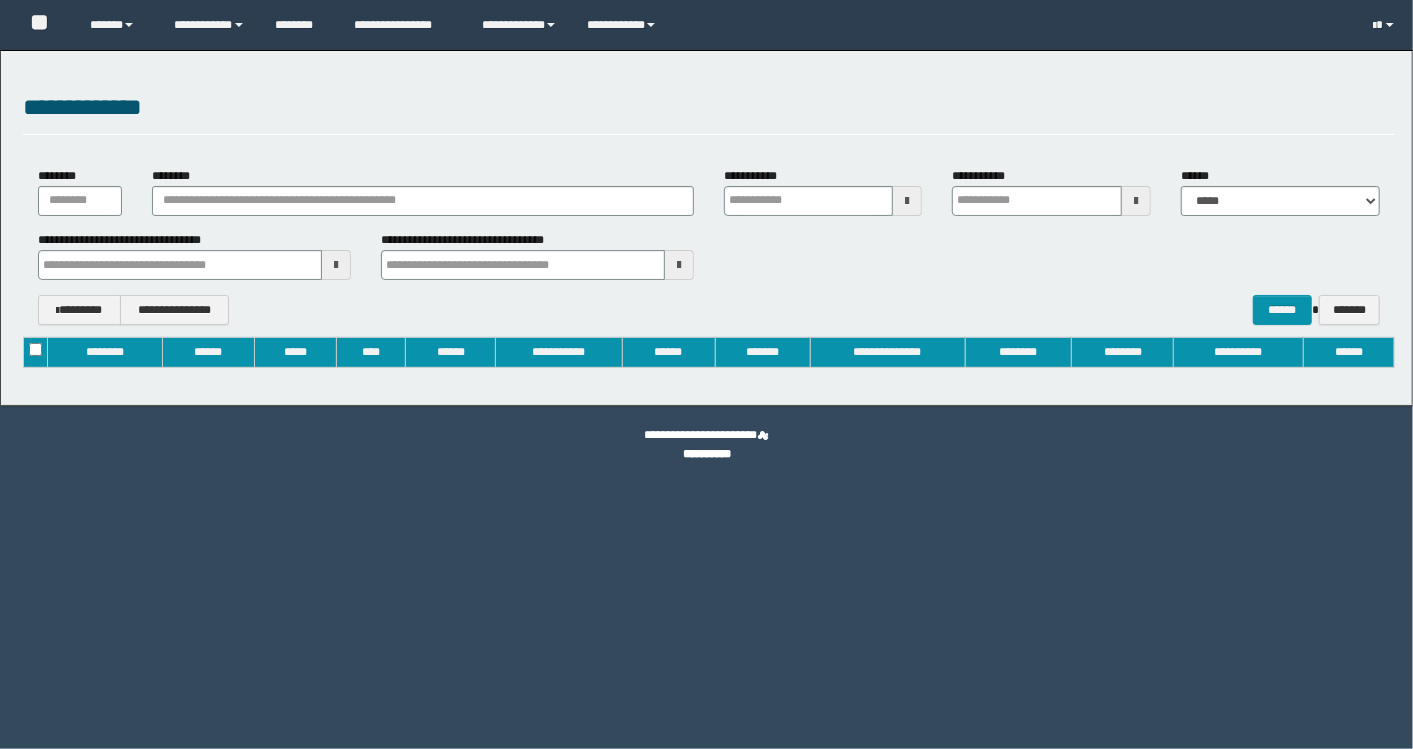 type on "**********" 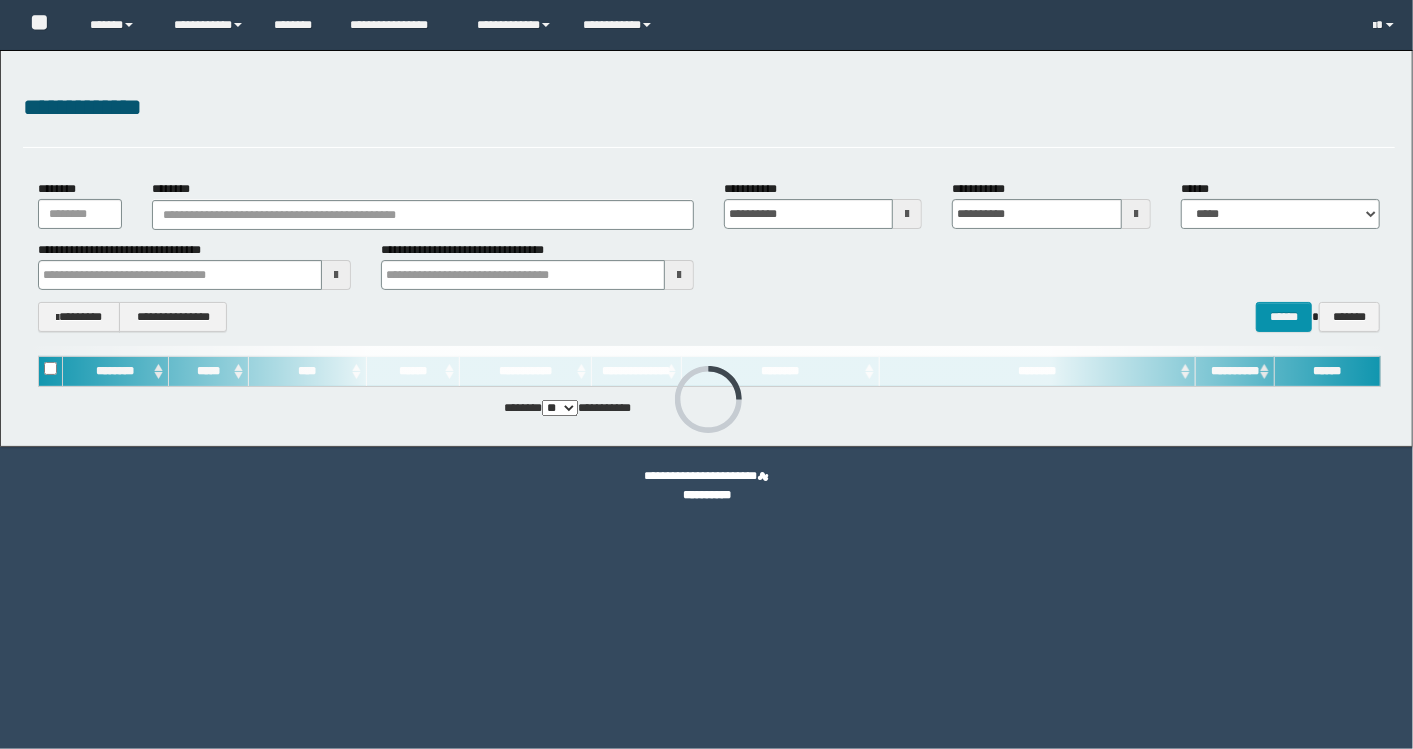 scroll, scrollTop: 0, scrollLeft: 0, axis: both 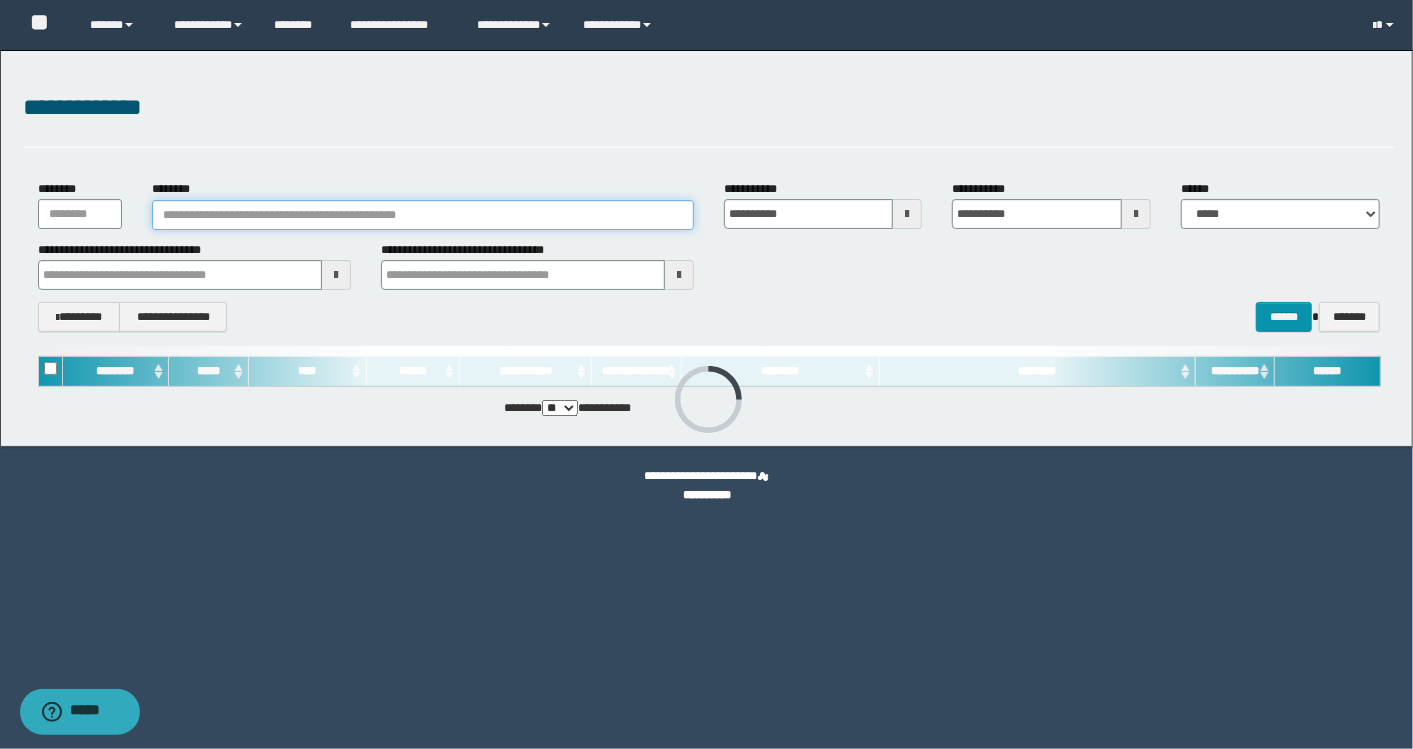 click on "********" at bounding box center [423, 215] 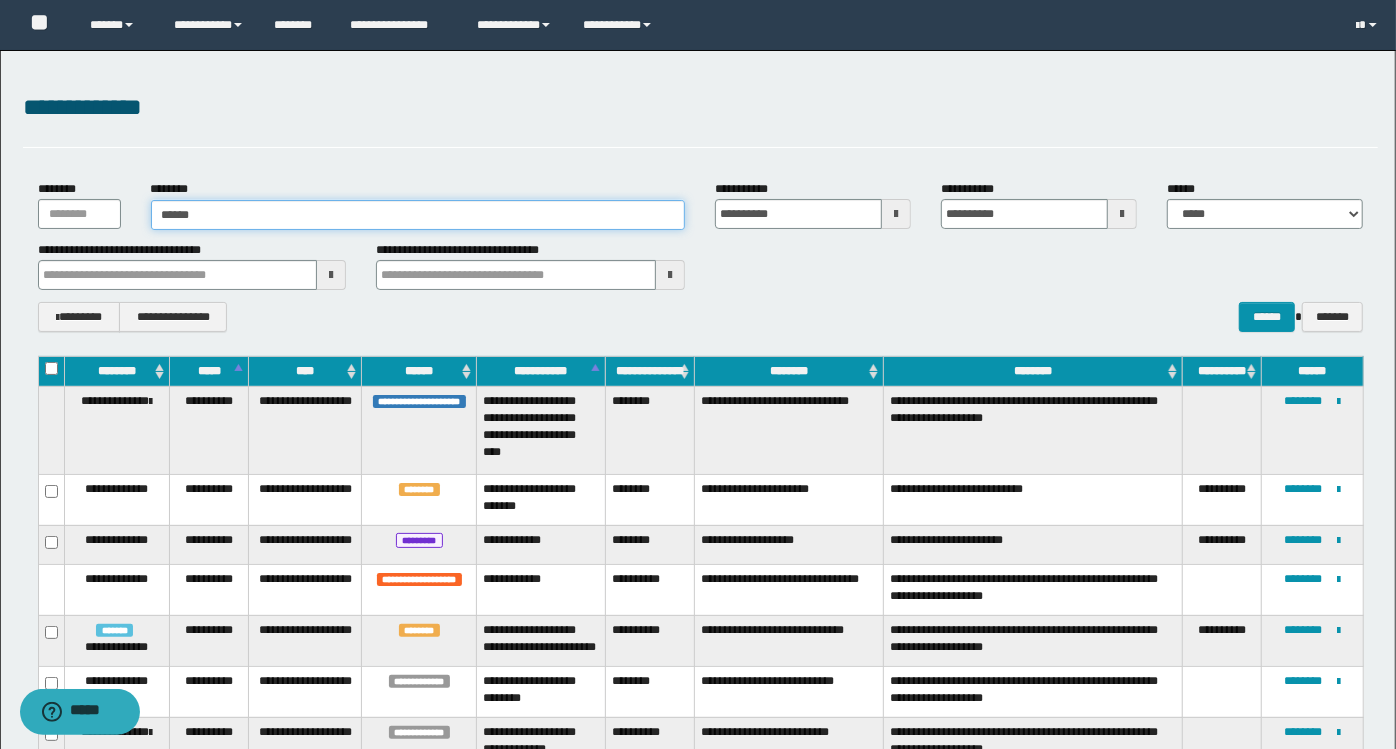 type on "*******" 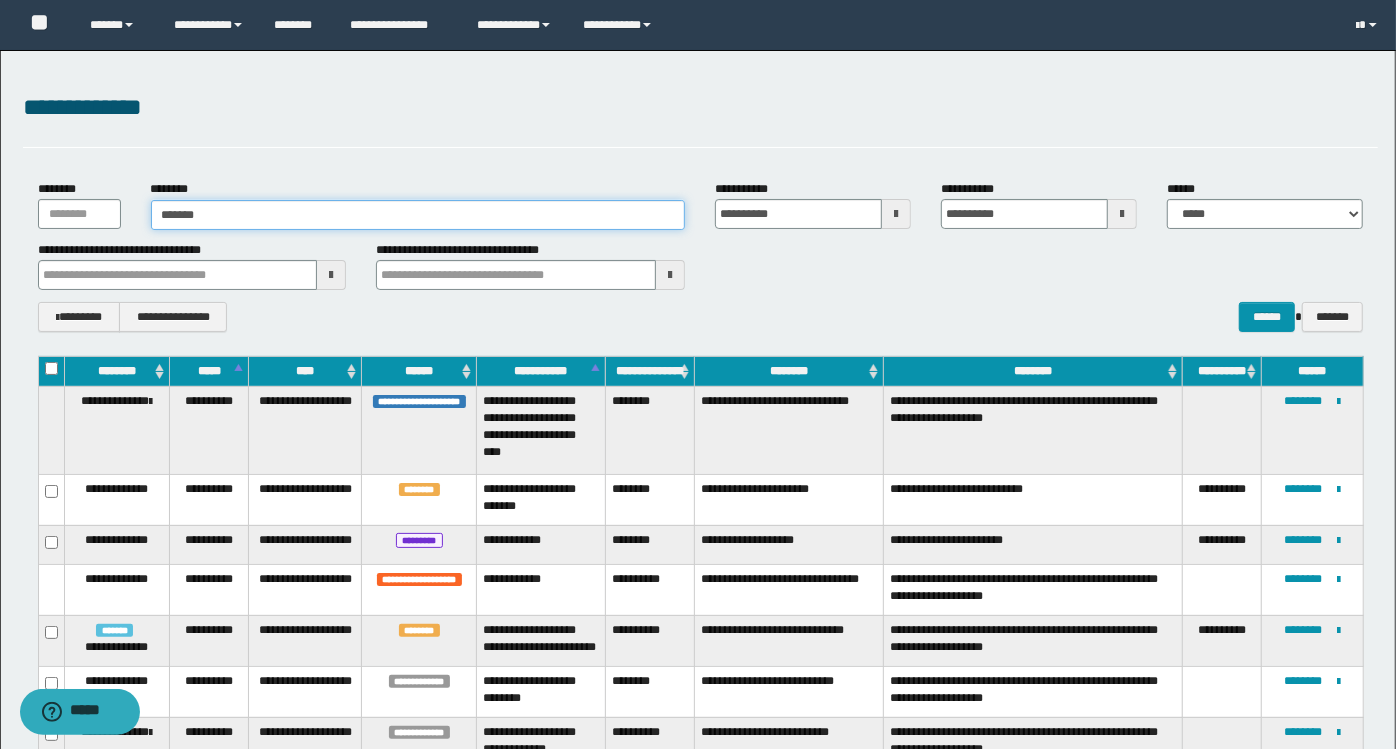 type on "*******" 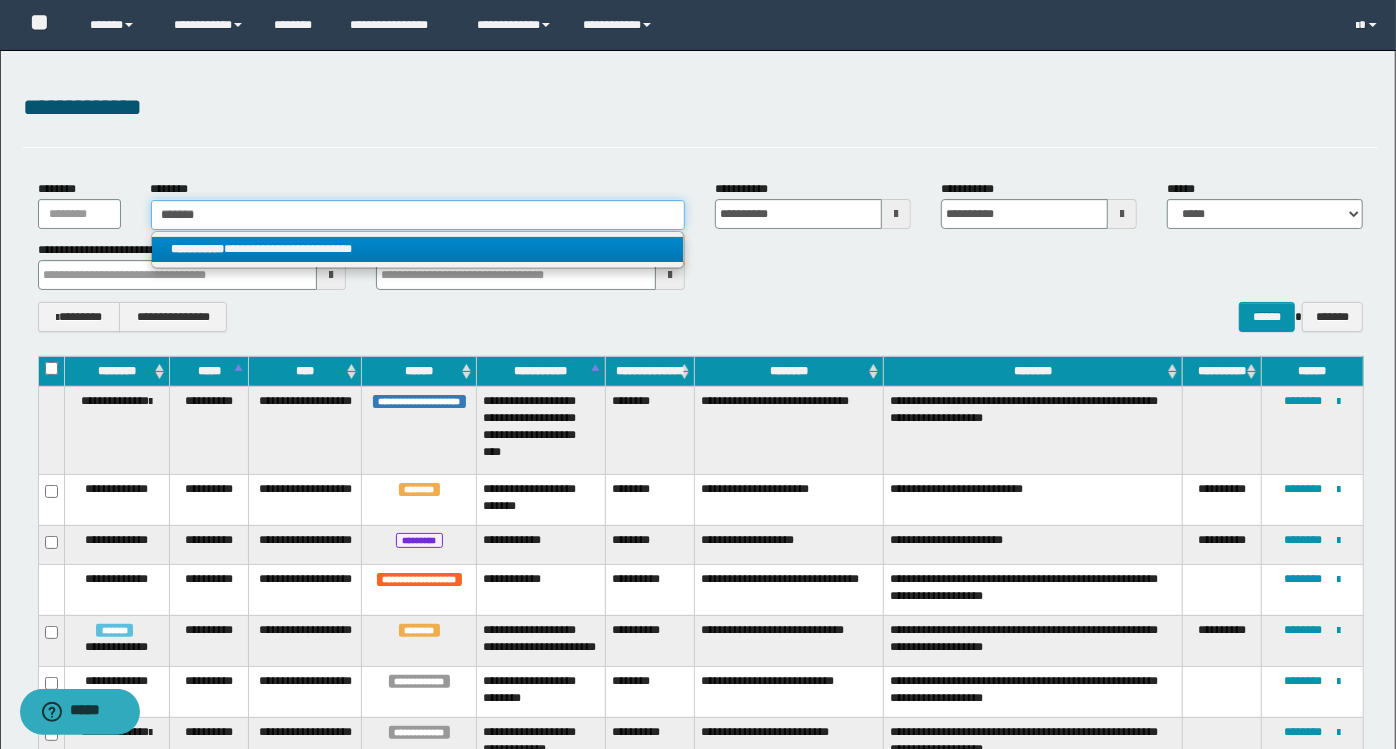 type on "*******" 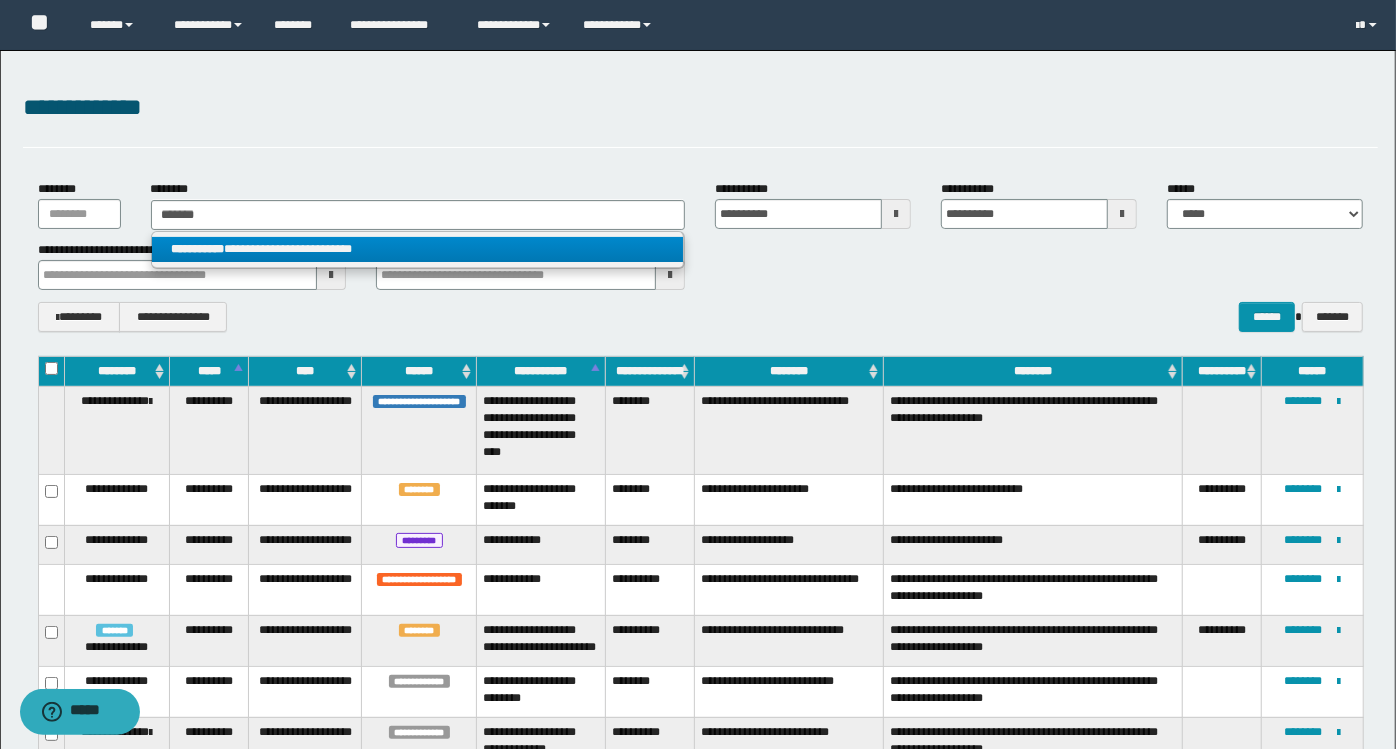 click on "**********" at bounding box center [418, 249] 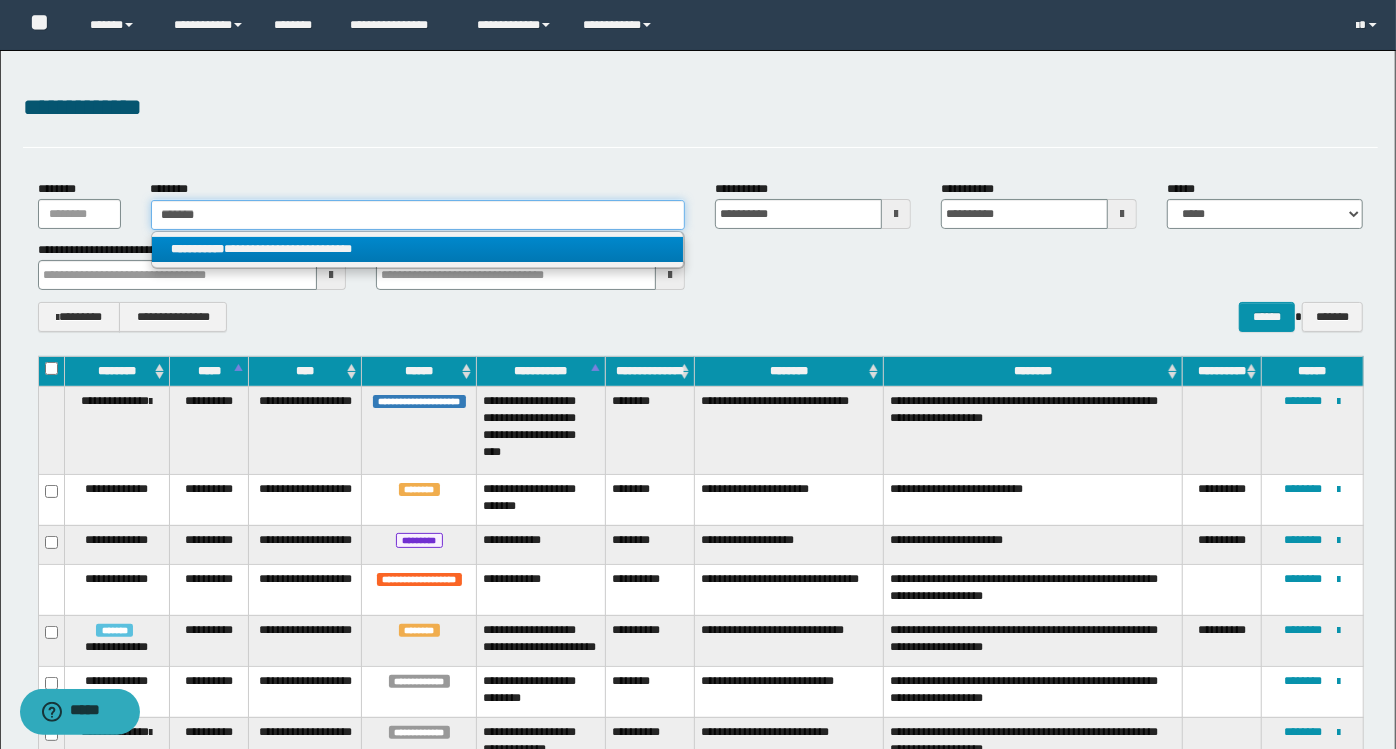 type 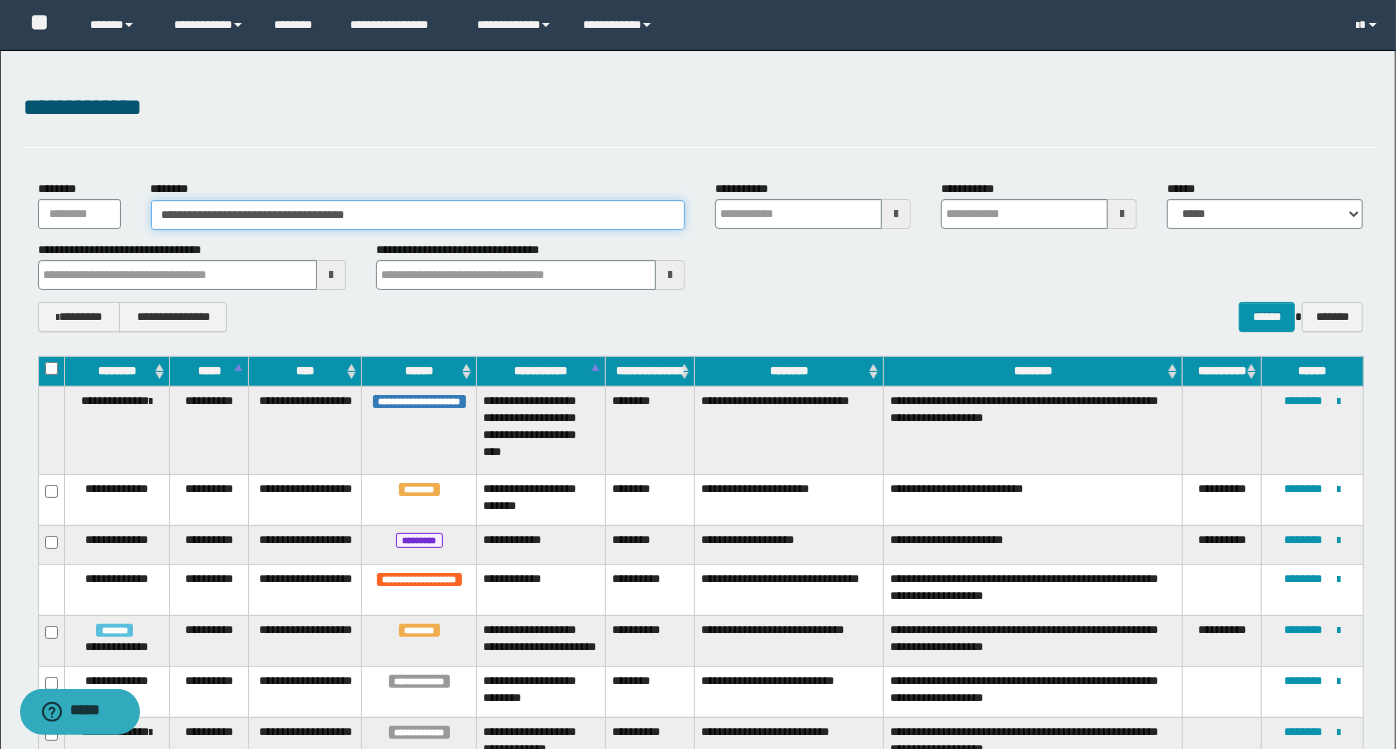 type 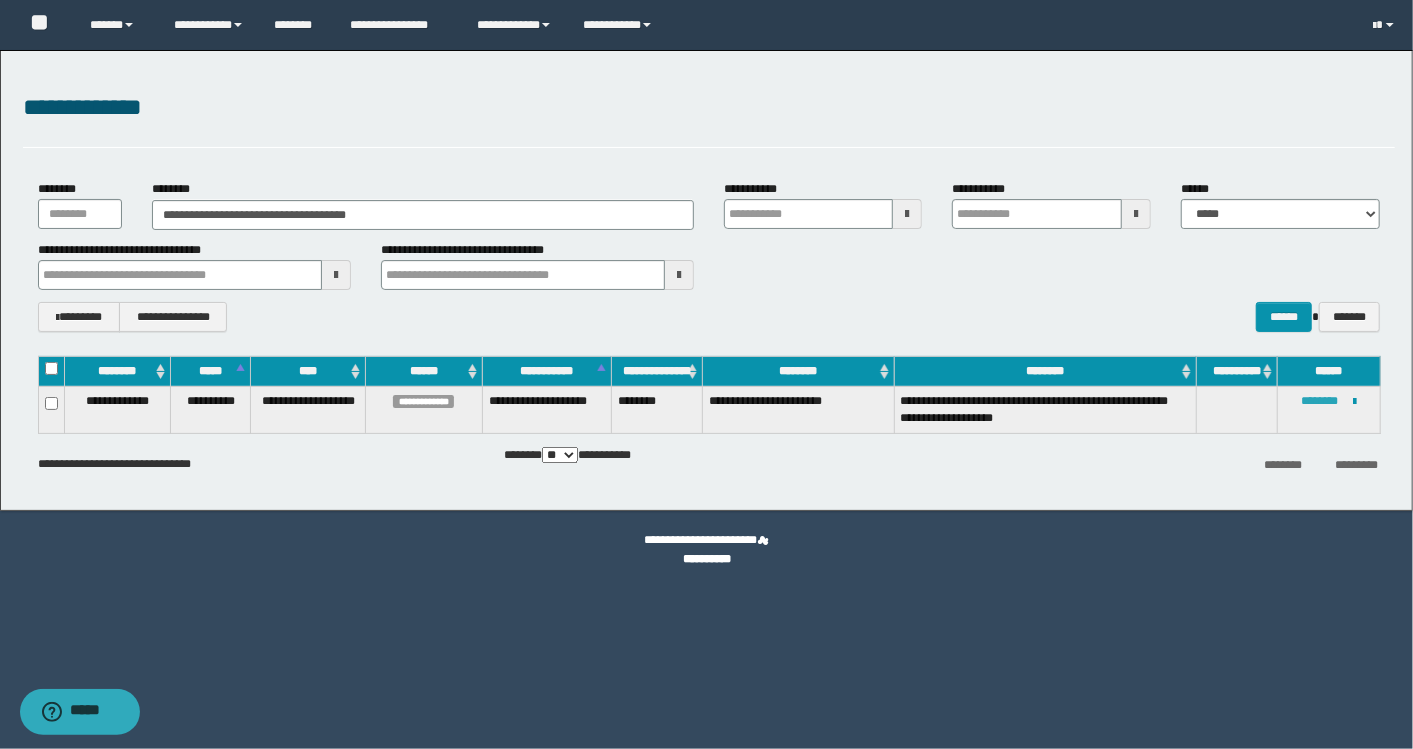click on "********" at bounding box center [1320, 401] 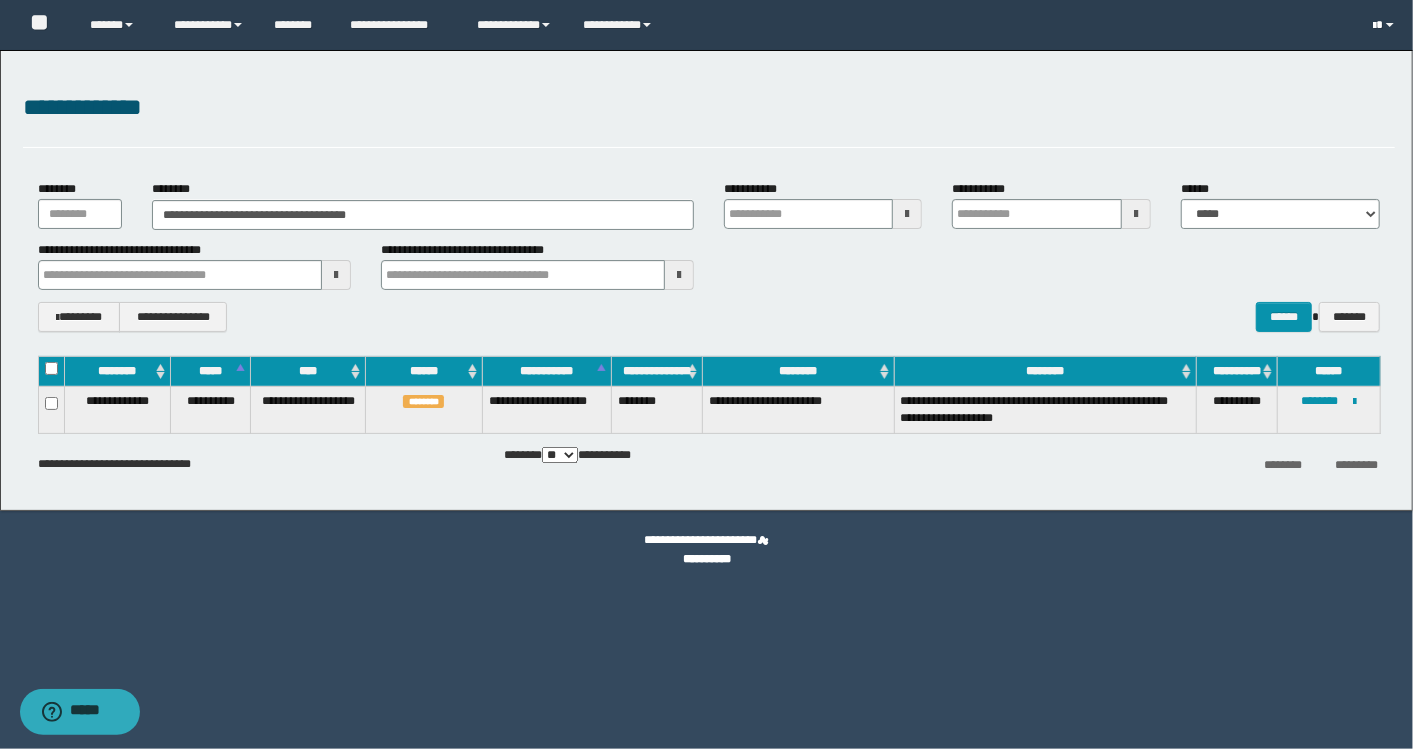 type 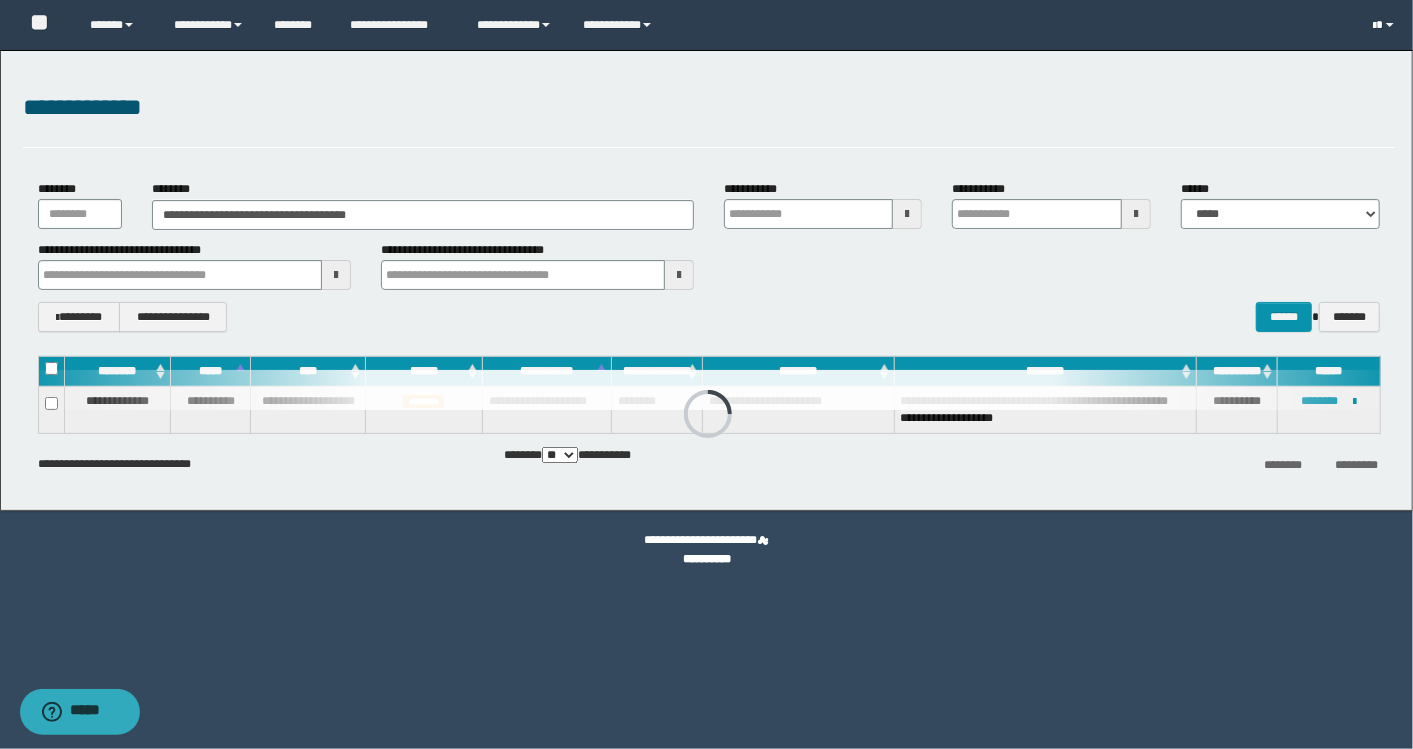 click at bounding box center [1386, 25] 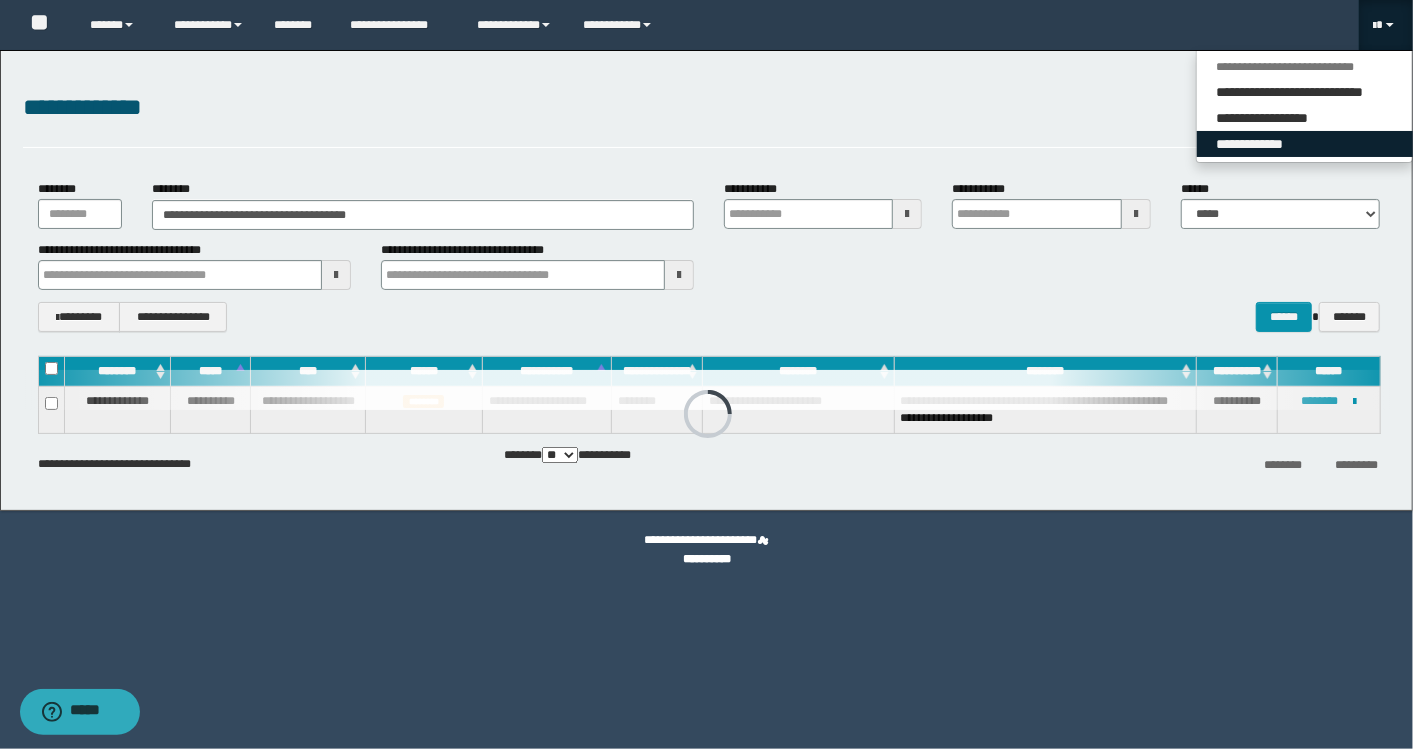 click on "**********" at bounding box center (1305, 144) 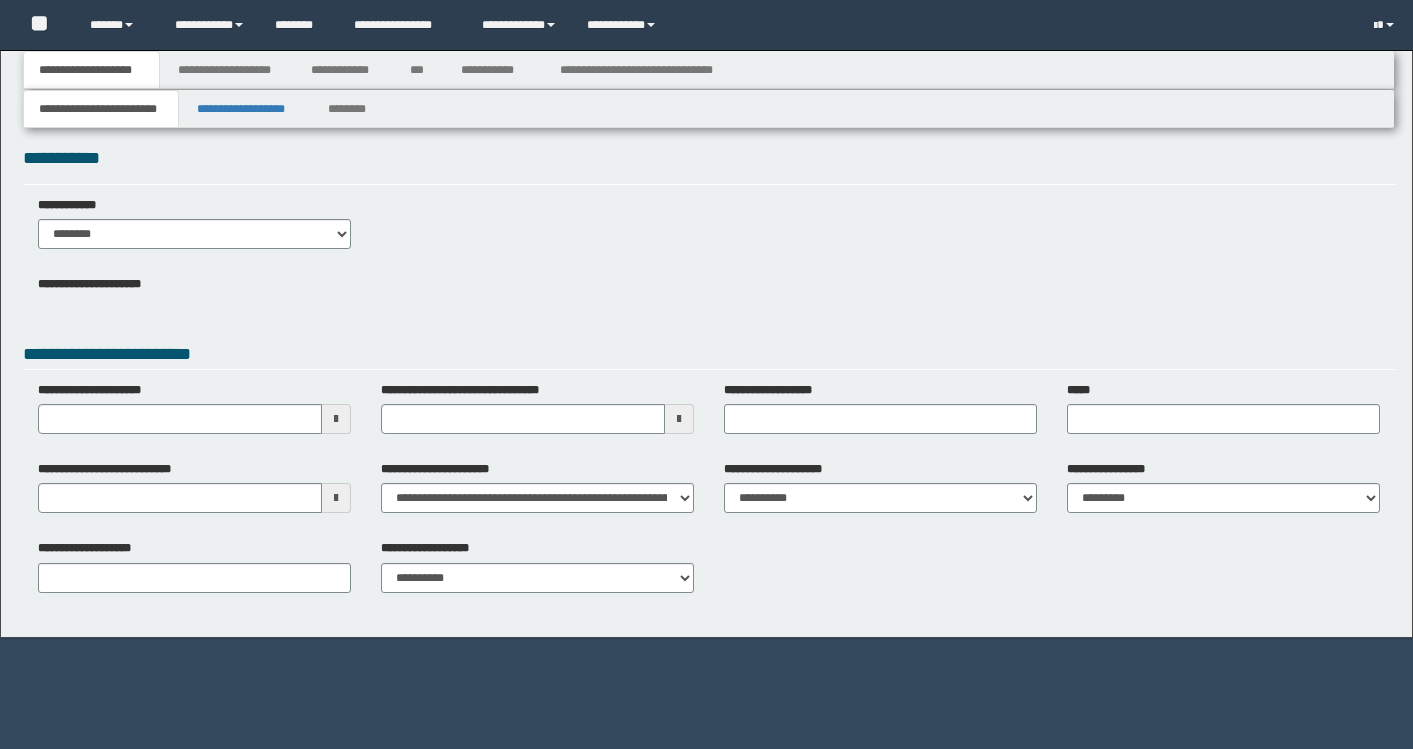 scroll, scrollTop: 0, scrollLeft: 0, axis: both 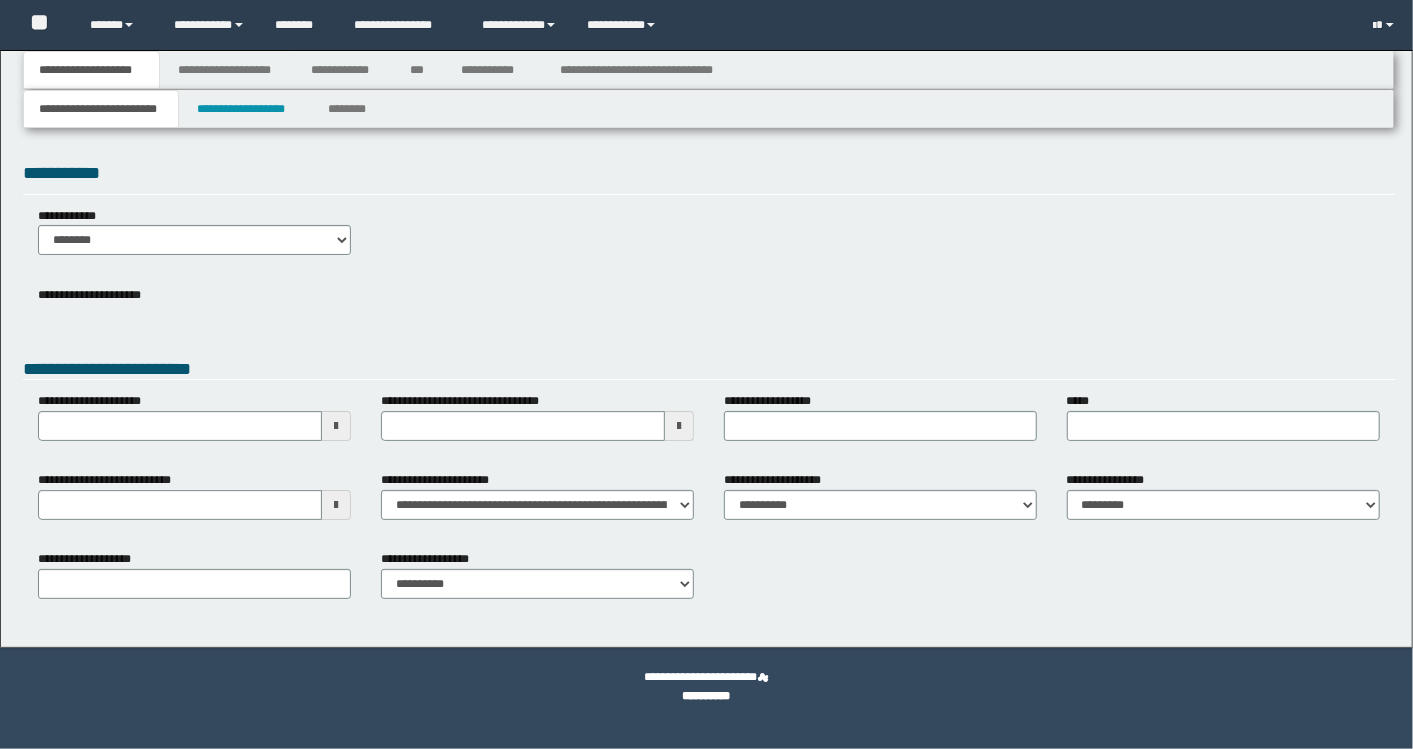 type 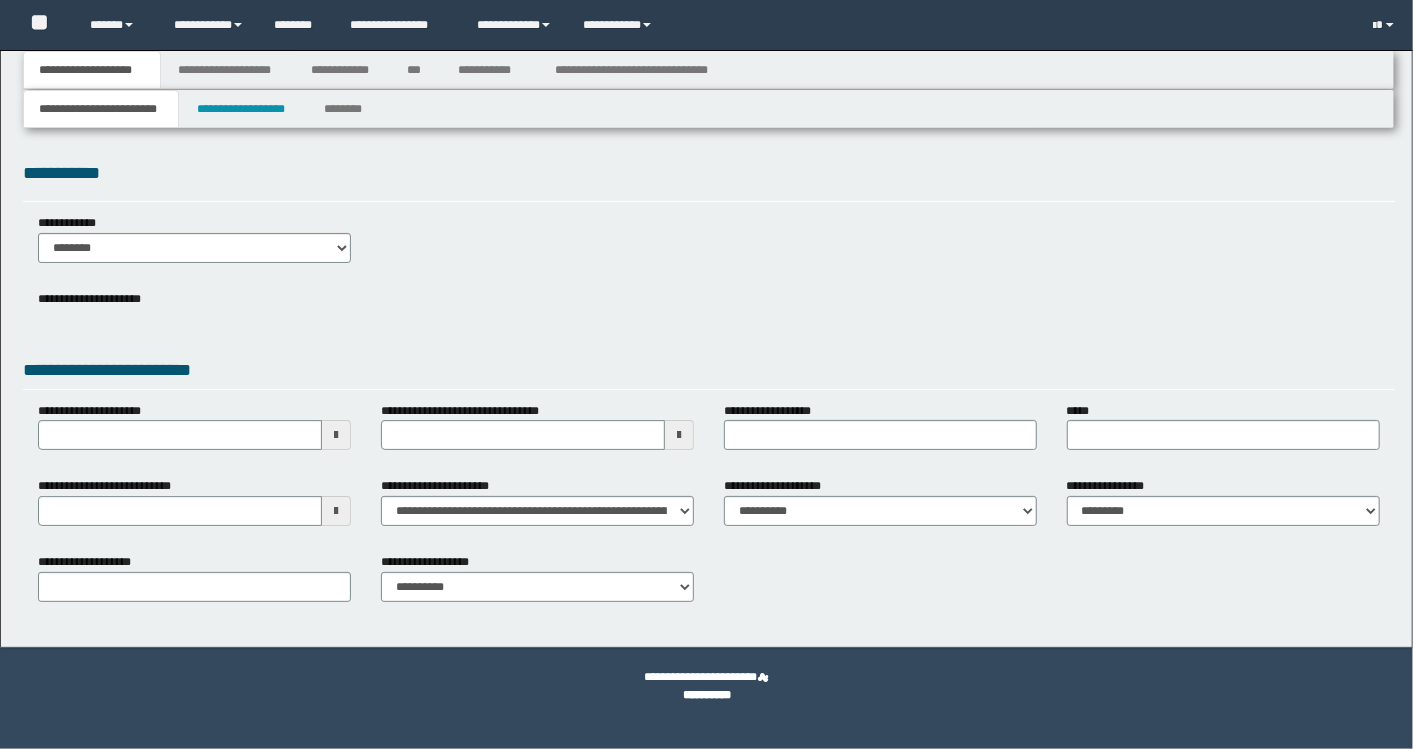 scroll, scrollTop: 0, scrollLeft: 0, axis: both 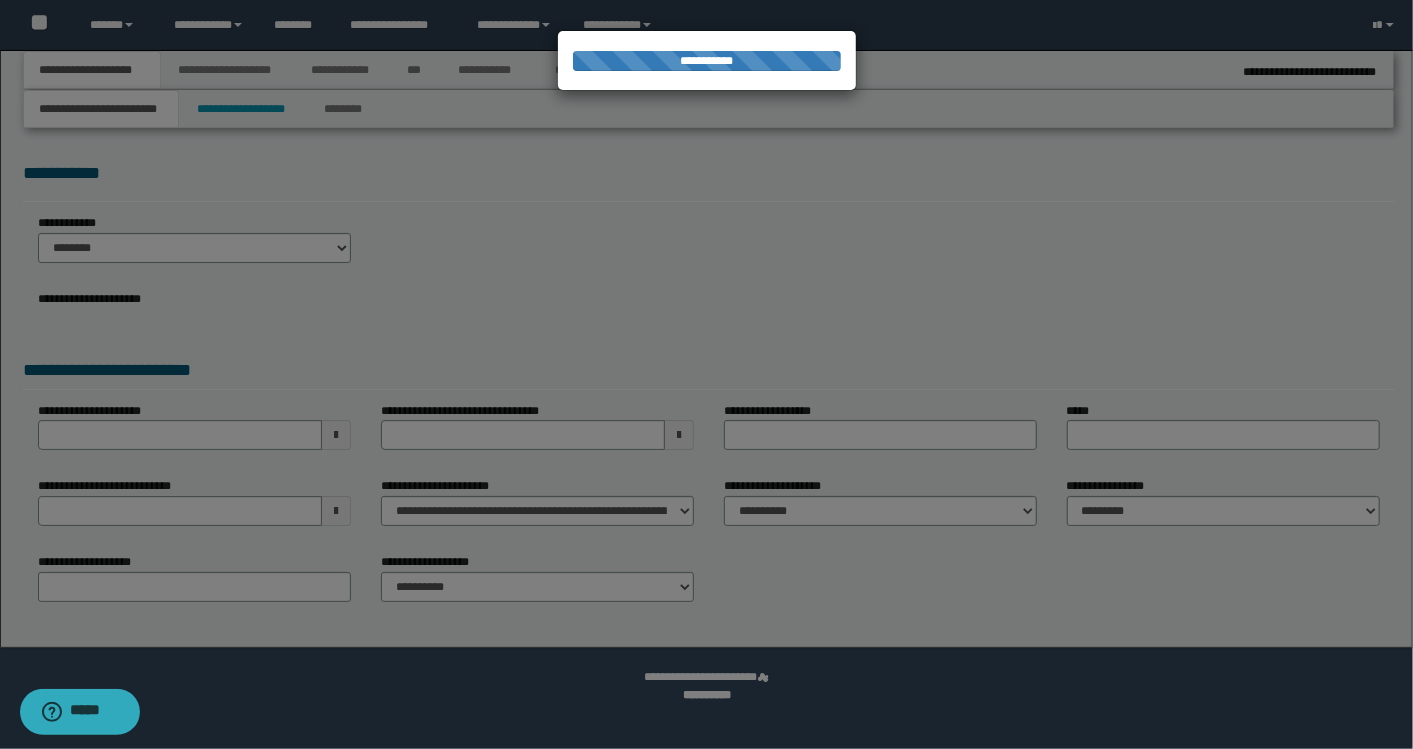 type on "**********" 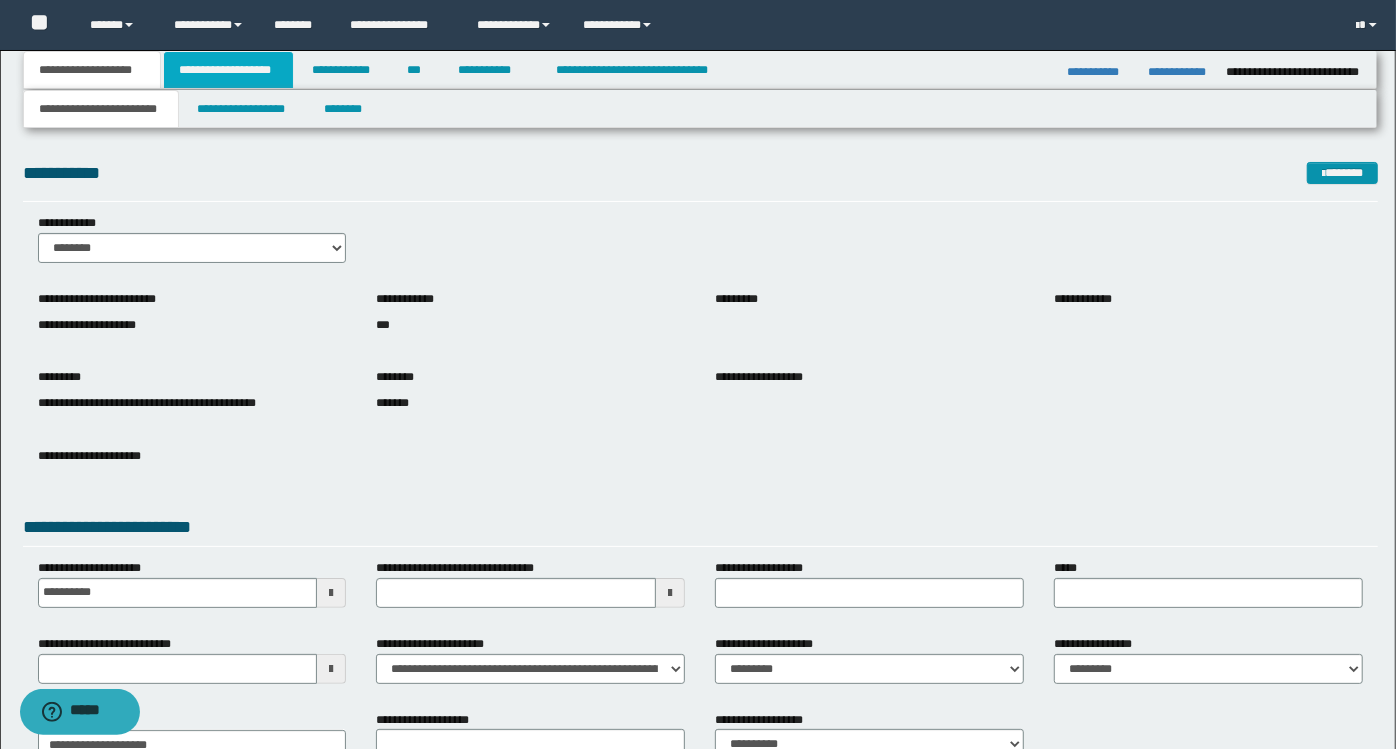 click on "**********" at bounding box center [228, 70] 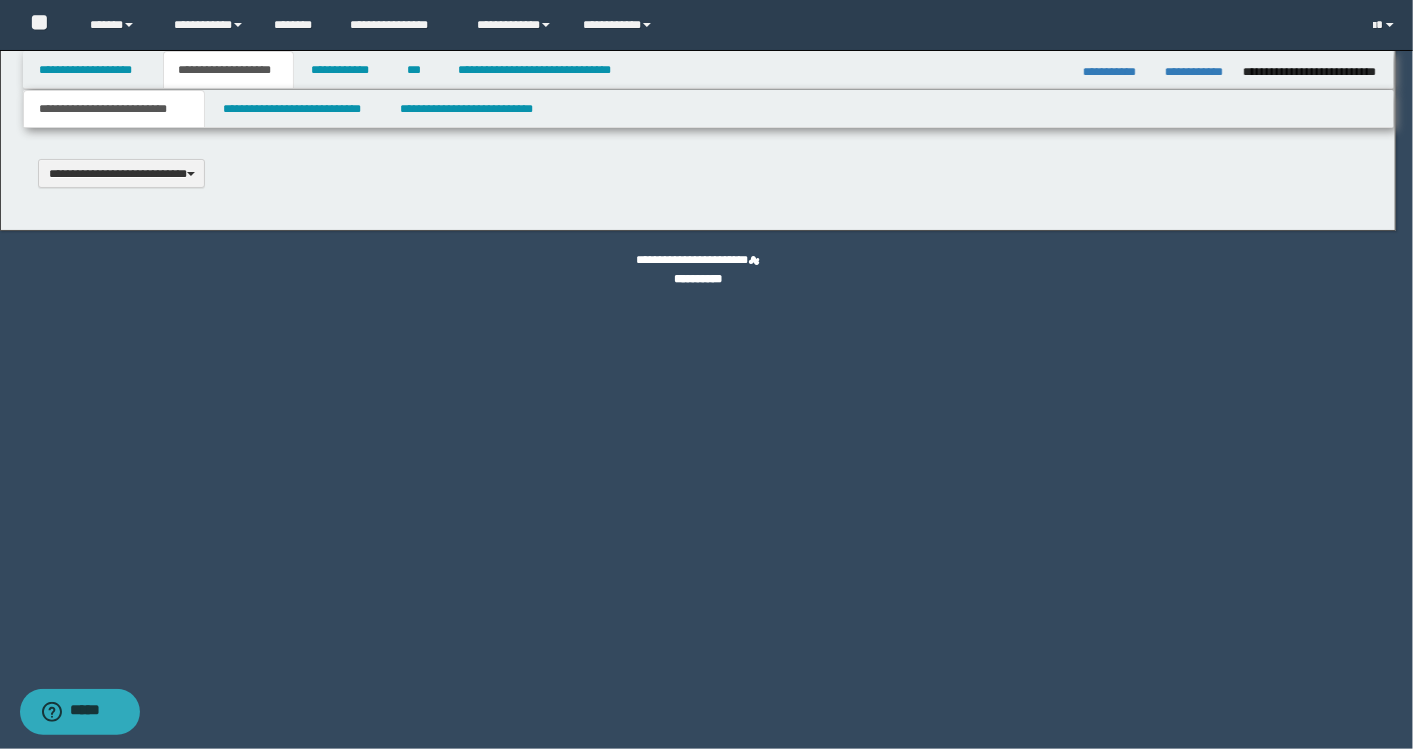 scroll, scrollTop: 0, scrollLeft: 0, axis: both 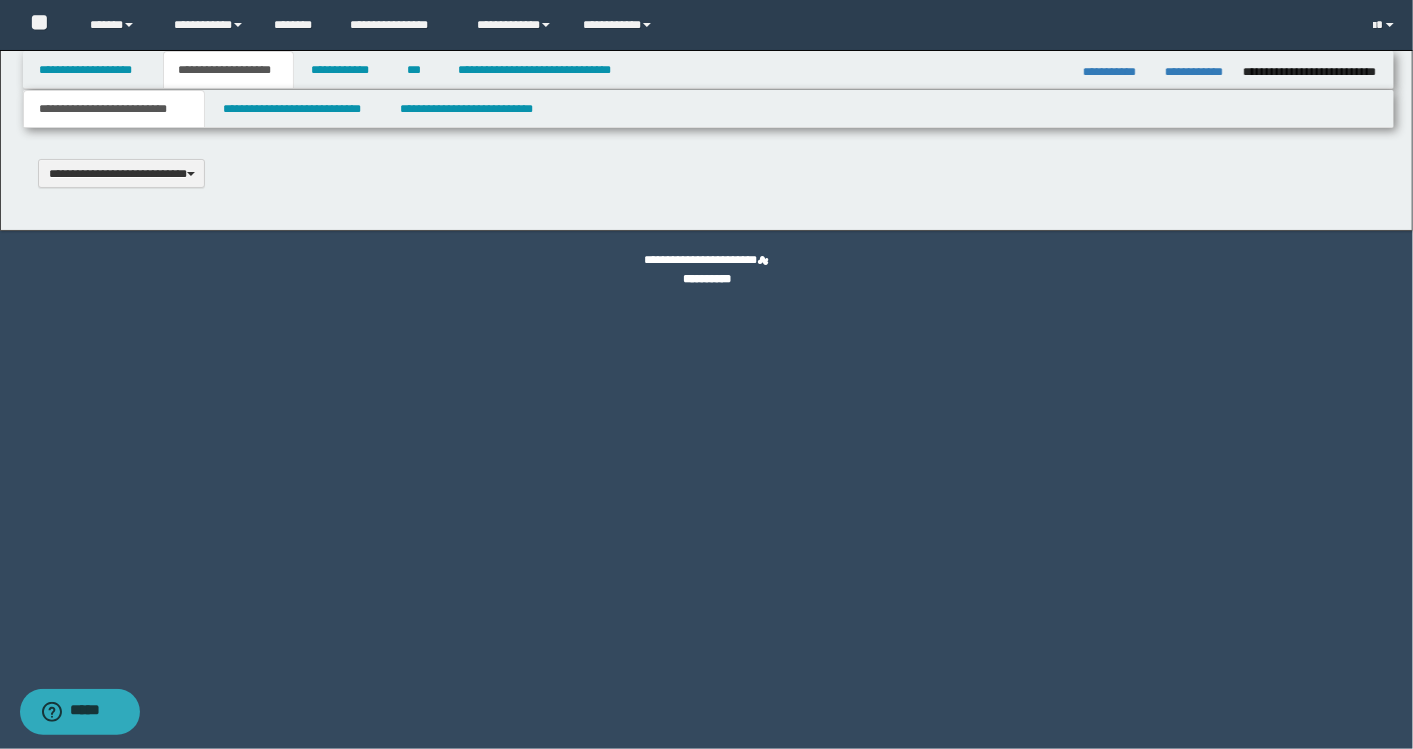 type 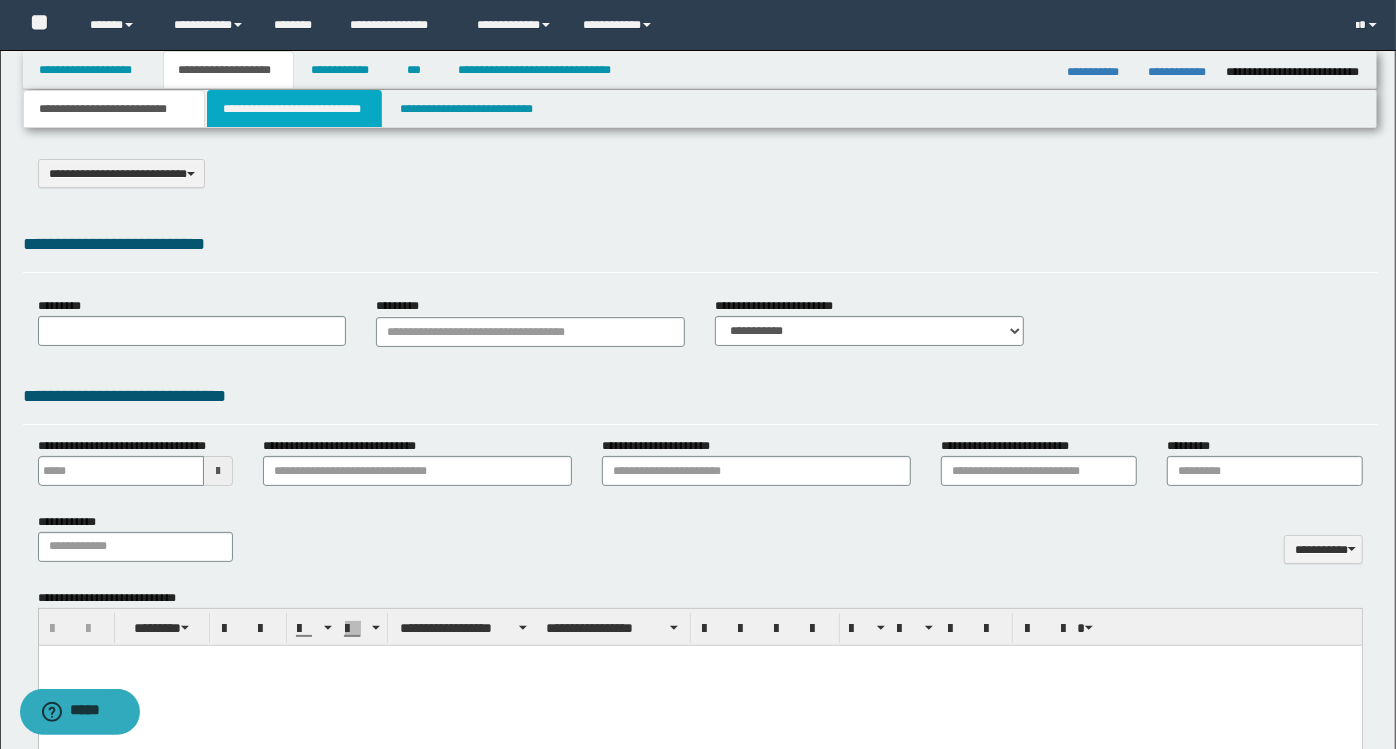click on "**********" at bounding box center (294, 109) 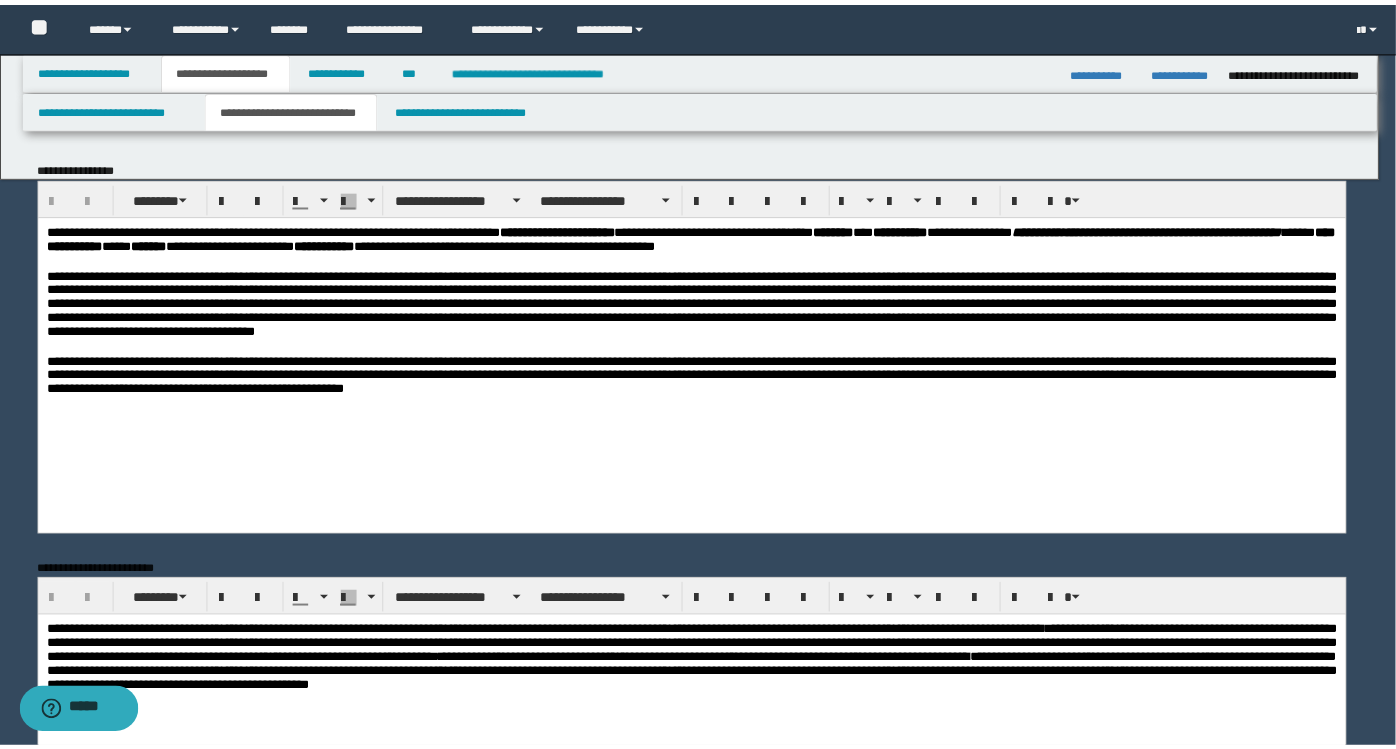 scroll, scrollTop: 0, scrollLeft: 0, axis: both 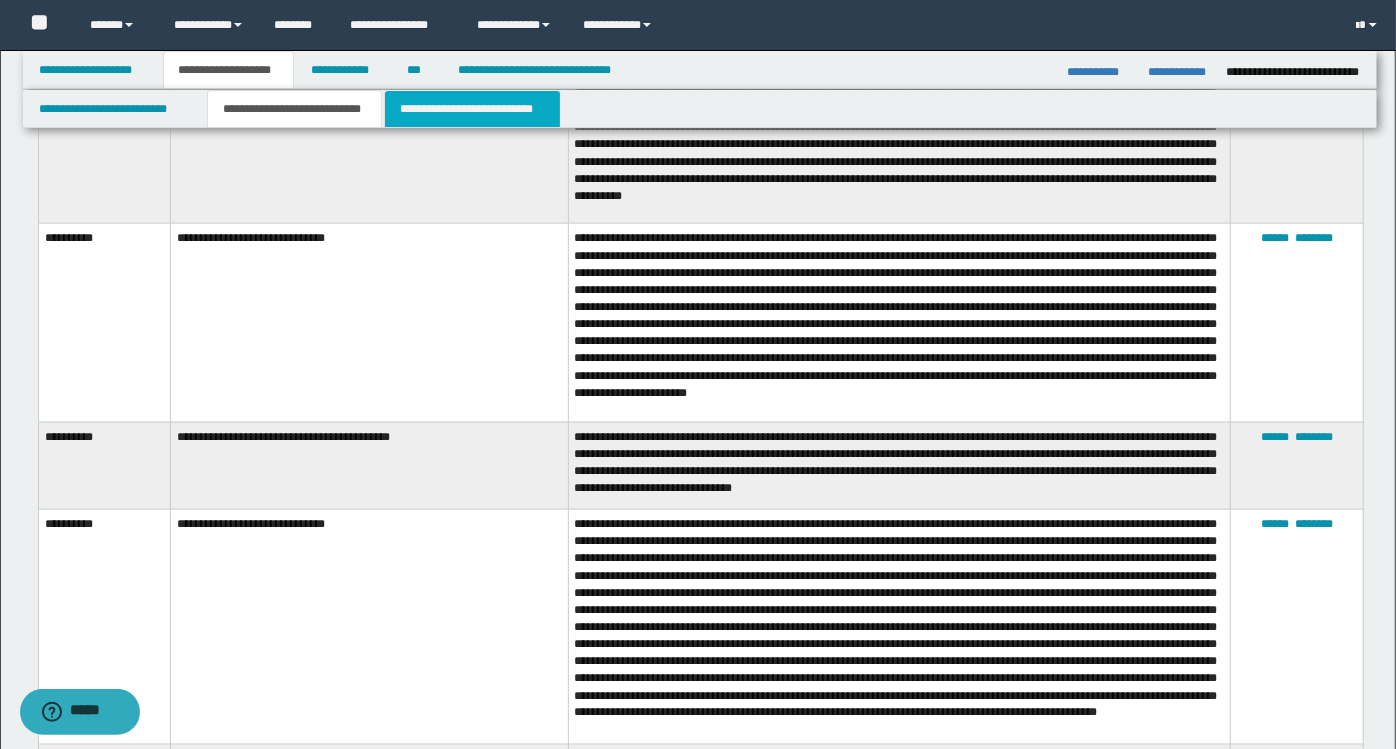 click on "**********" at bounding box center (472, 109) 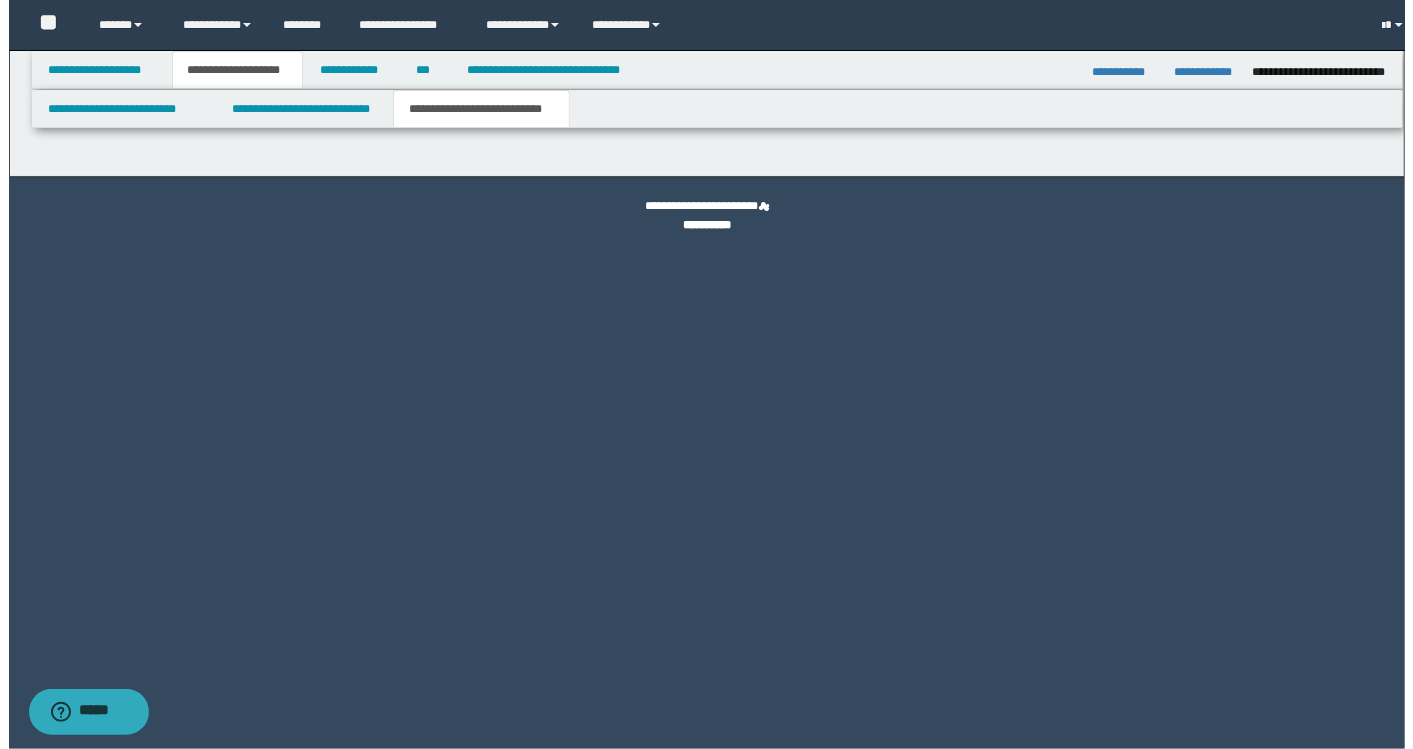 scroll, scrollTop: 0, scrollLeft: 0, axis: both 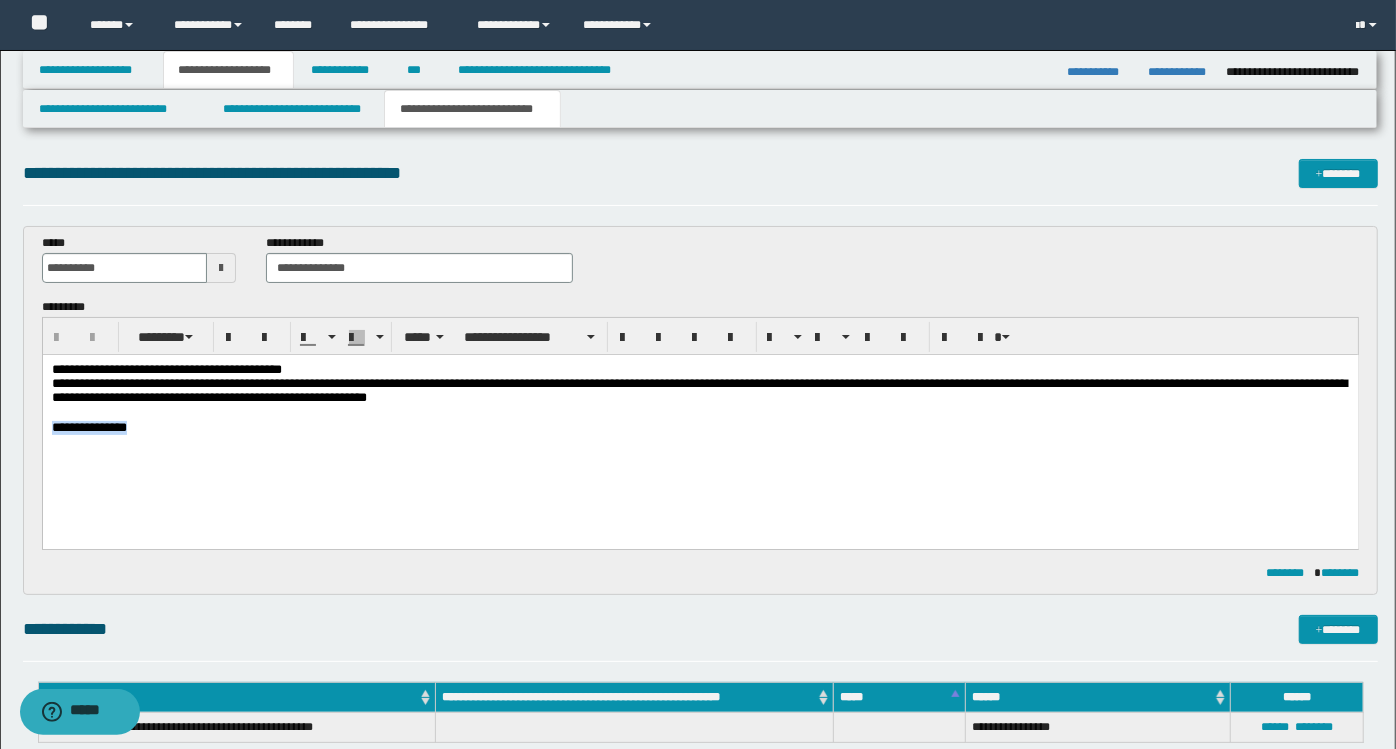 drag, startPoint x: 225, startPoint y: 455, endPoint x: 16, endPoint y: 446, distance: 209.1937 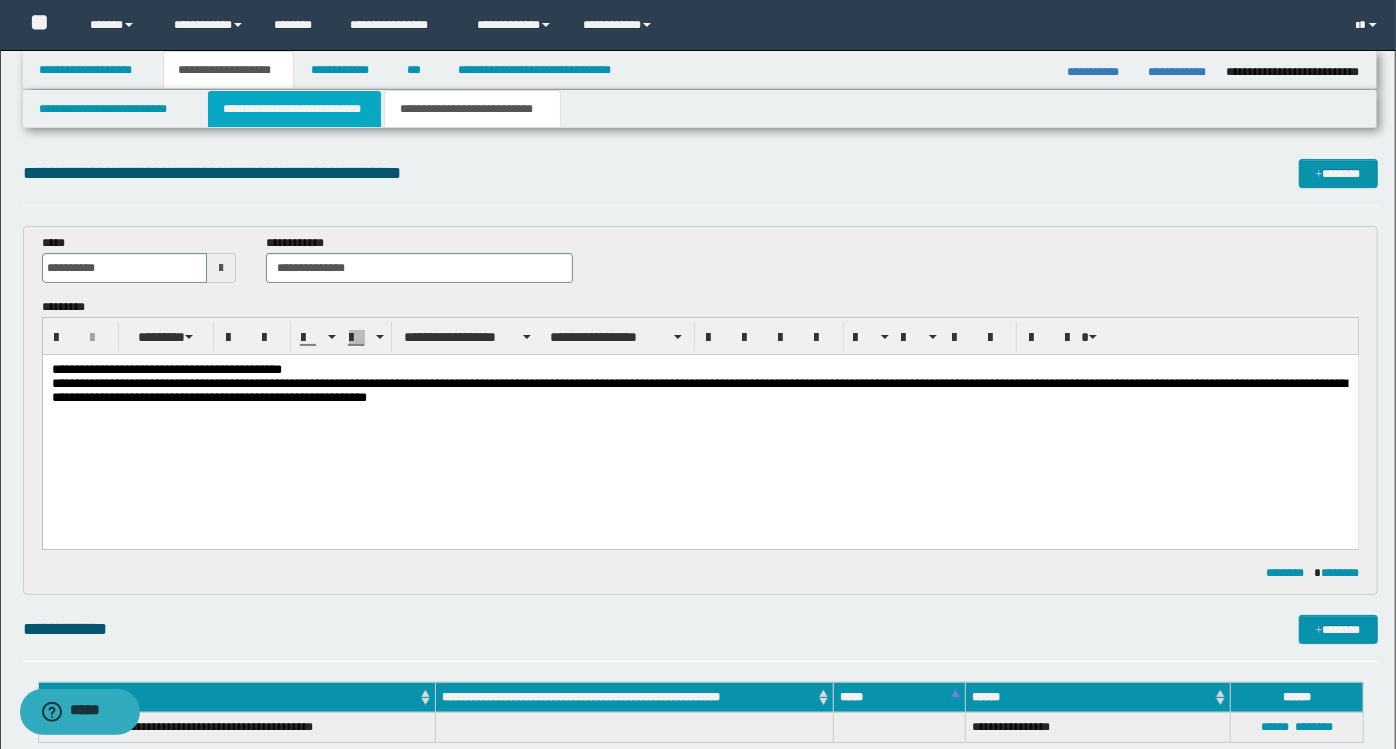 click on "**********" at bounding box center [294, 109] 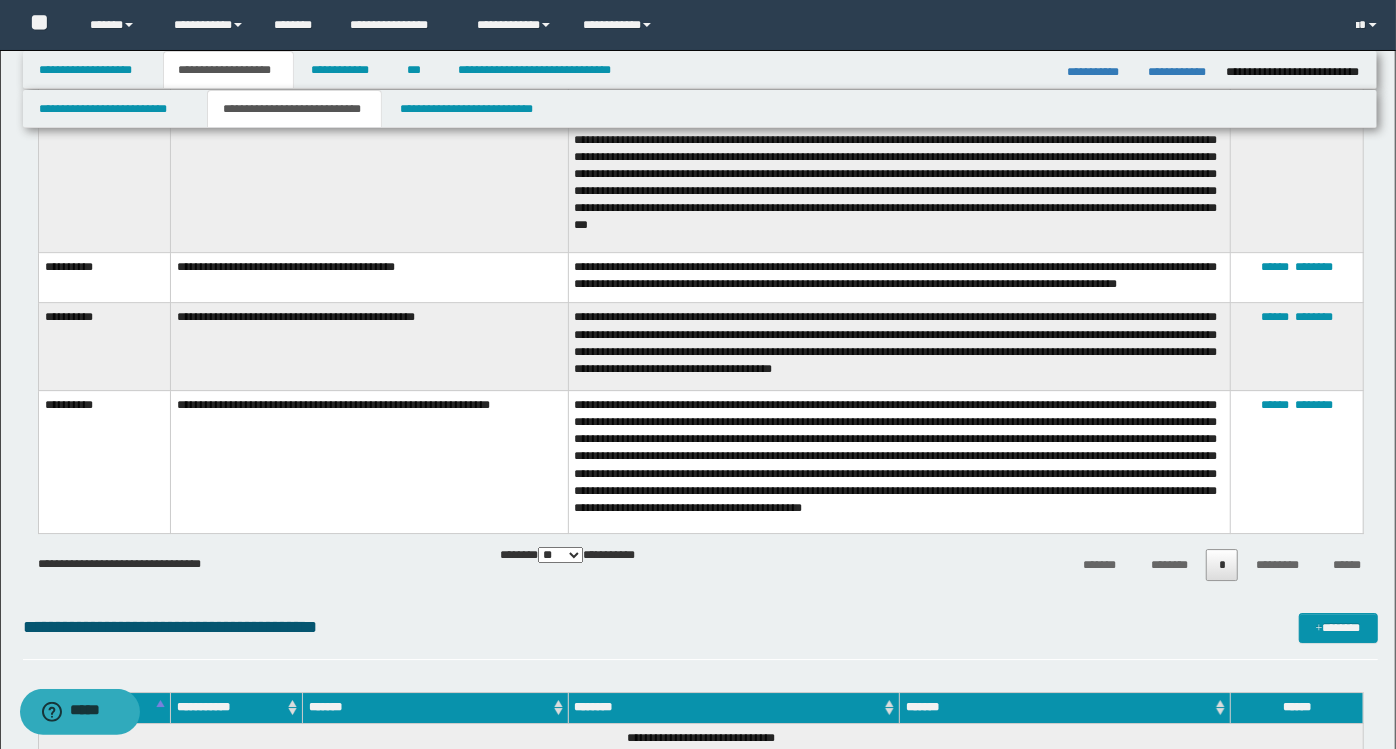 scroll, scrollTop: 3815, scrollLeft: 0, axis: vertical 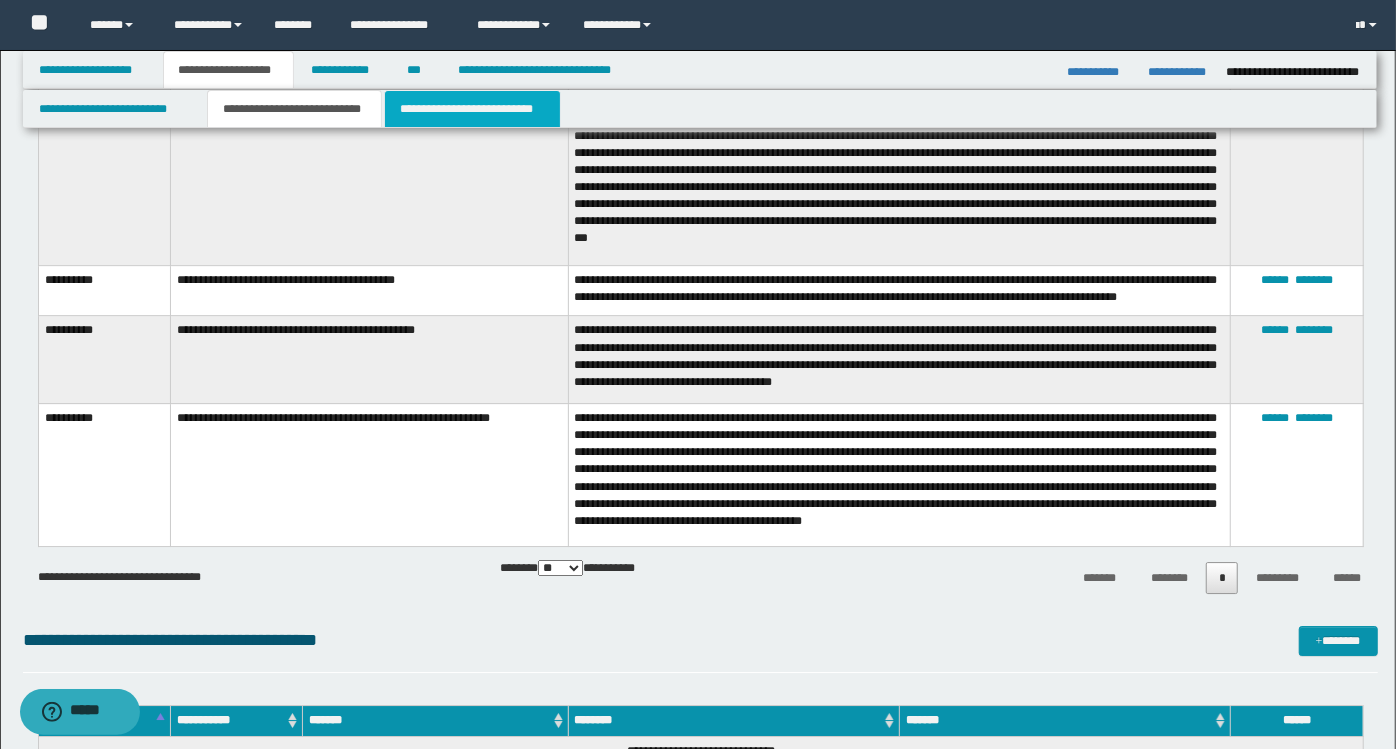 click on "**********" at bounding box center (472, 109) 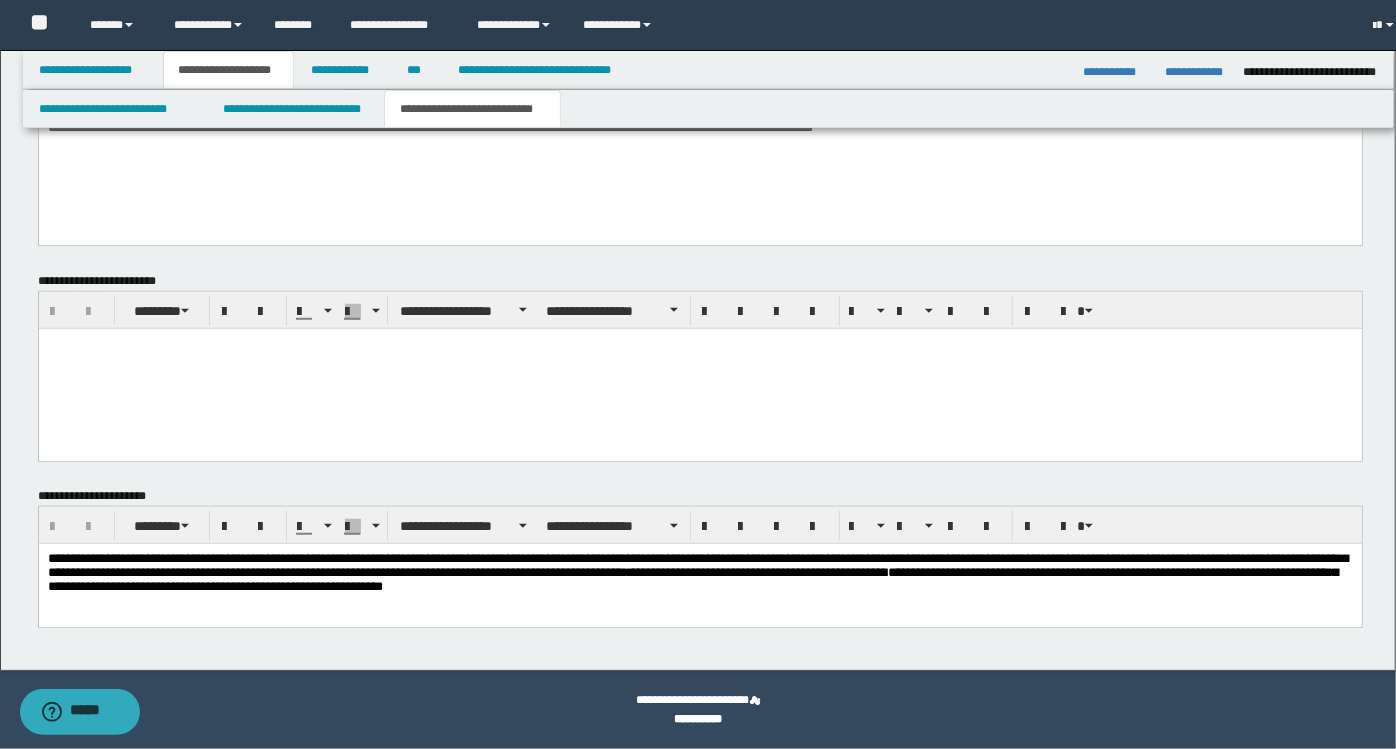 scroll, scrollTop: 774, scrollLeft: 0, axis: vertical 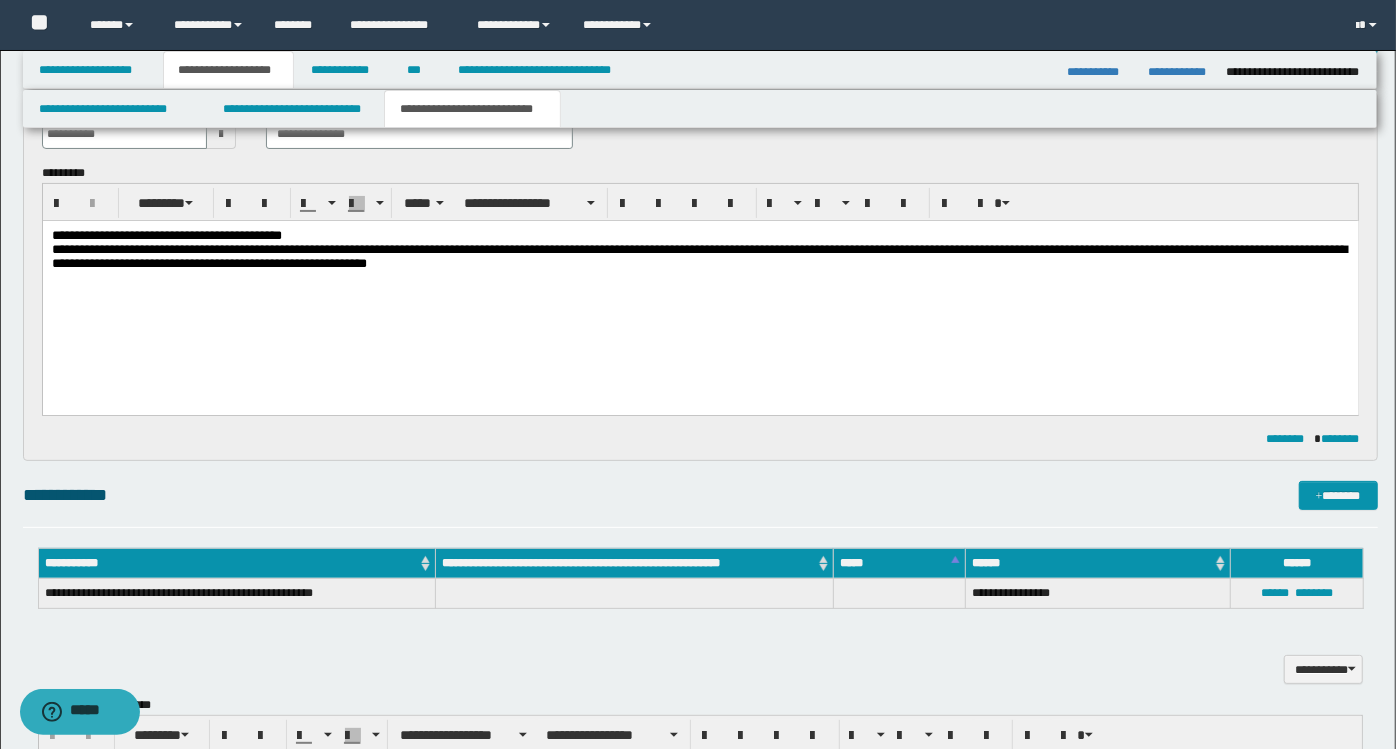 click on "**********" at bounding box center (698, 255) 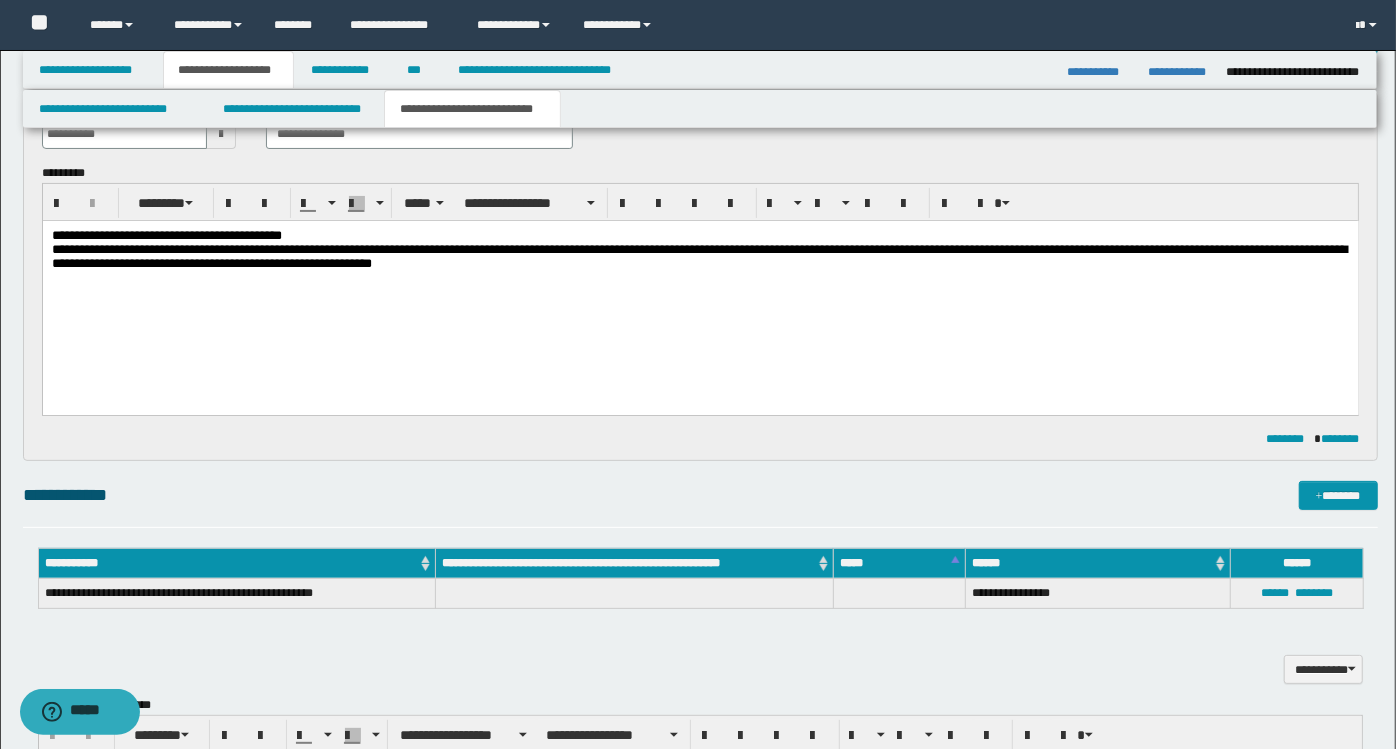 click on "**********" at bounding box center [698, 255] 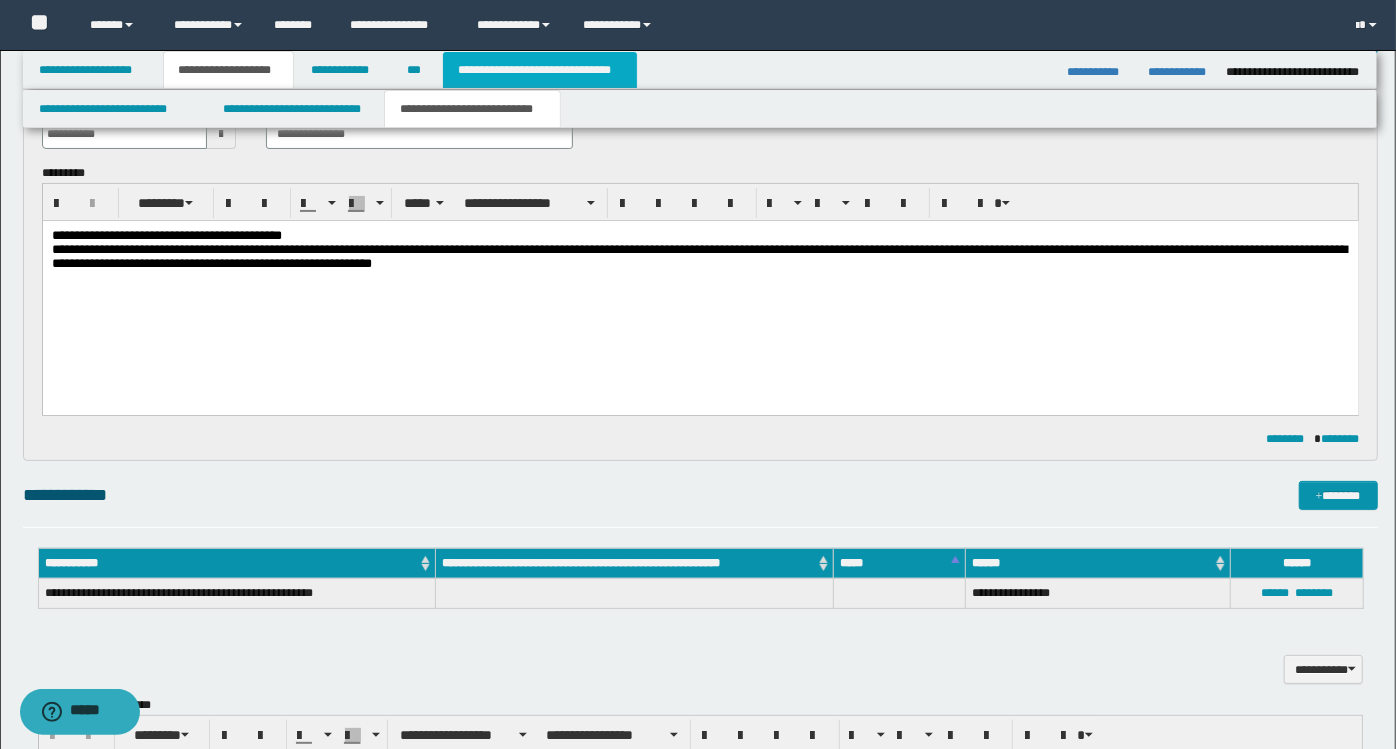 click on "**********" at bounding box center [540, 70] 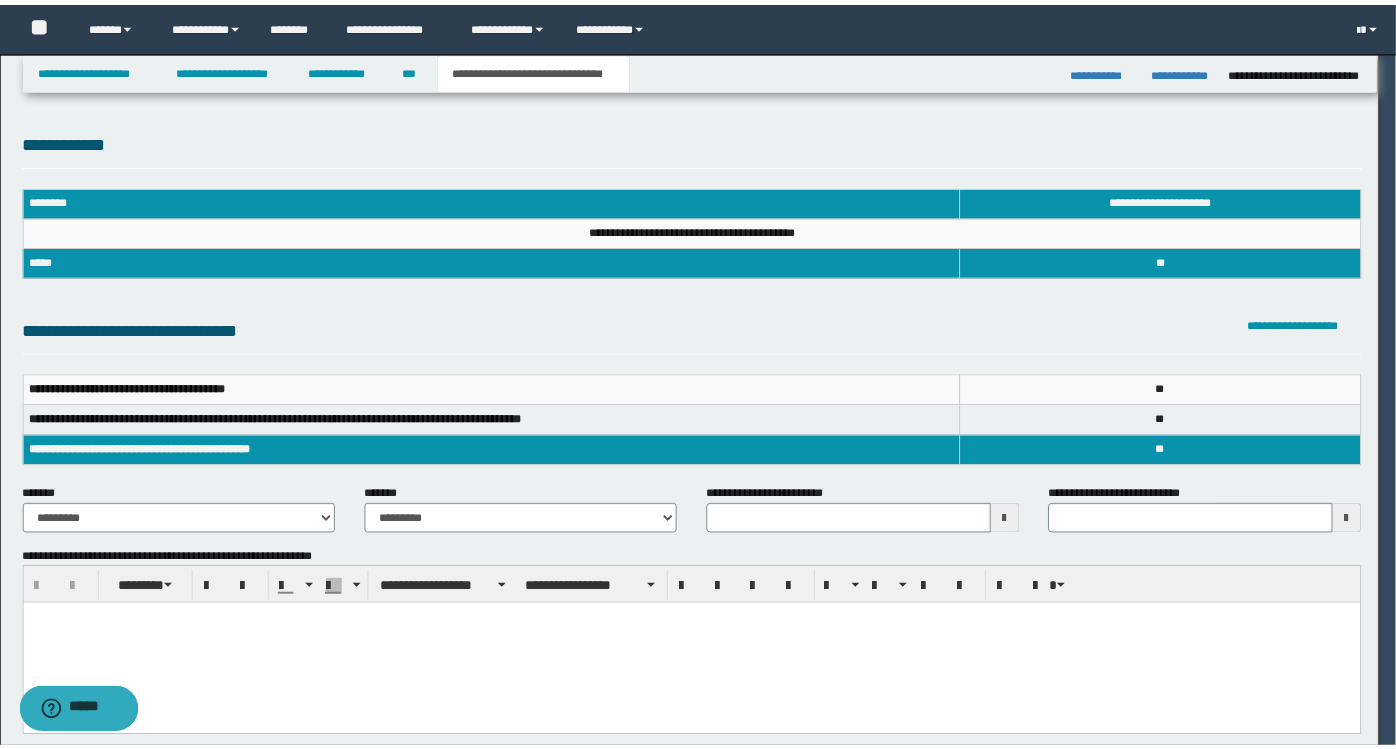 scroll, scrollTop: 0, scrollLeft: 0, axis: both 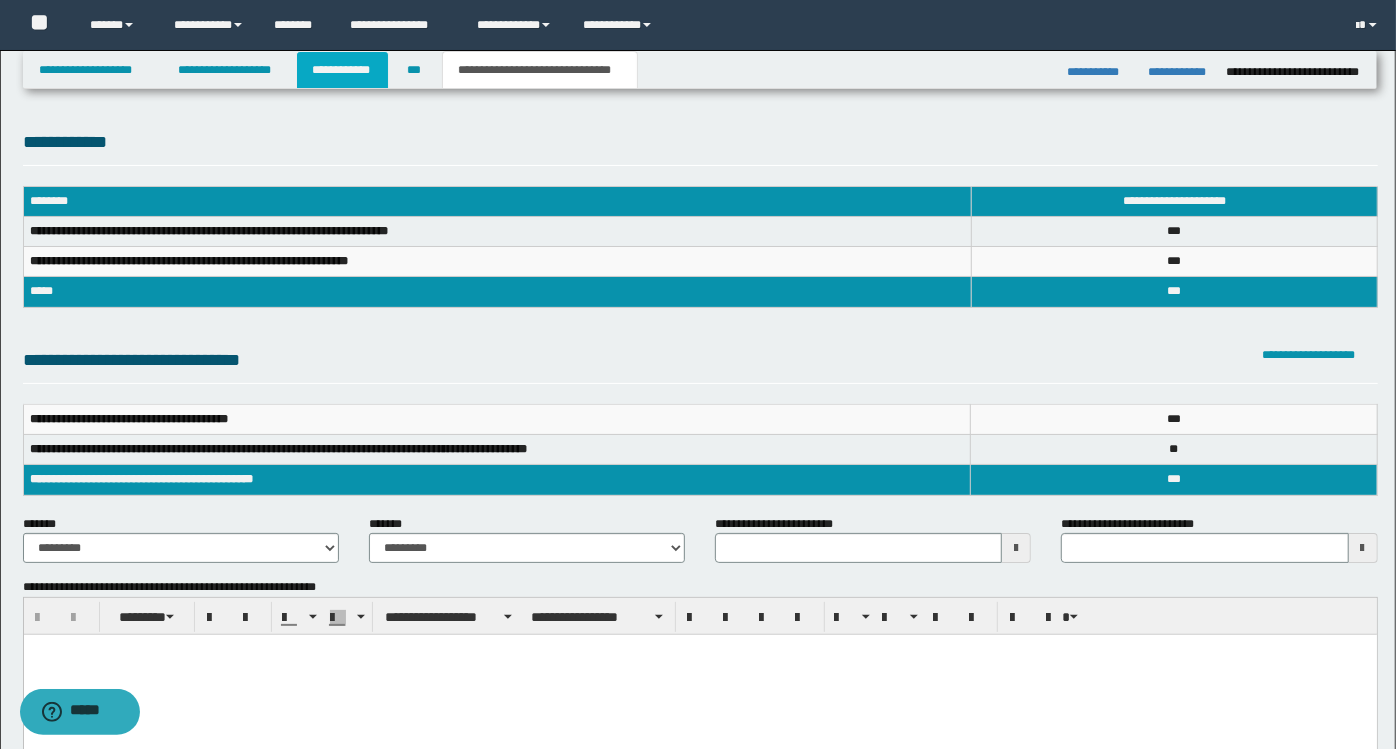 click on "**********" at bounding box center [343, 70] 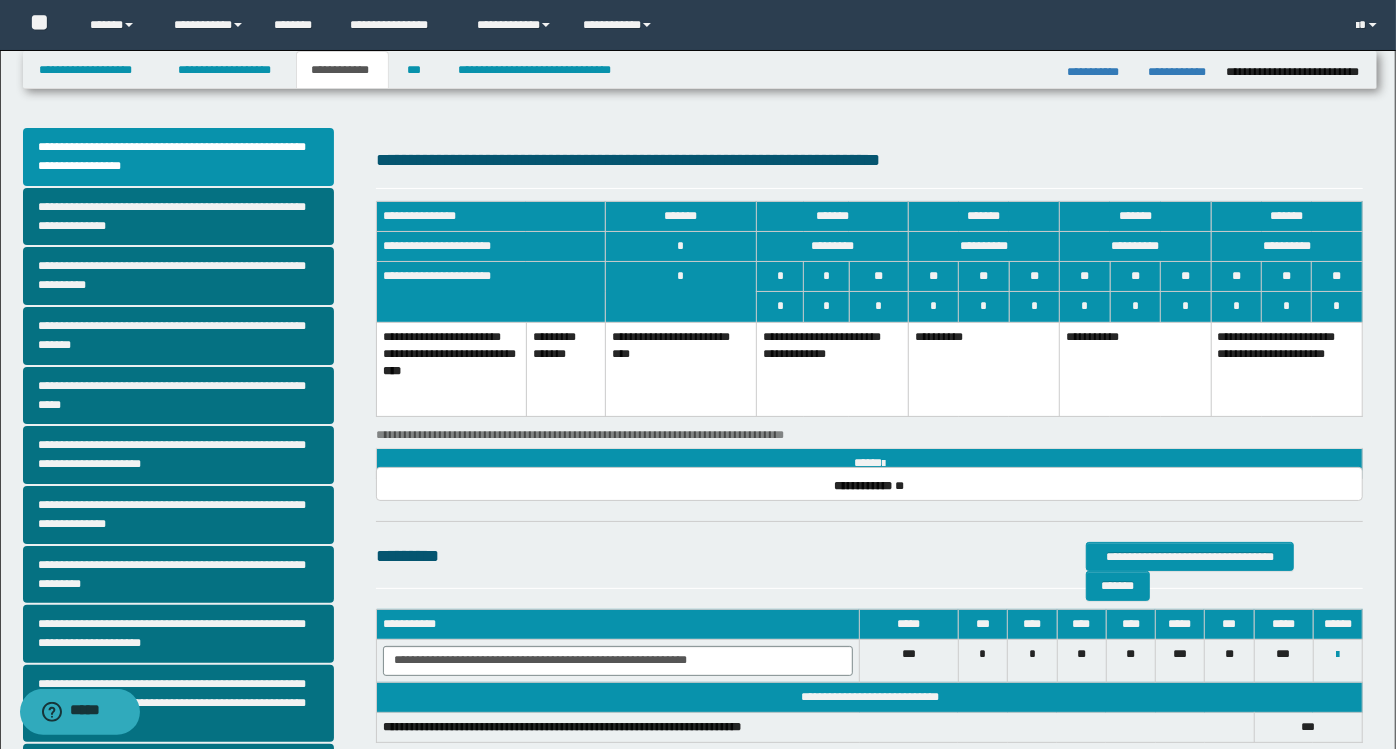 scroll, scrollTop: 399, scrollLeft: 0, axis: vertical 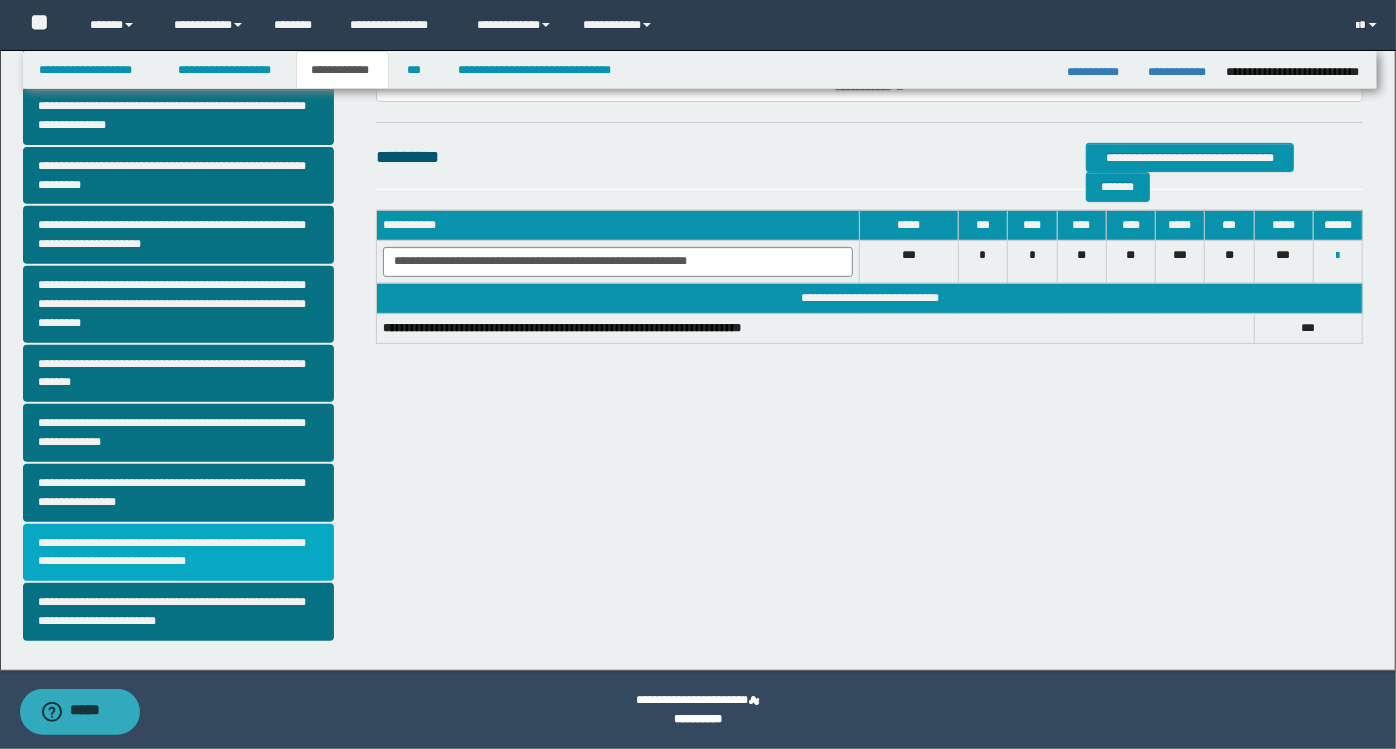 click on "**********" at bounding box center [179, 553] 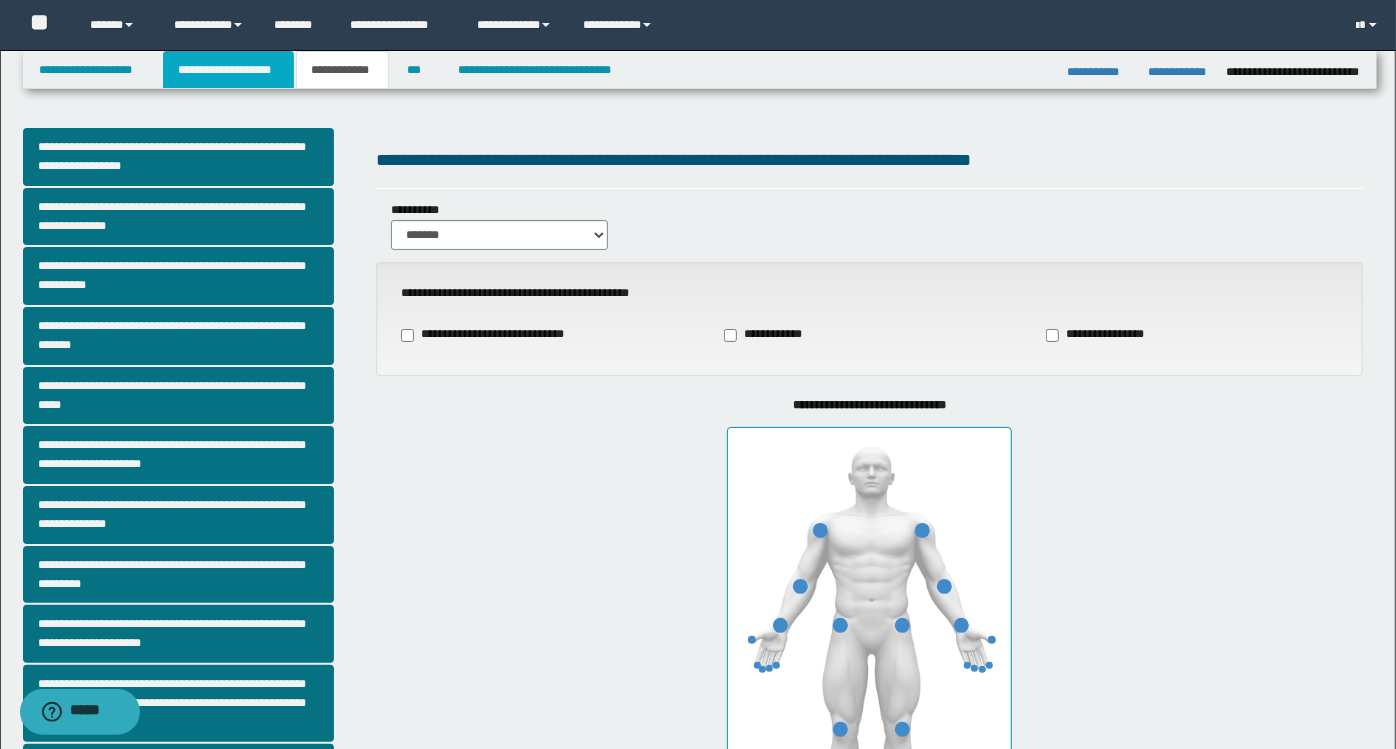 click on "**********" at bounding box center [228, 70] 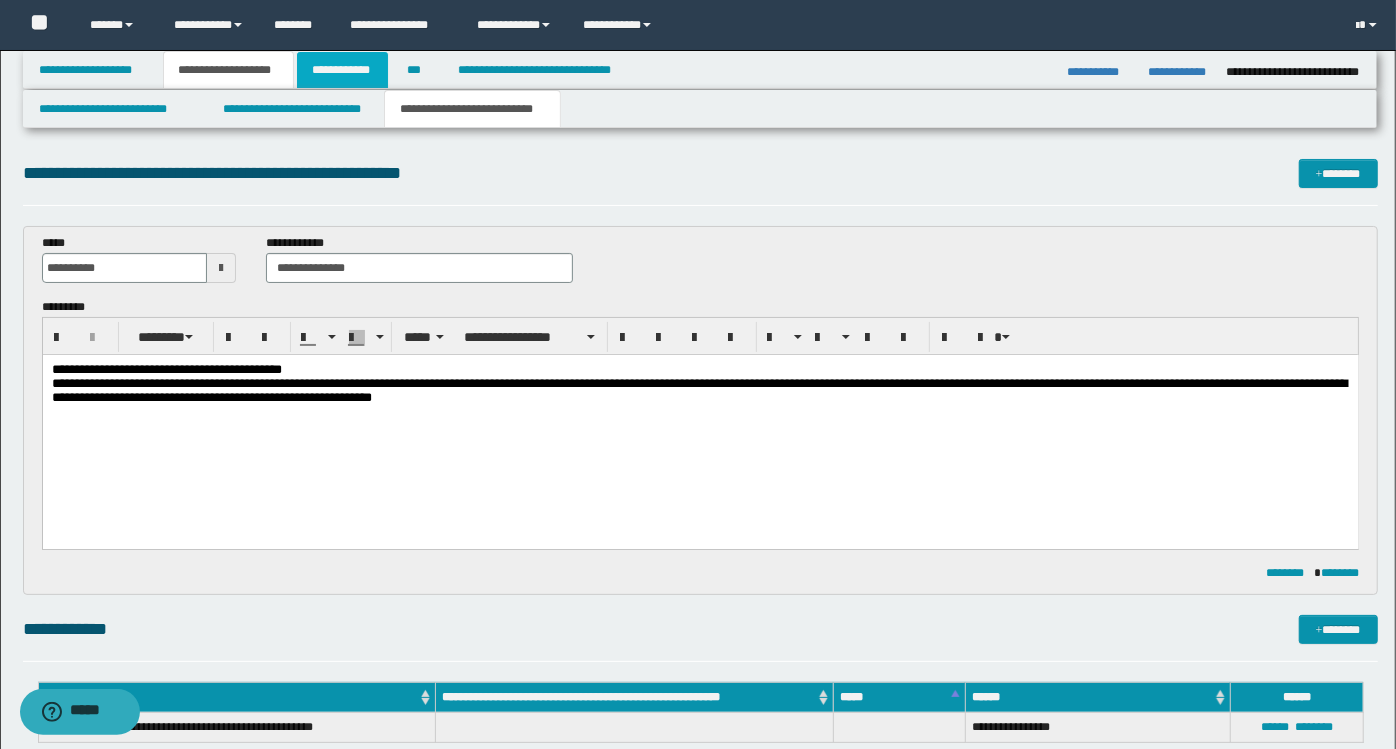 click on "**********" at bounding box center [343, 70] 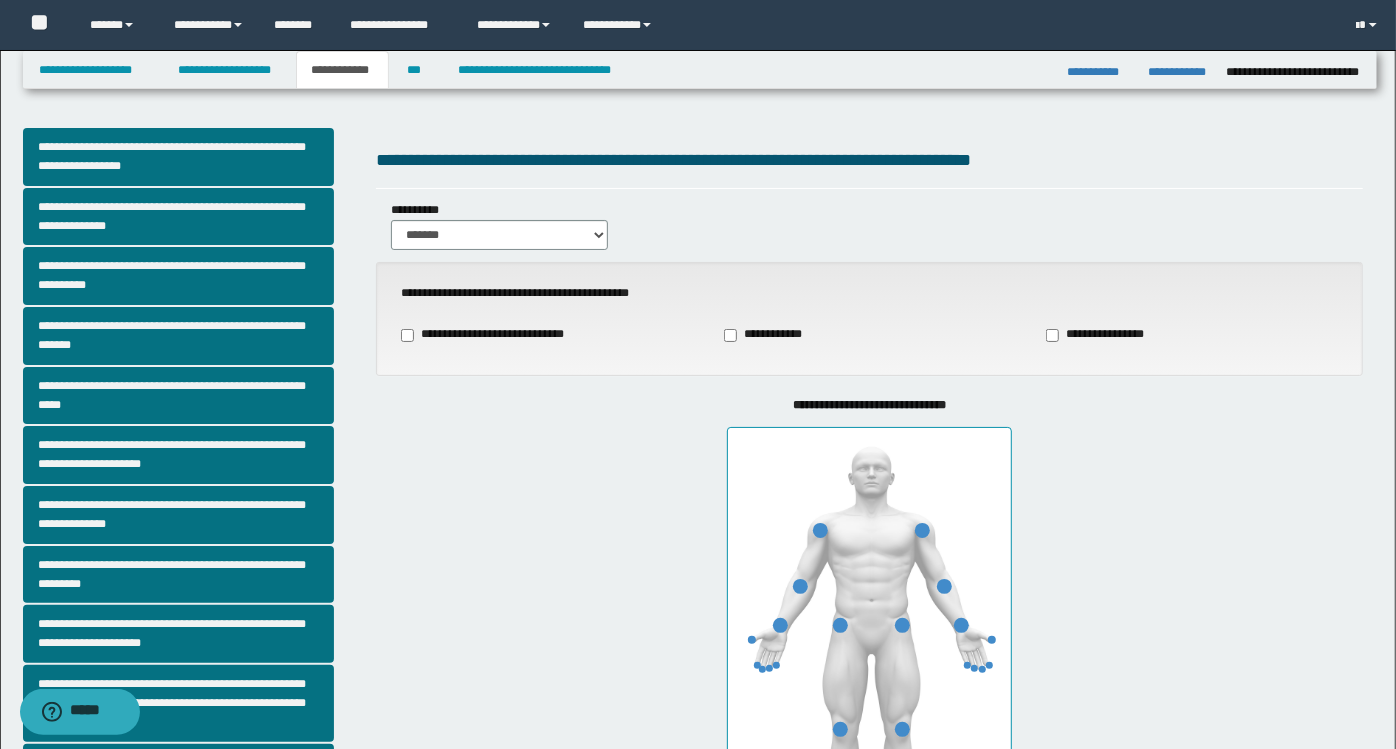 click at bounding box center [869, 644] 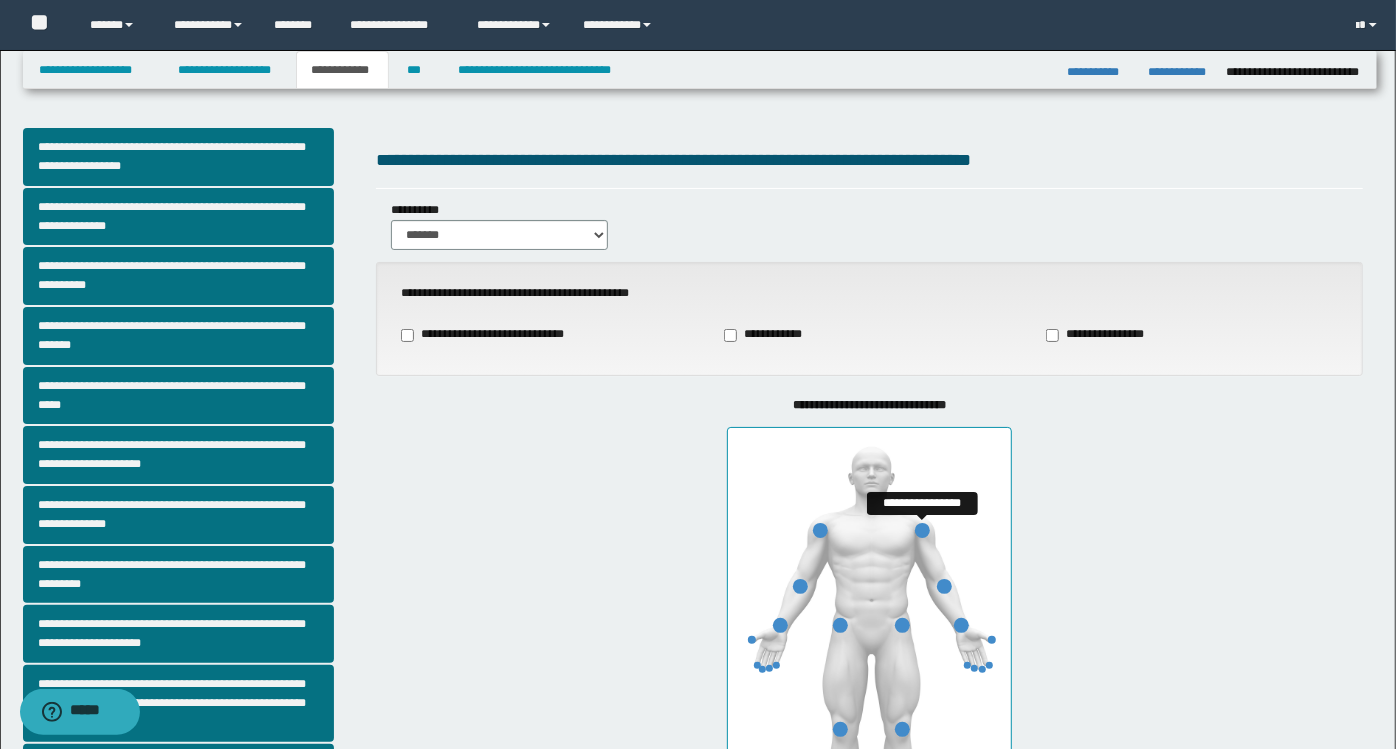 click at bounding box center [922, 530] 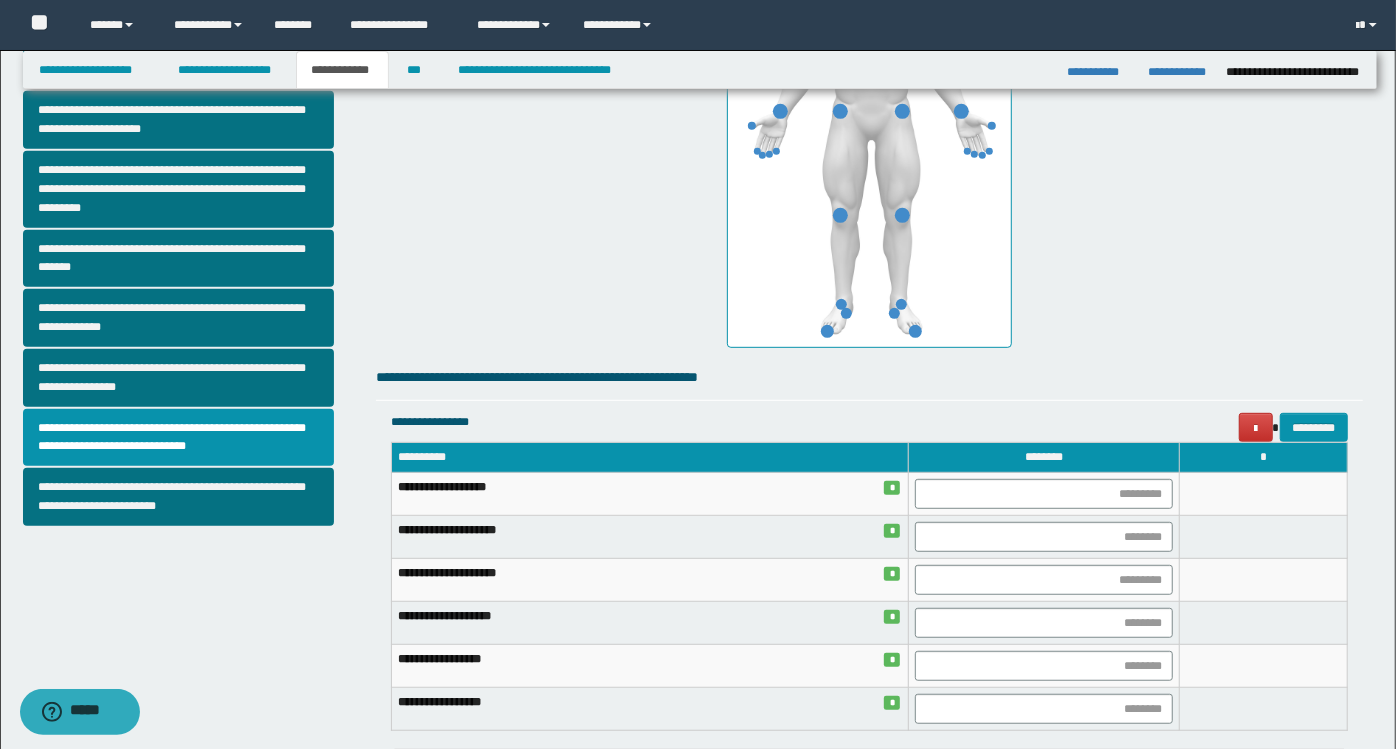 scroll, scrollTop: 512, scrollLeft: 0, axis: vertical 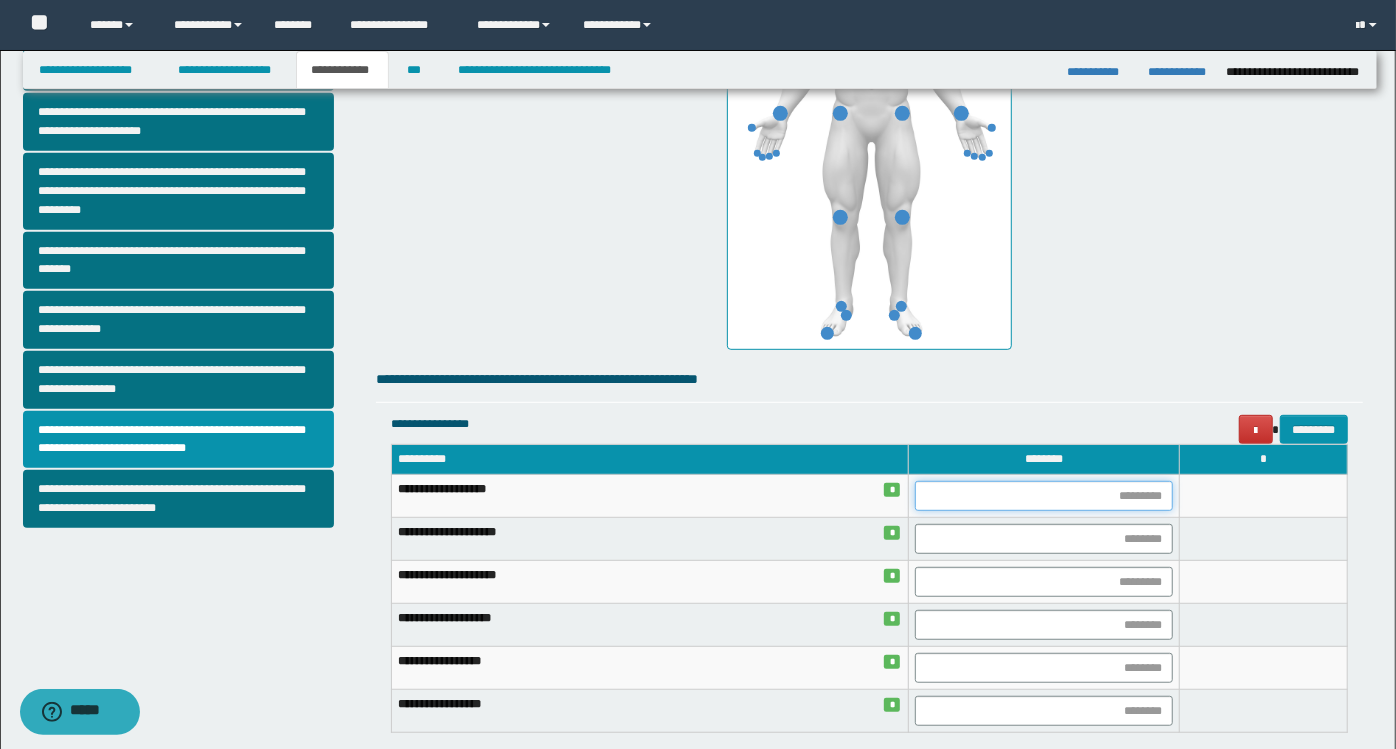 click at bounding box center (1044, 496) 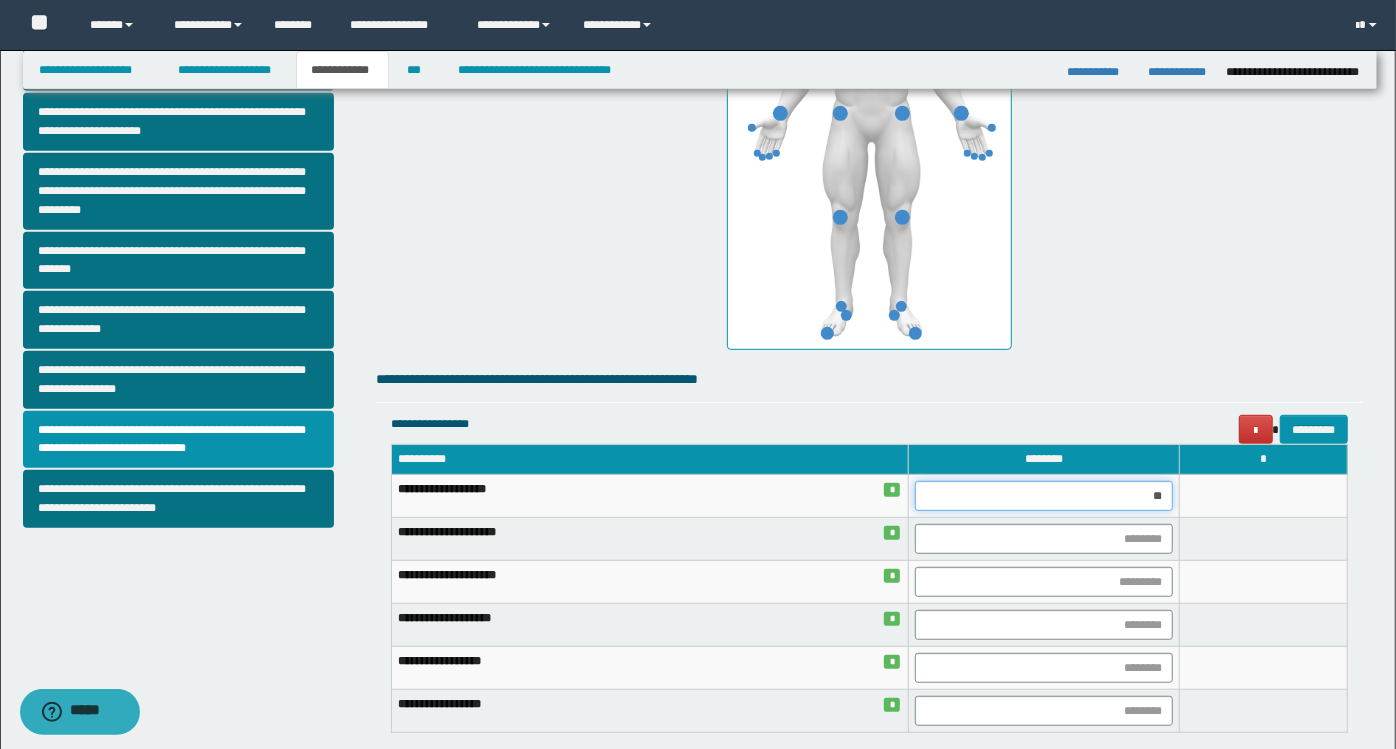 type on "***" 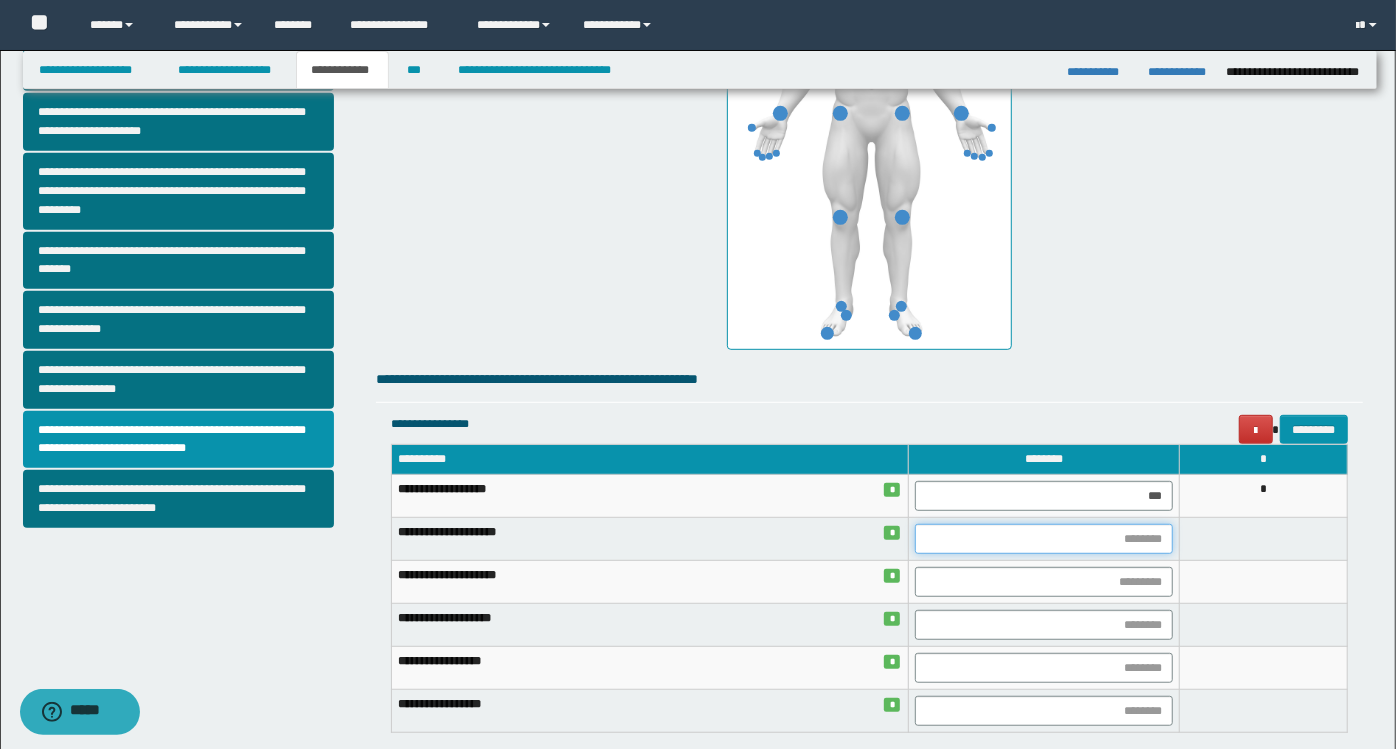 click at bounding box center [1044, 539] 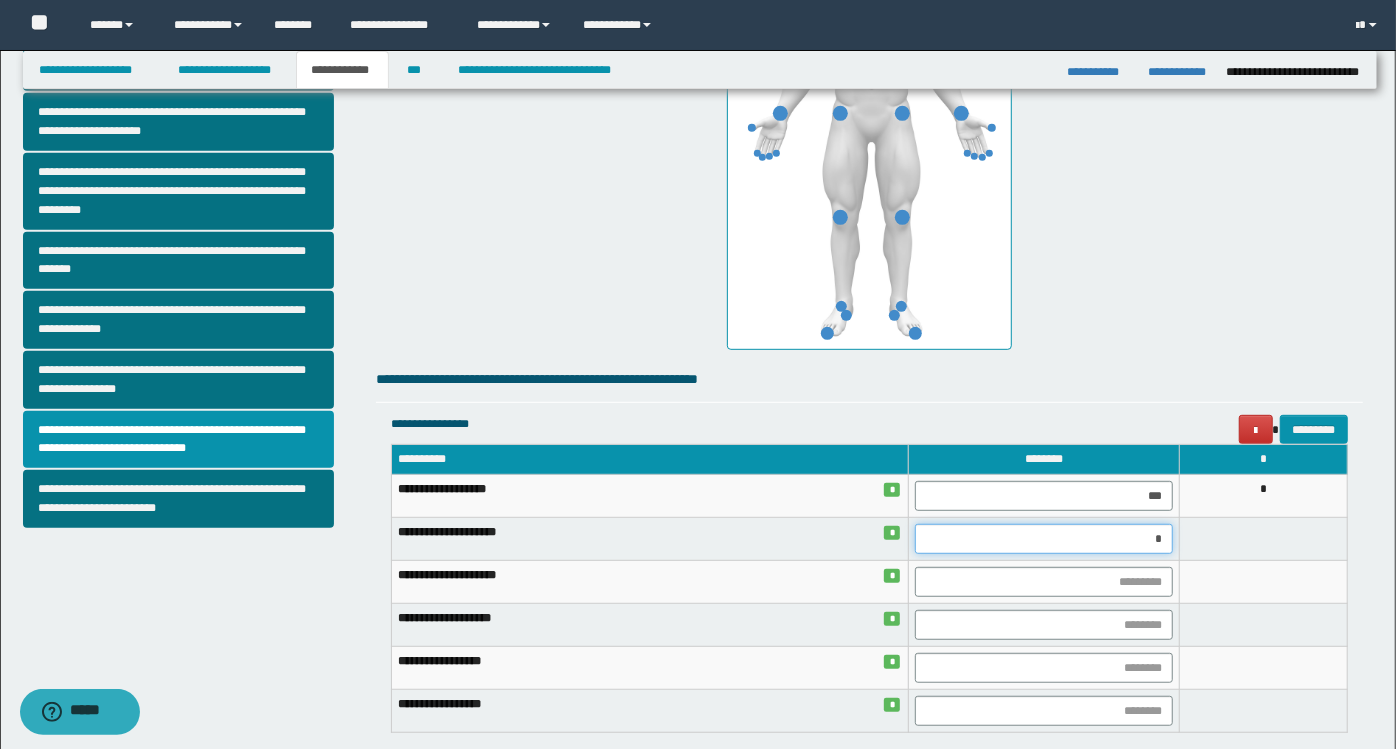 type on "**" 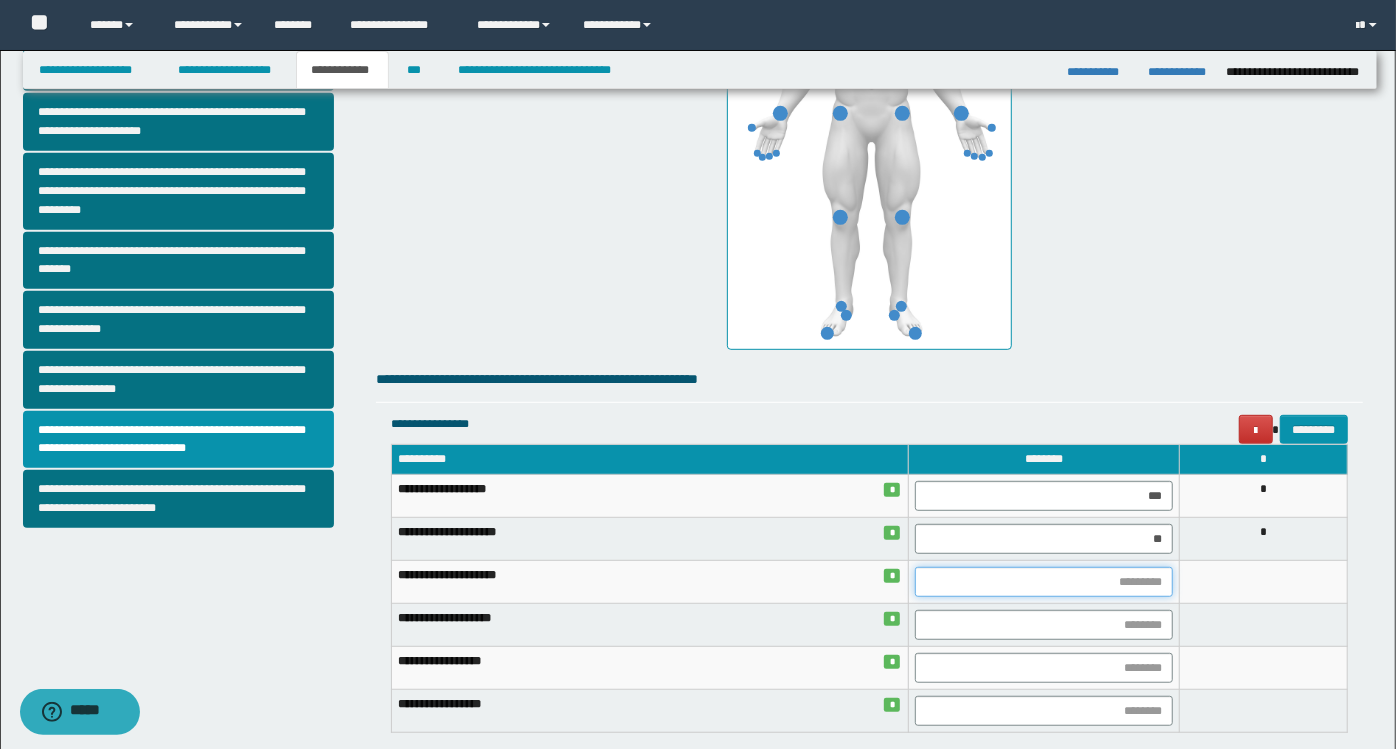 click at bounding box center [1044, 582] 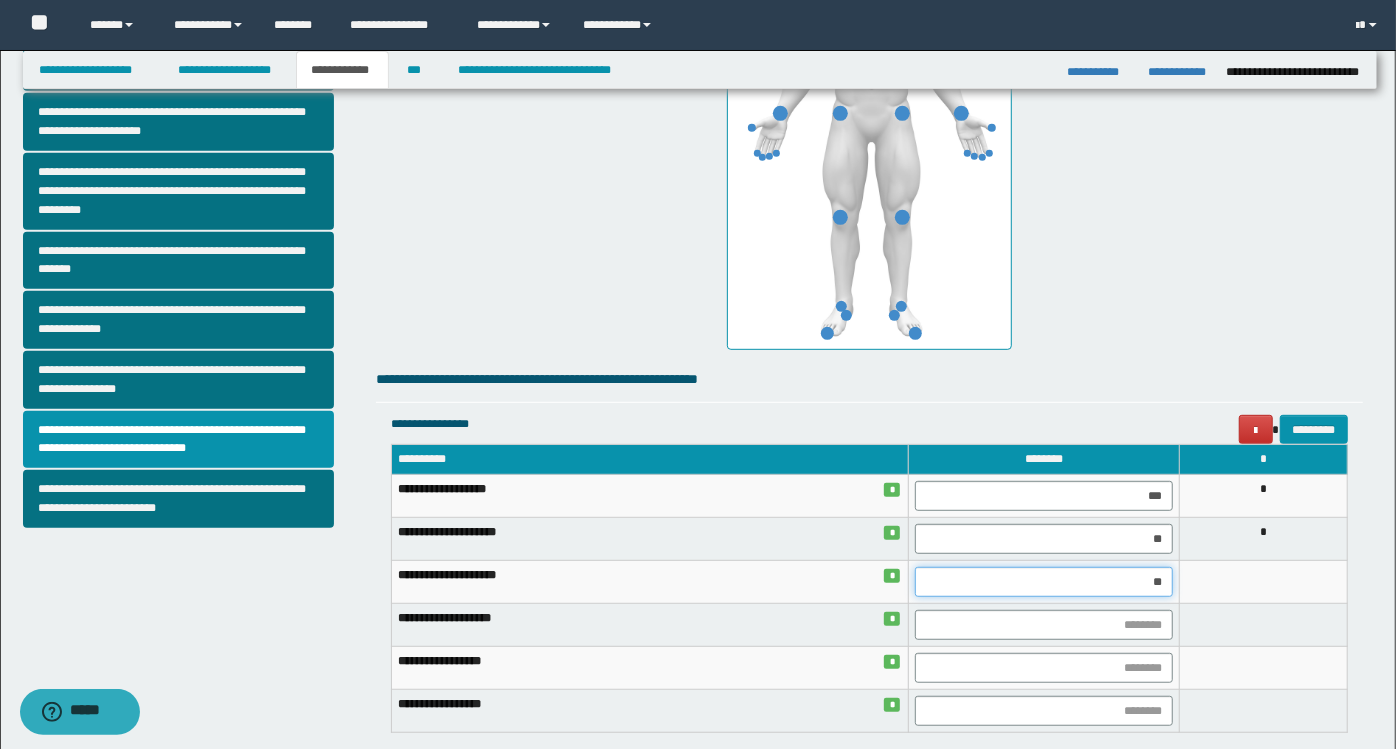 type on "***" 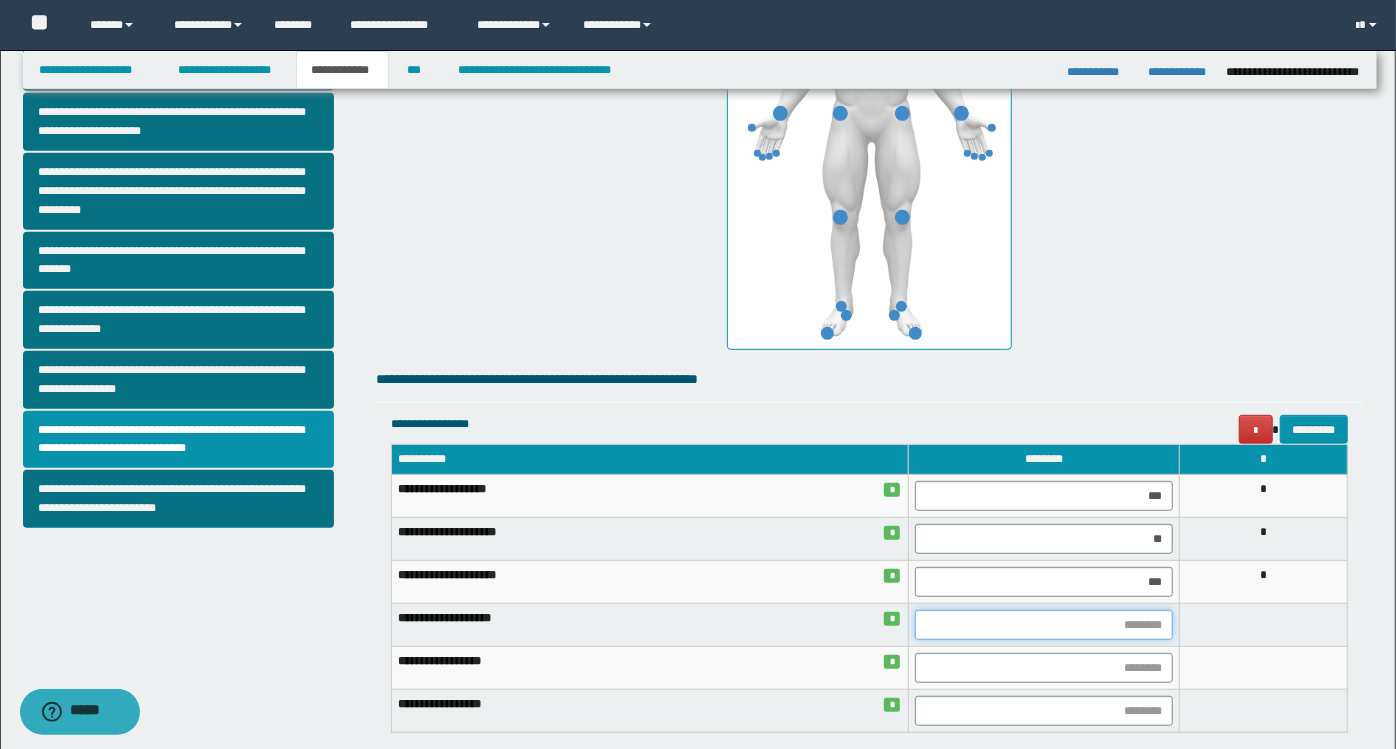 click at bounding box center [1044, 625] 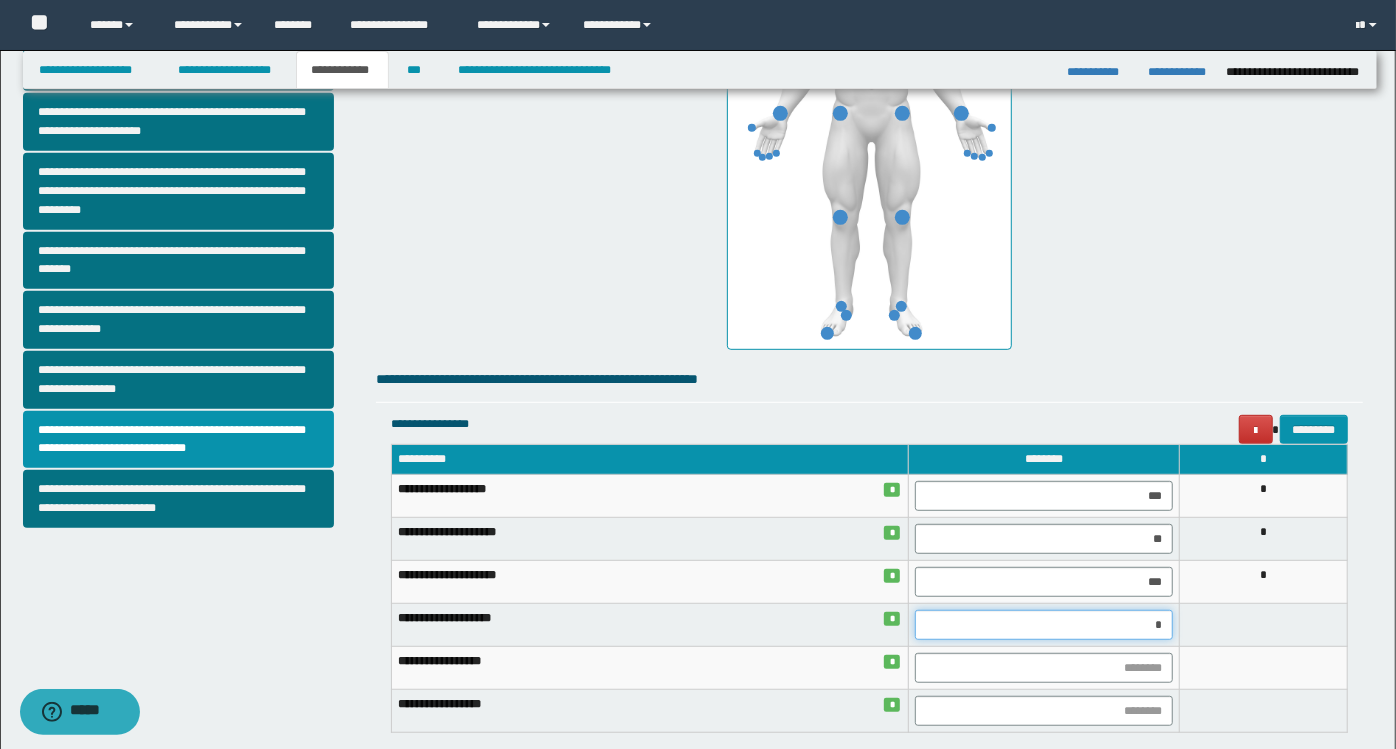 type on "**" 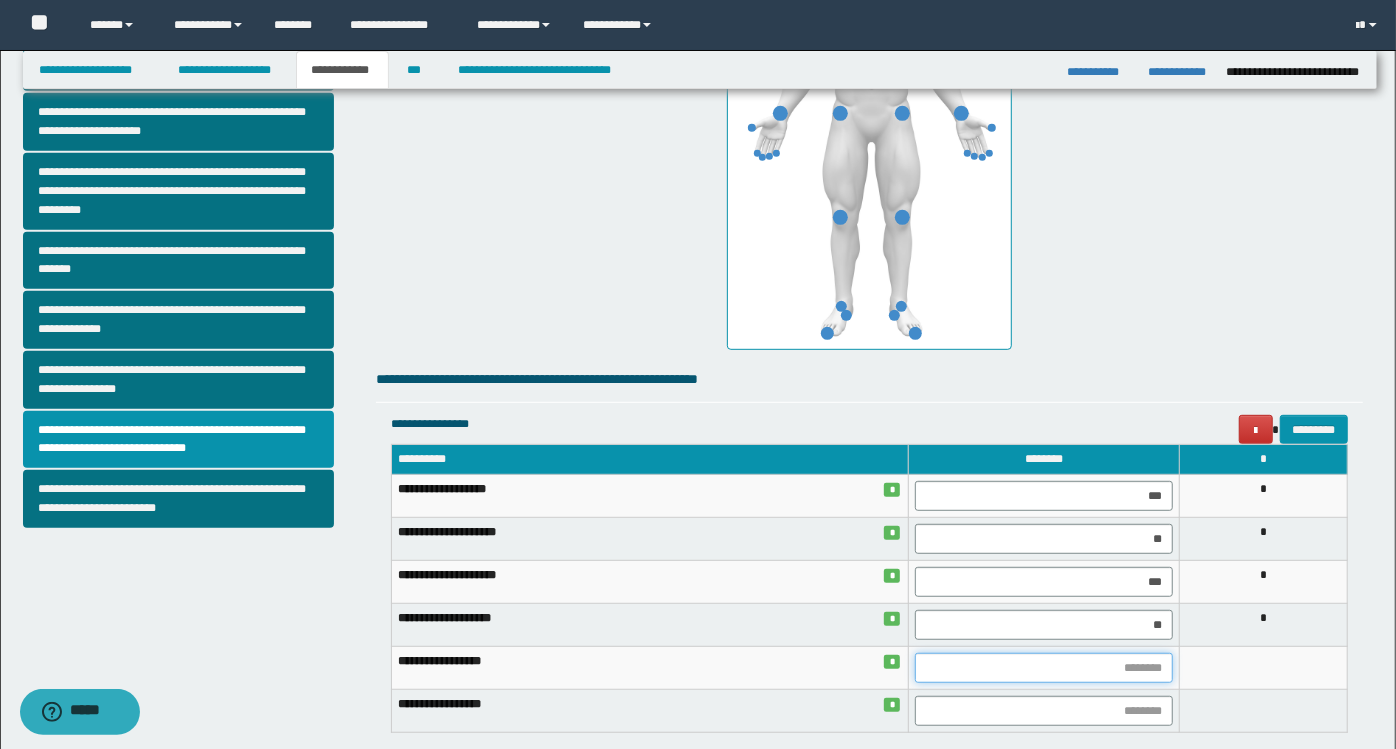 click at bounding box center (1044, 668) 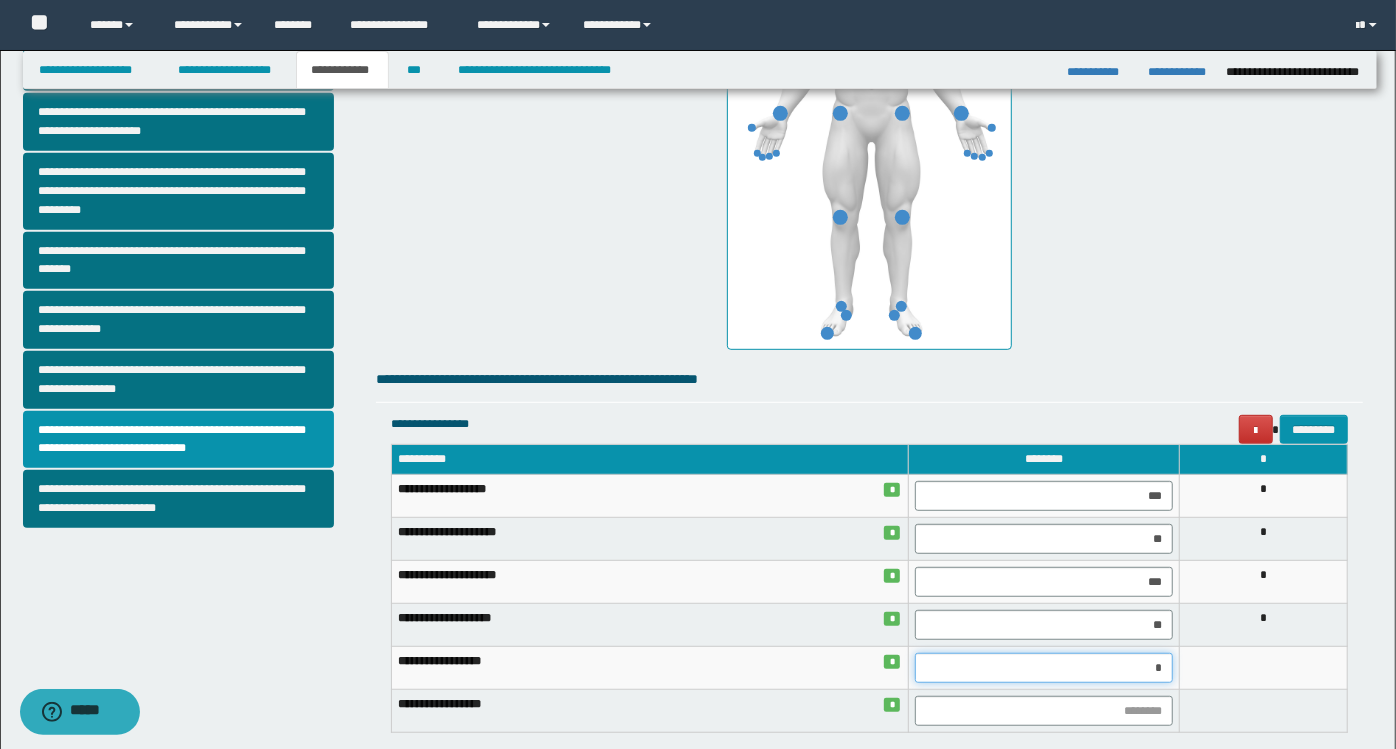 type on "**" 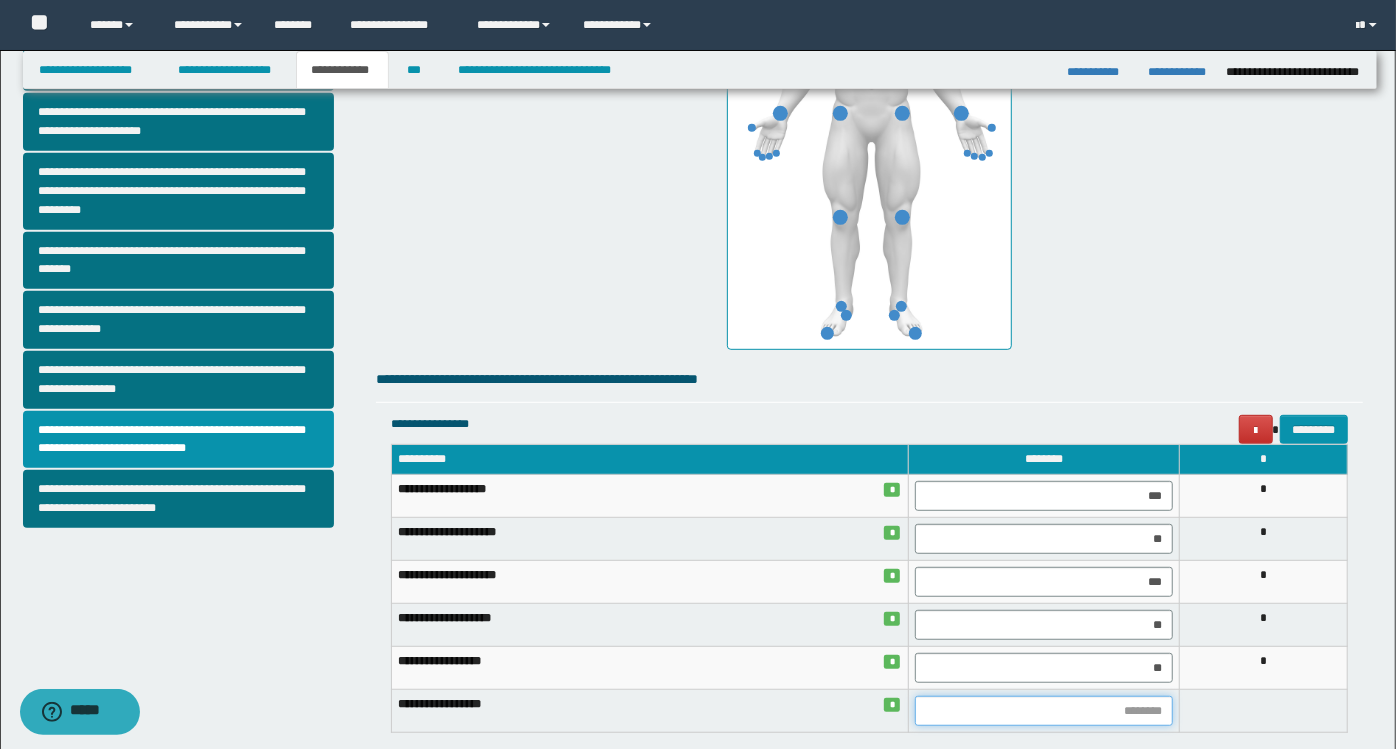 click at bounding box center [1044, 711] 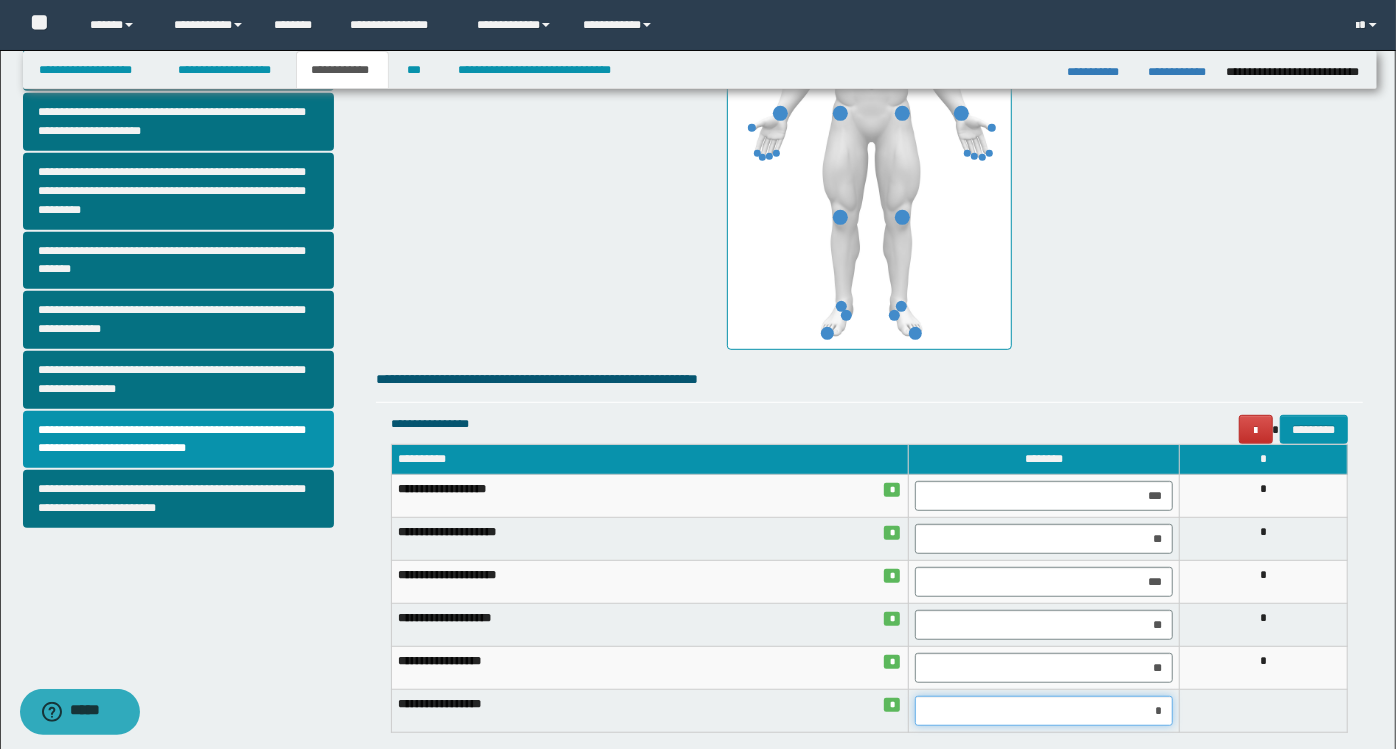 type on "**" 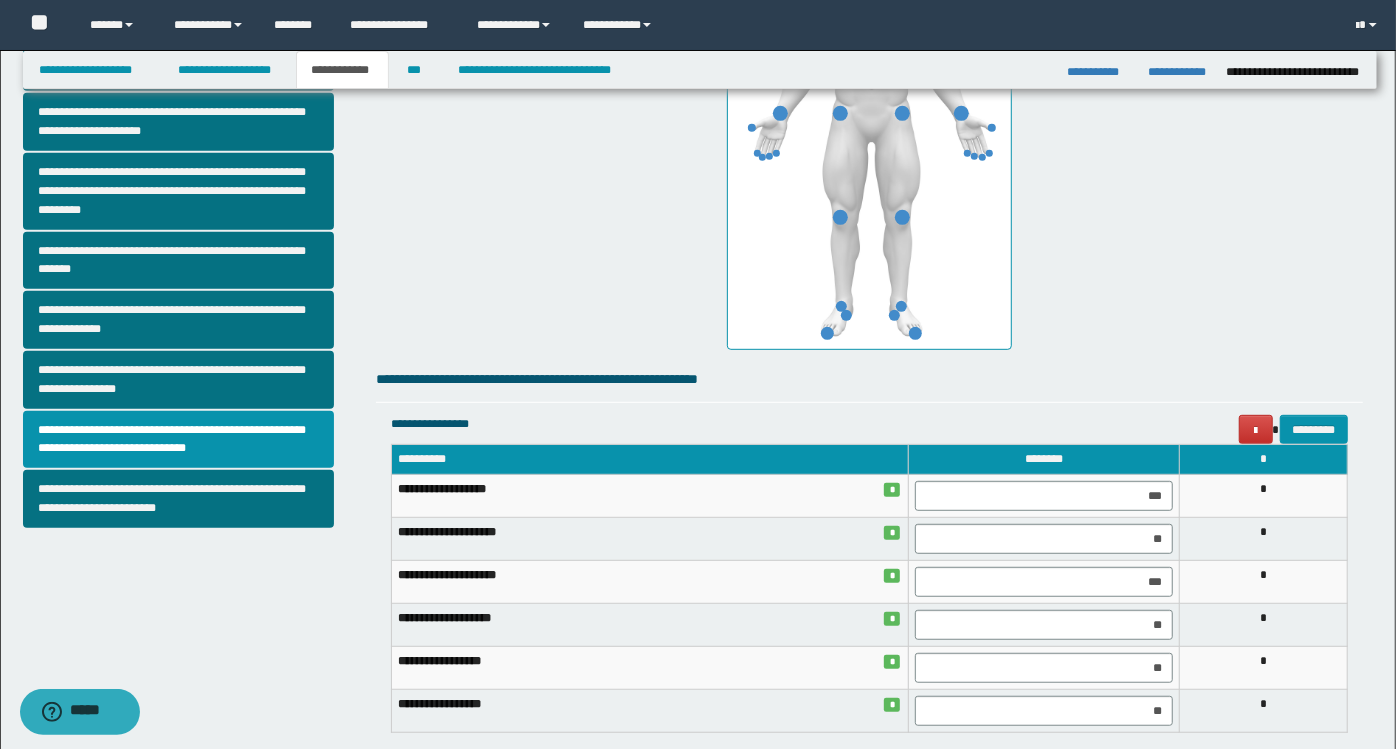 click on "**********" at bounding box center (869, 117) 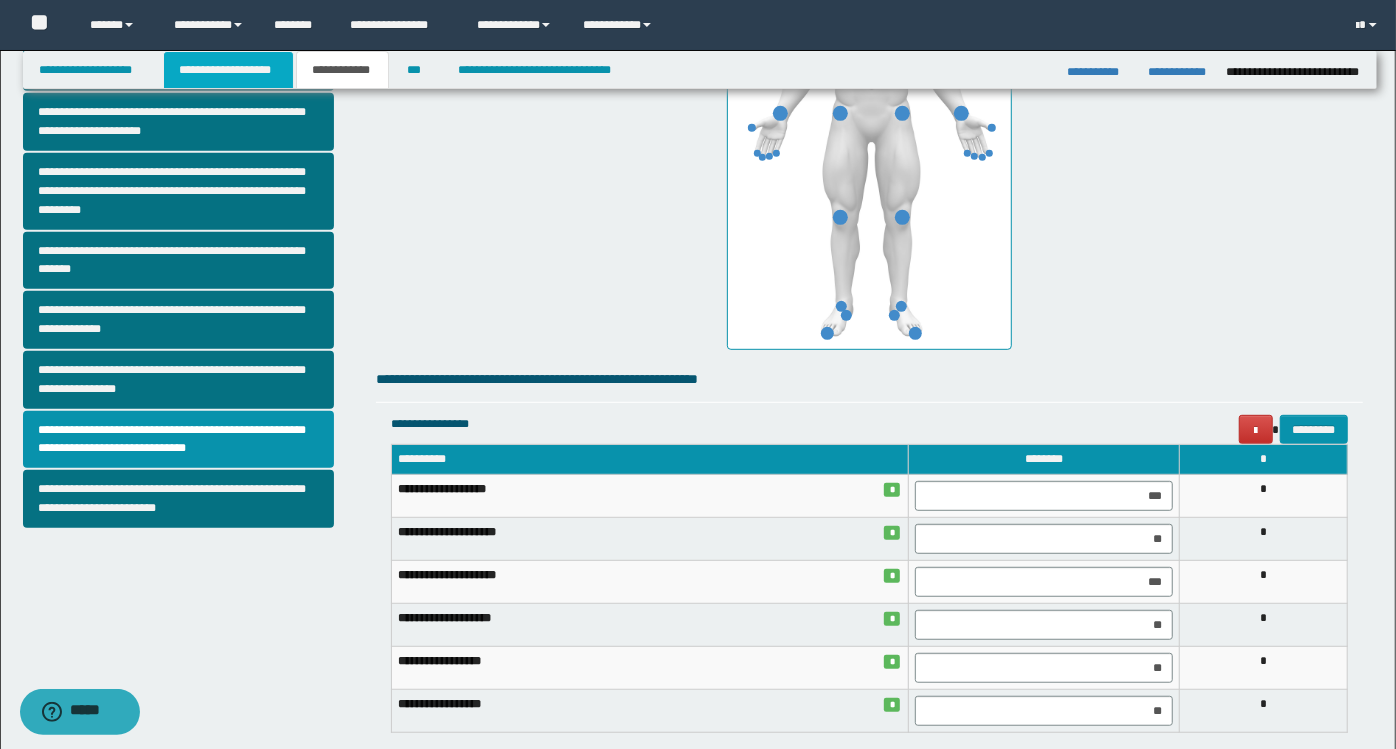click on "**********" at bounding box center (228, 70) 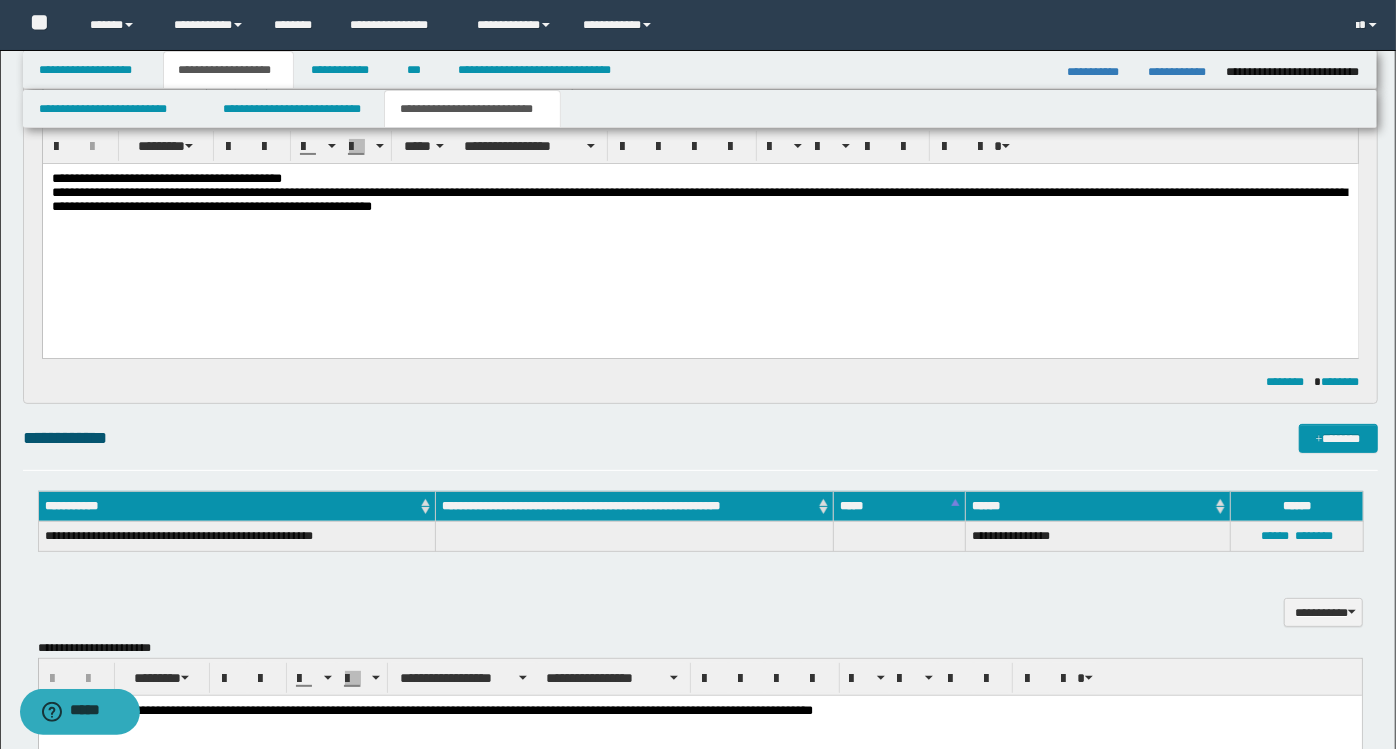 scroll, scrollTop: 188, scrollLeft: 0, axis: vertical 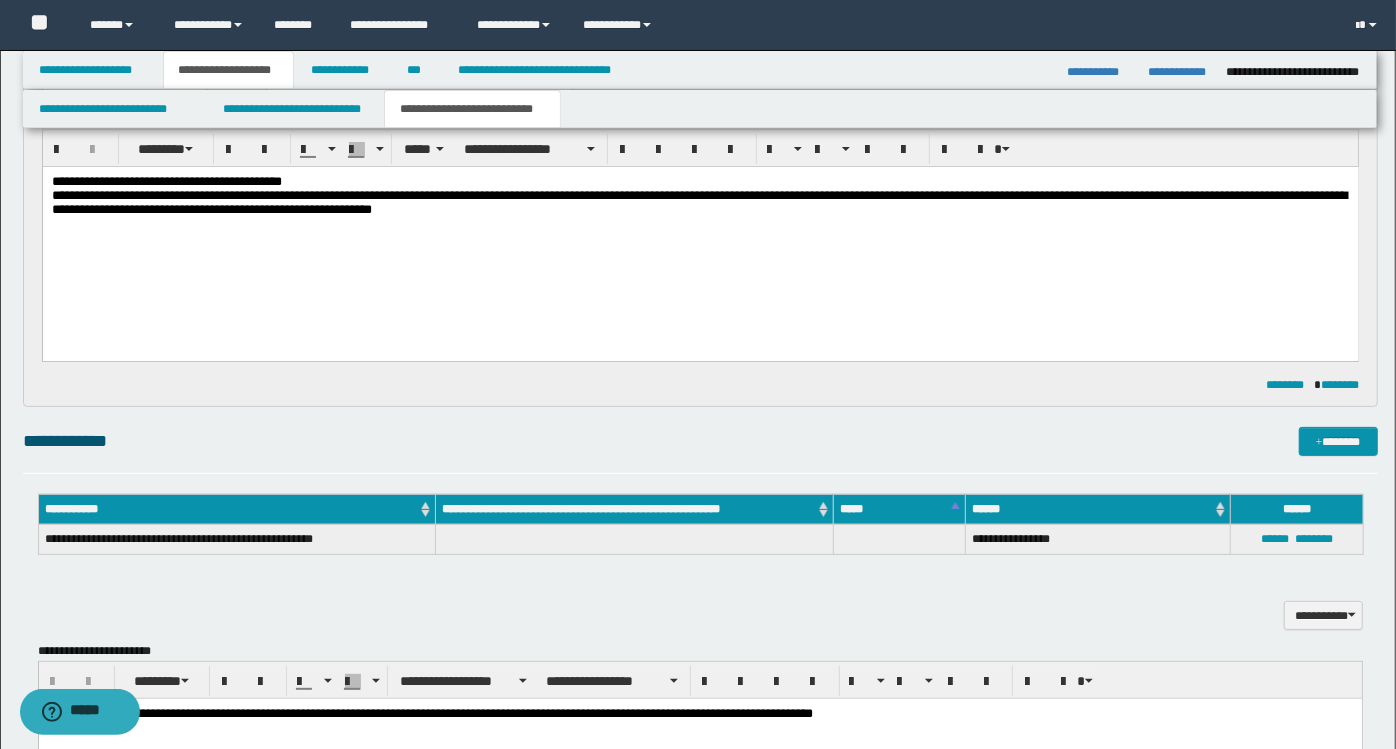 click on "**********" at bounding box center (698, 201) 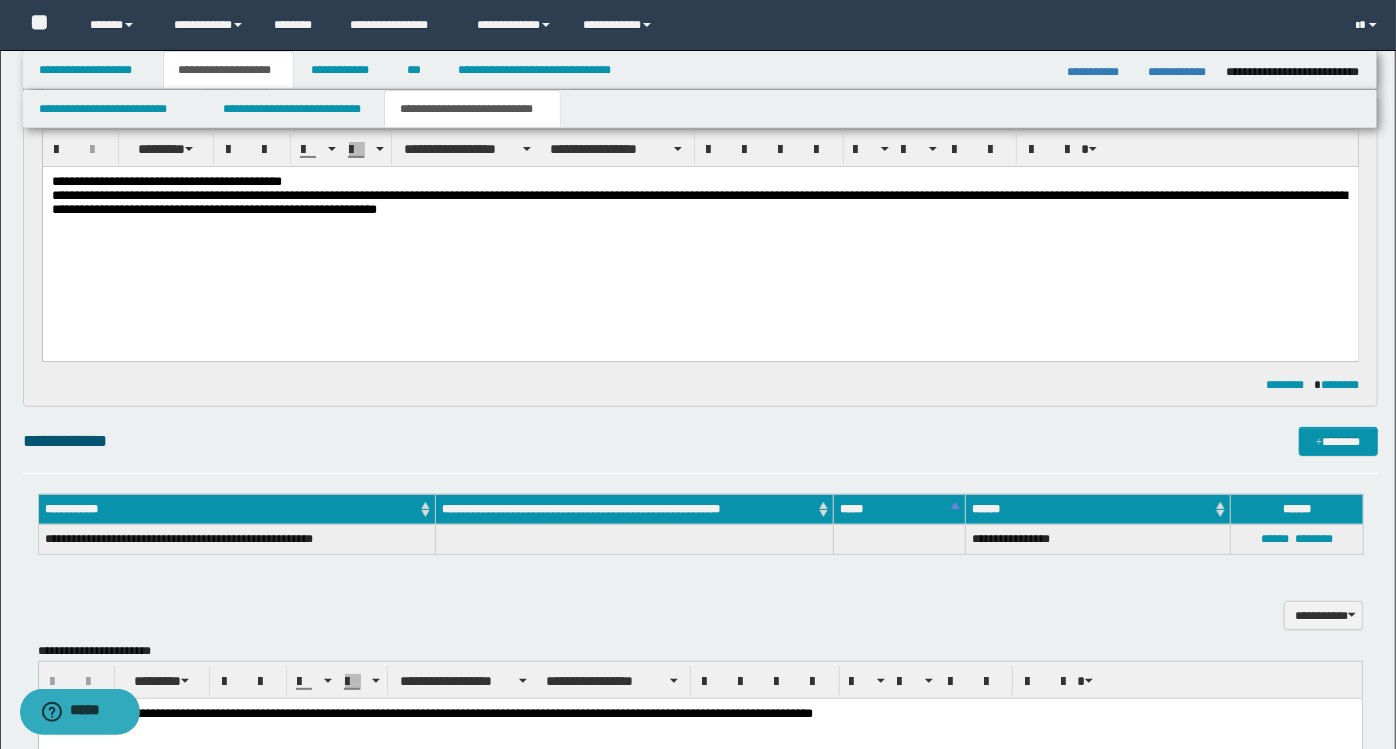 click on "**********" at bounding box center (700, 235) 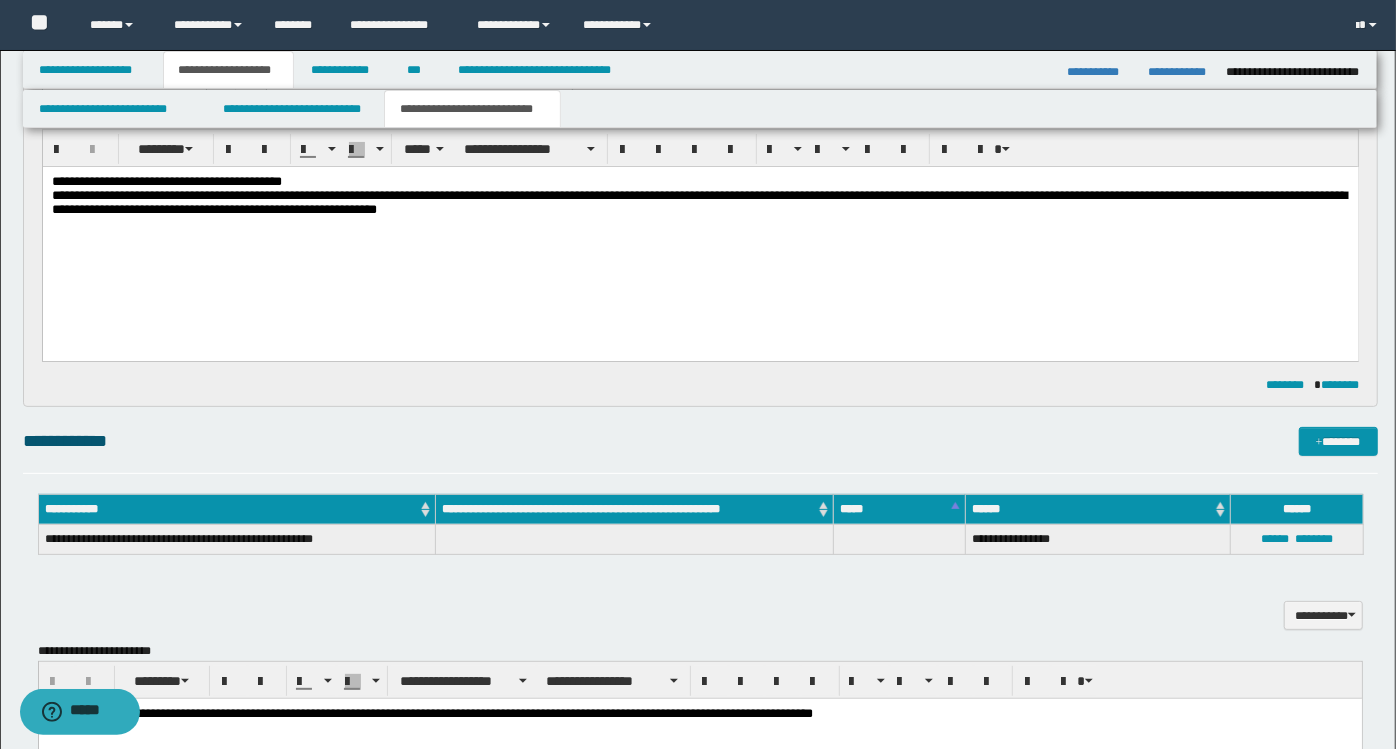 click on "**********" at bounding box center (698, 201) 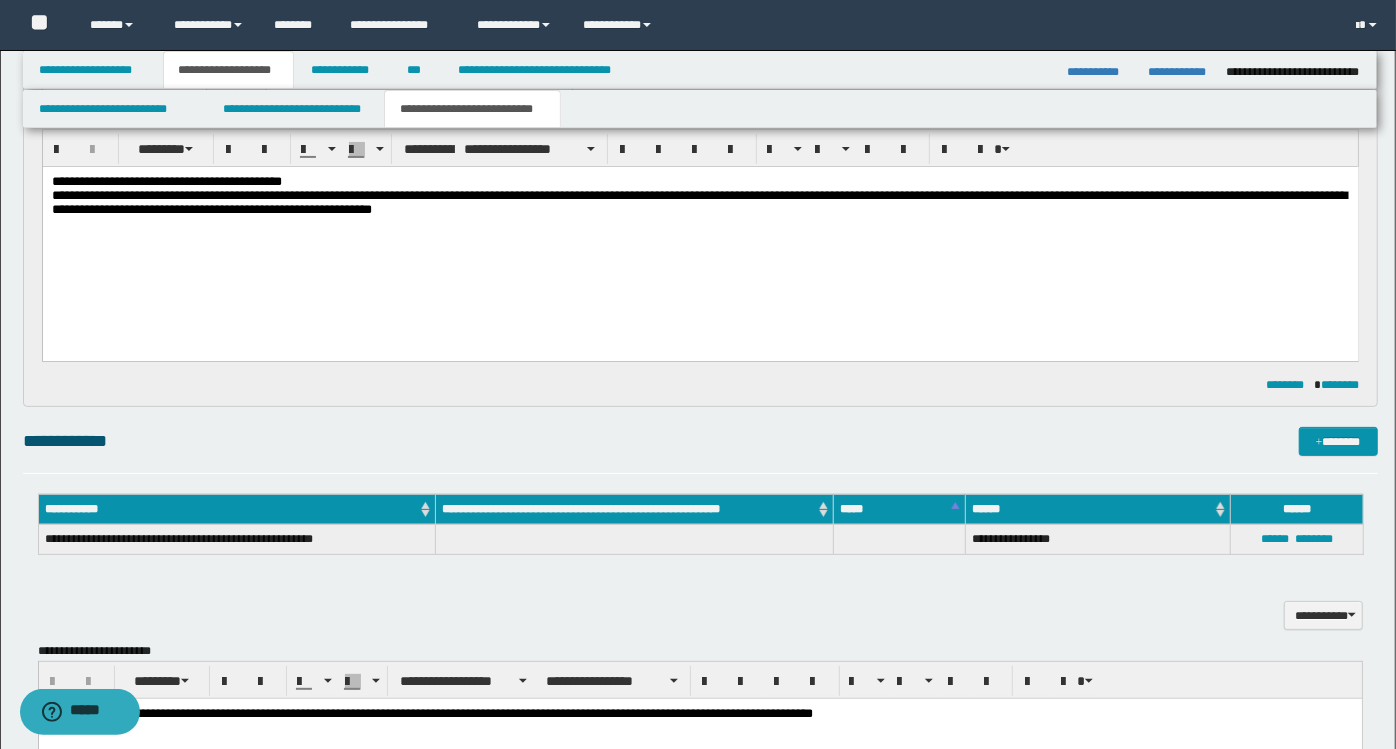 click on "**********" at bounding box center [700, 235] 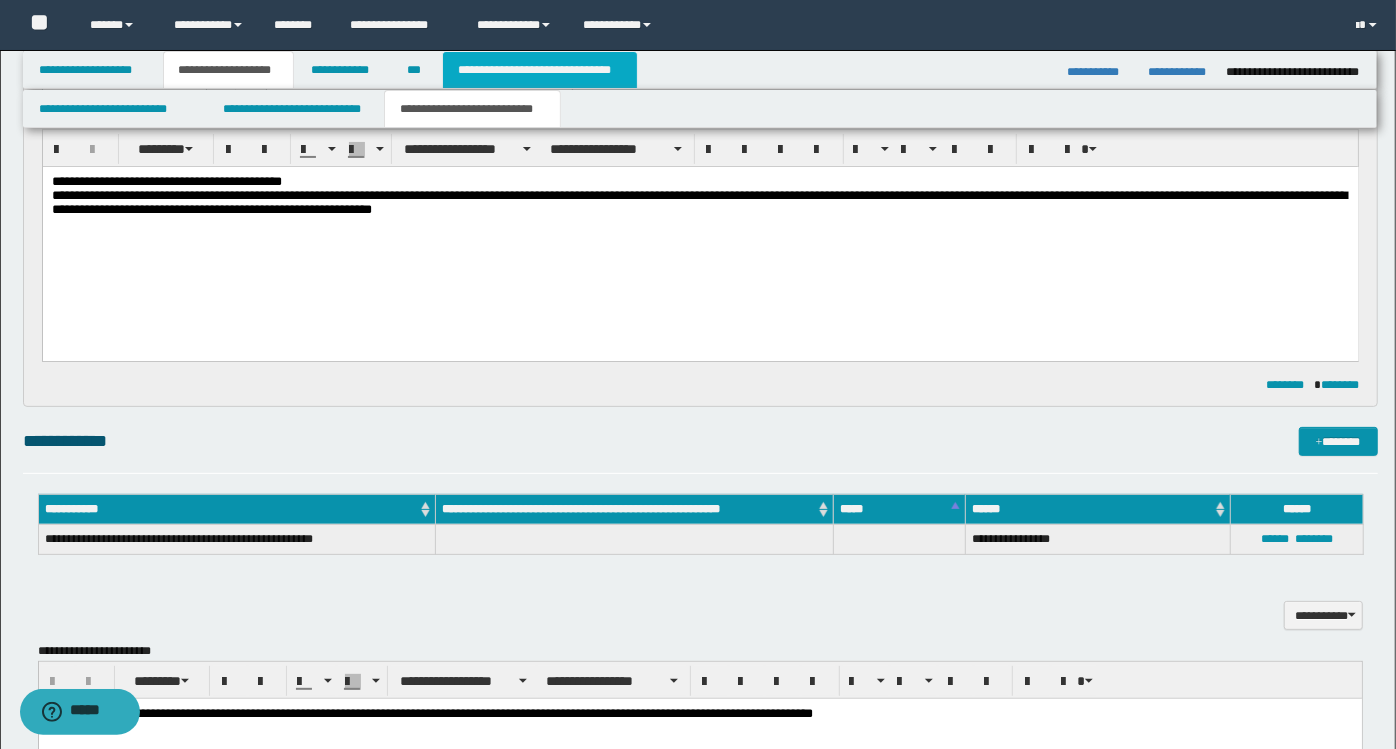 click on "**********" at bounding box center (540, 70) 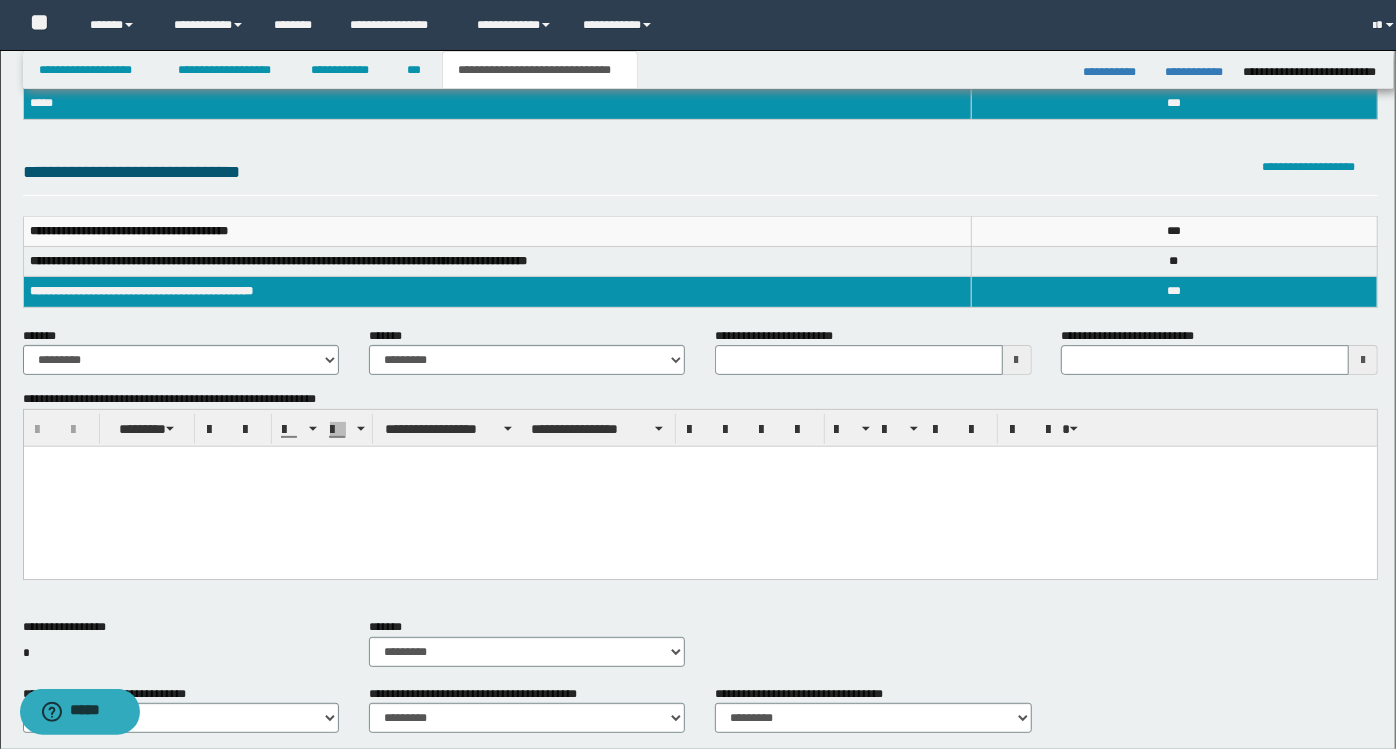scroll, scrollTop: 157, scrollLeft: 0, axis: vertical 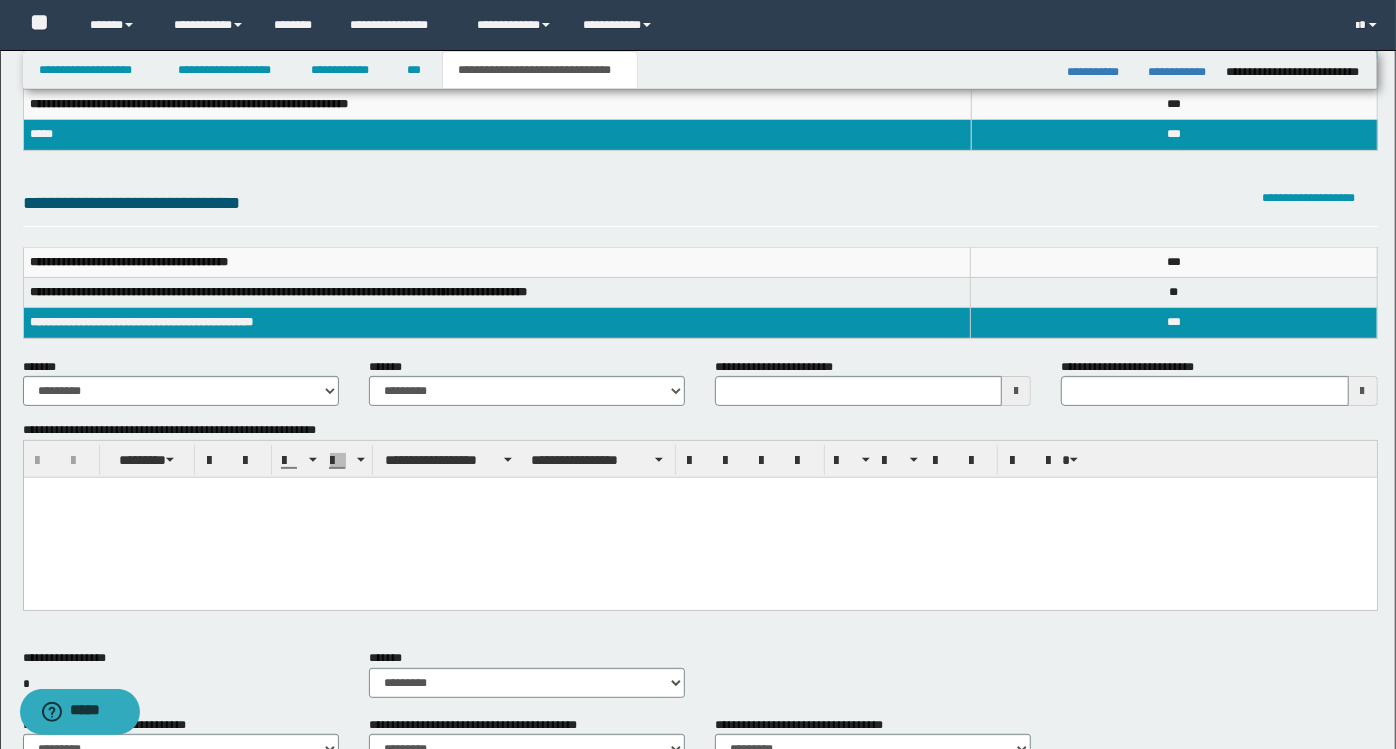 type 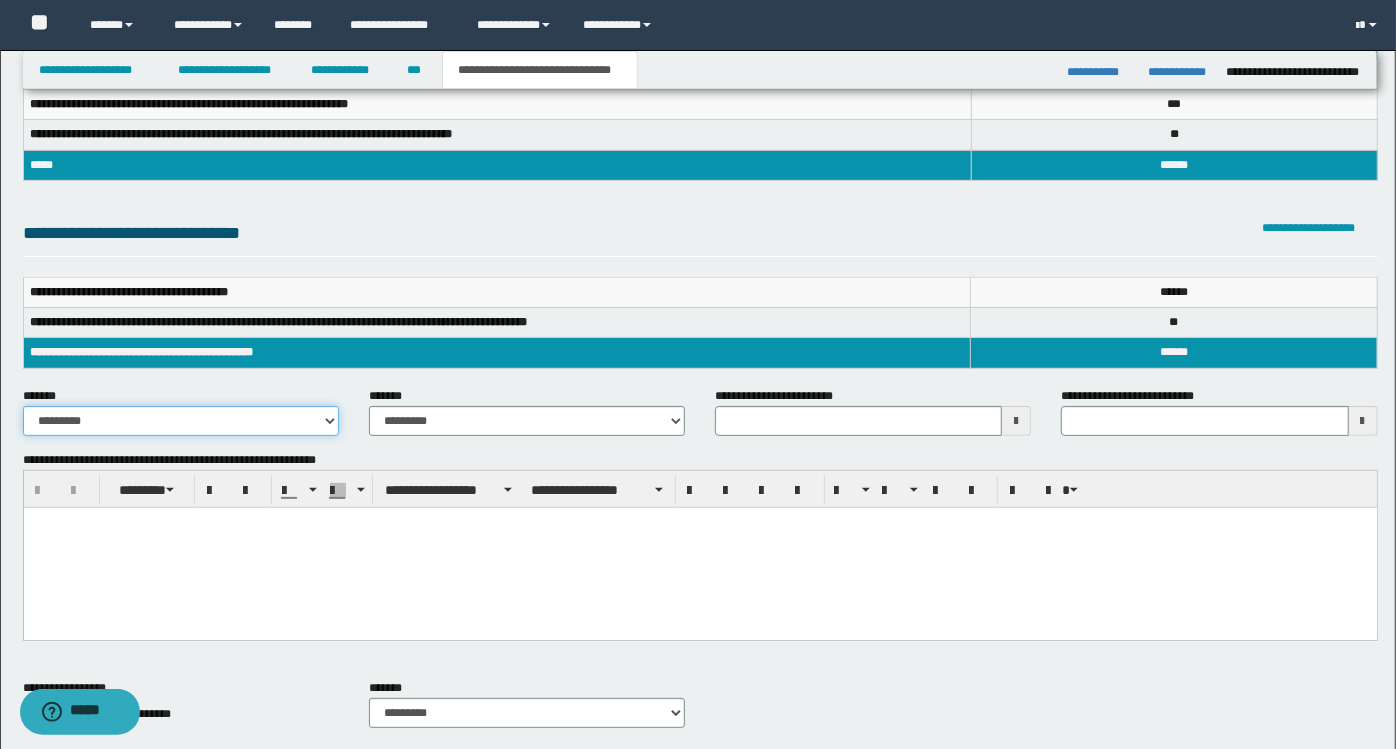 click on "**********" at bounding box center [181, 421] 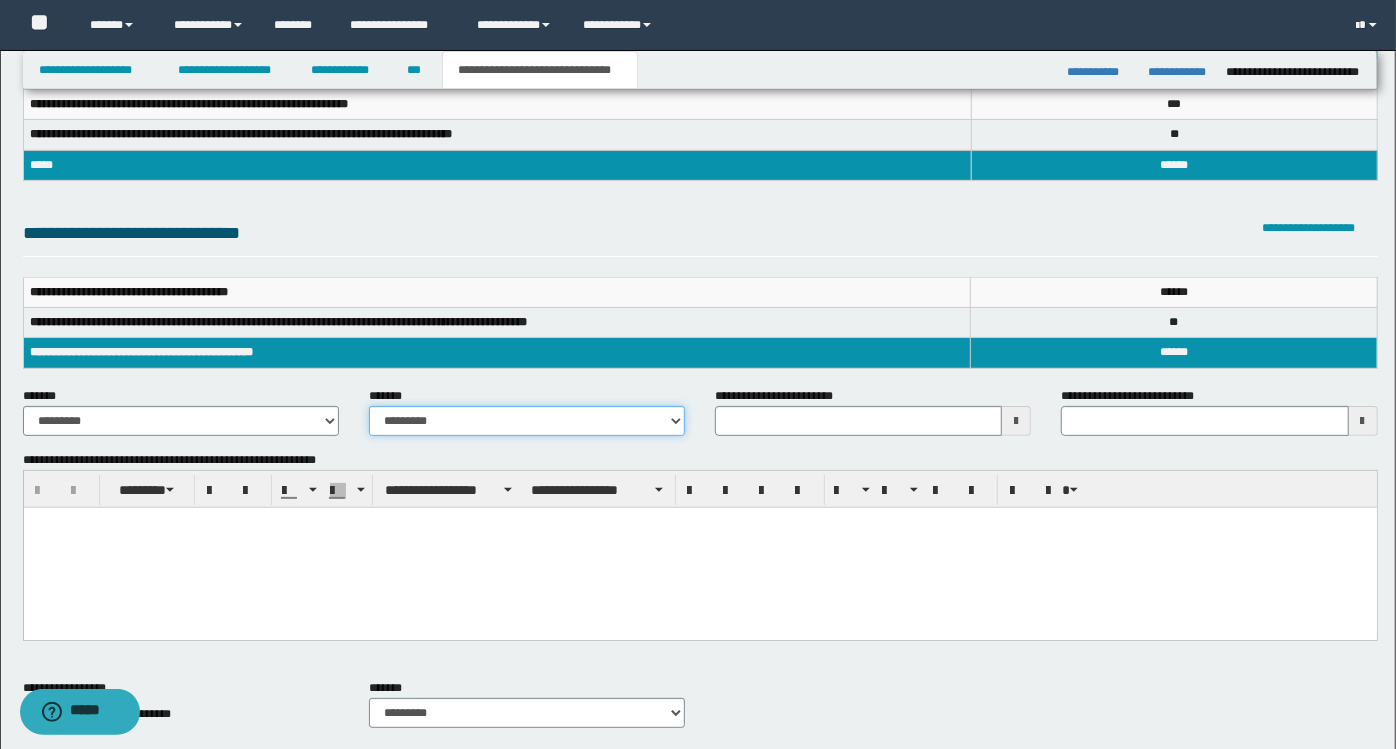 click on "**********" at bounding box center [527, 421] 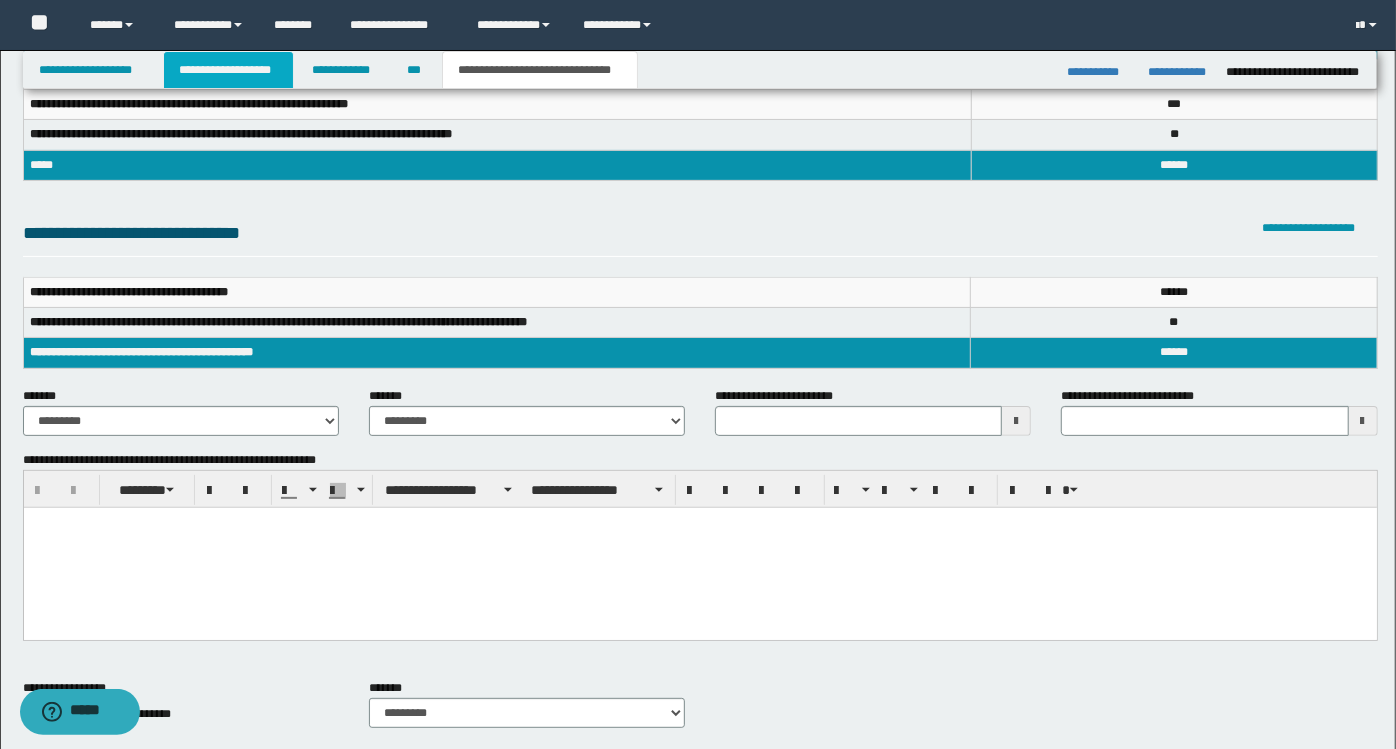 click on "**********" at bounding box center [228, 70] 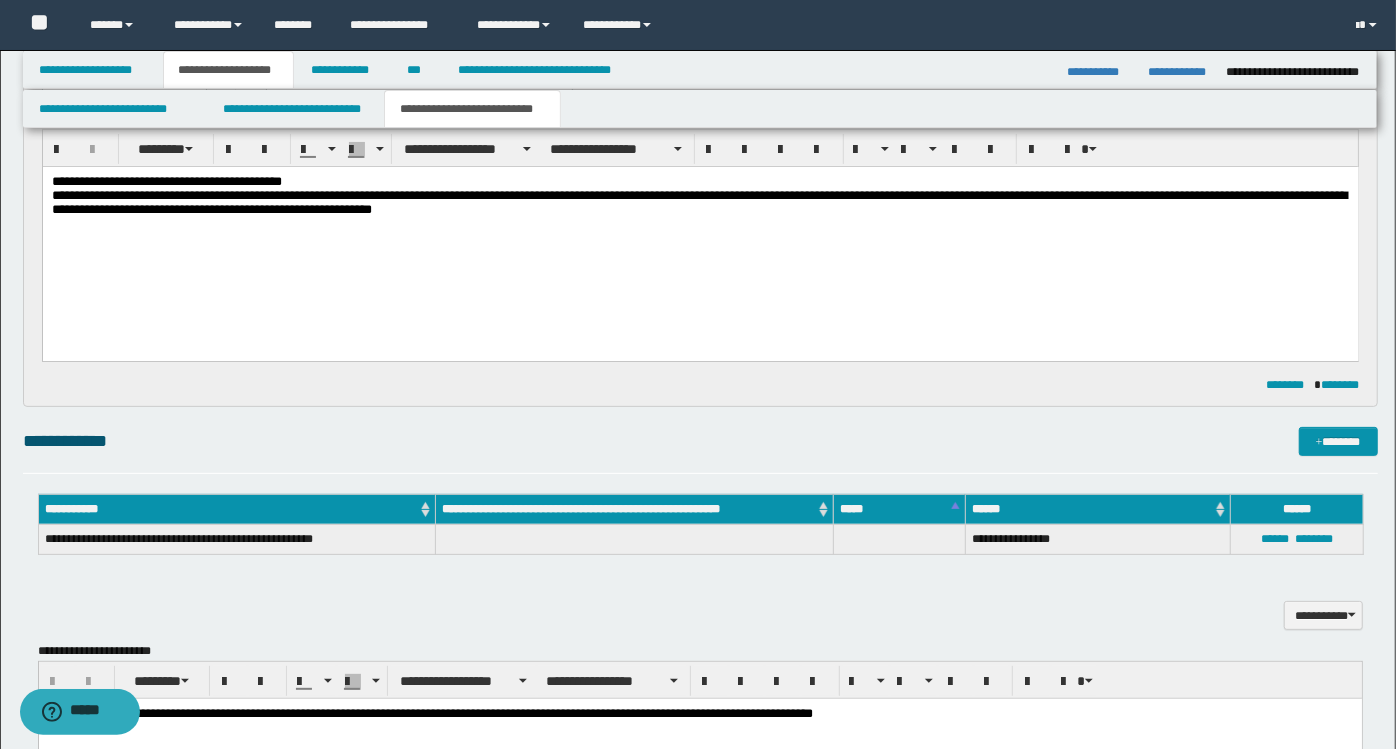 scroll, scrollTop: 0, scrollLeft: 0, axis: both 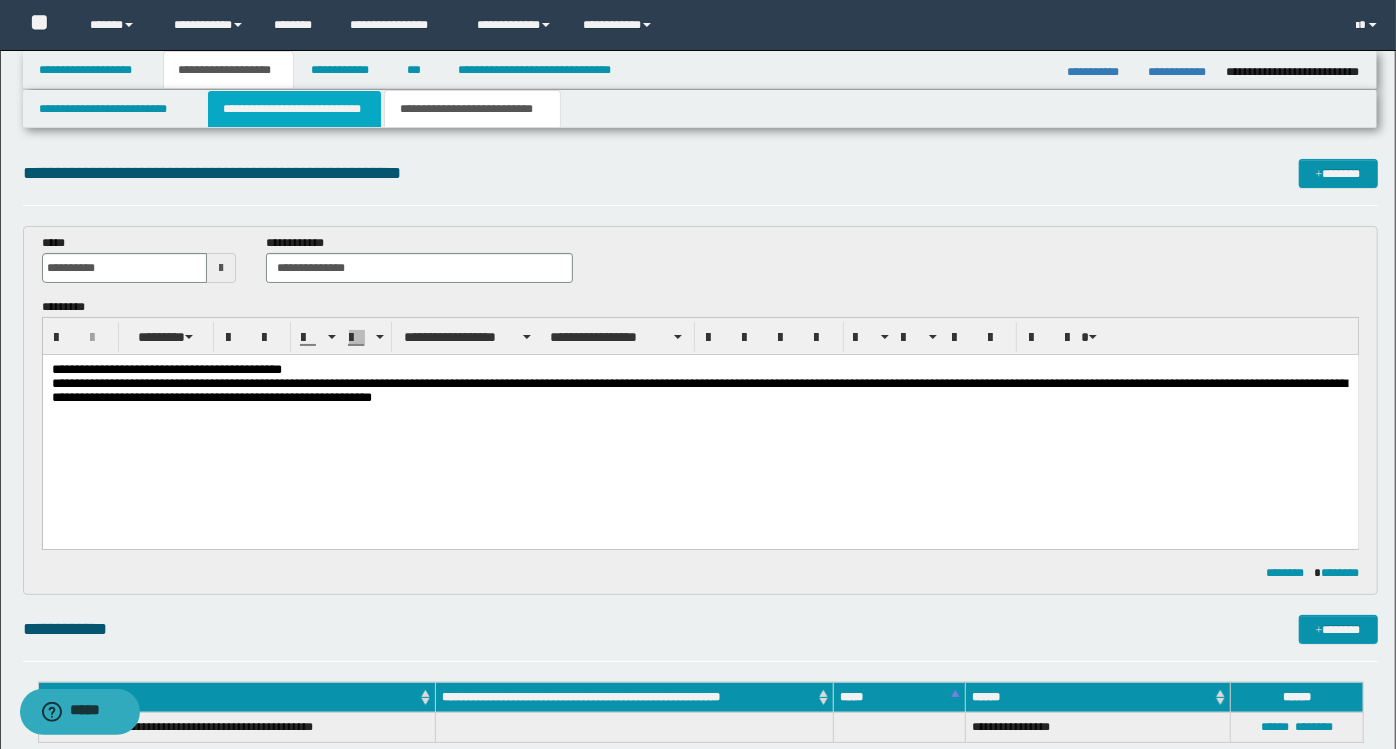 click on "**********" at bounding box center (294, 109) 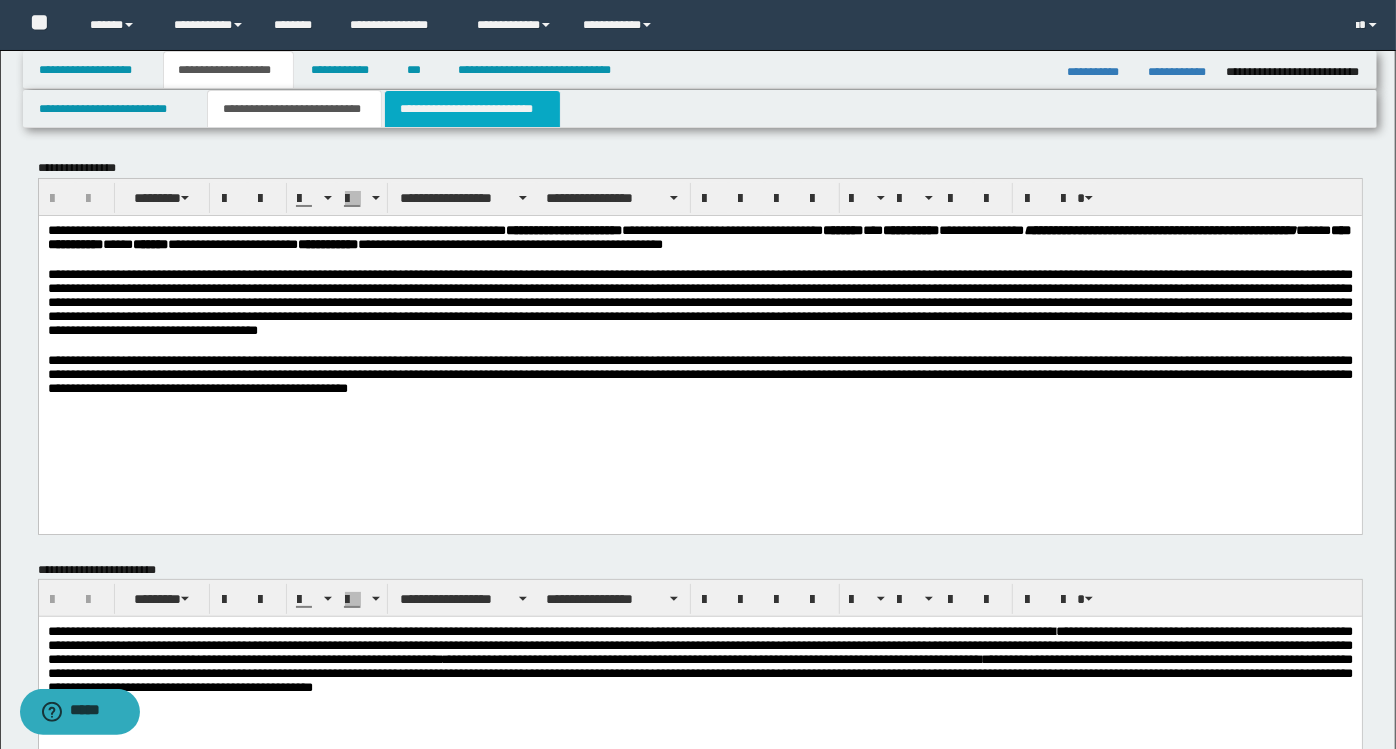 click on "**********" at bounding box center (472, 109) 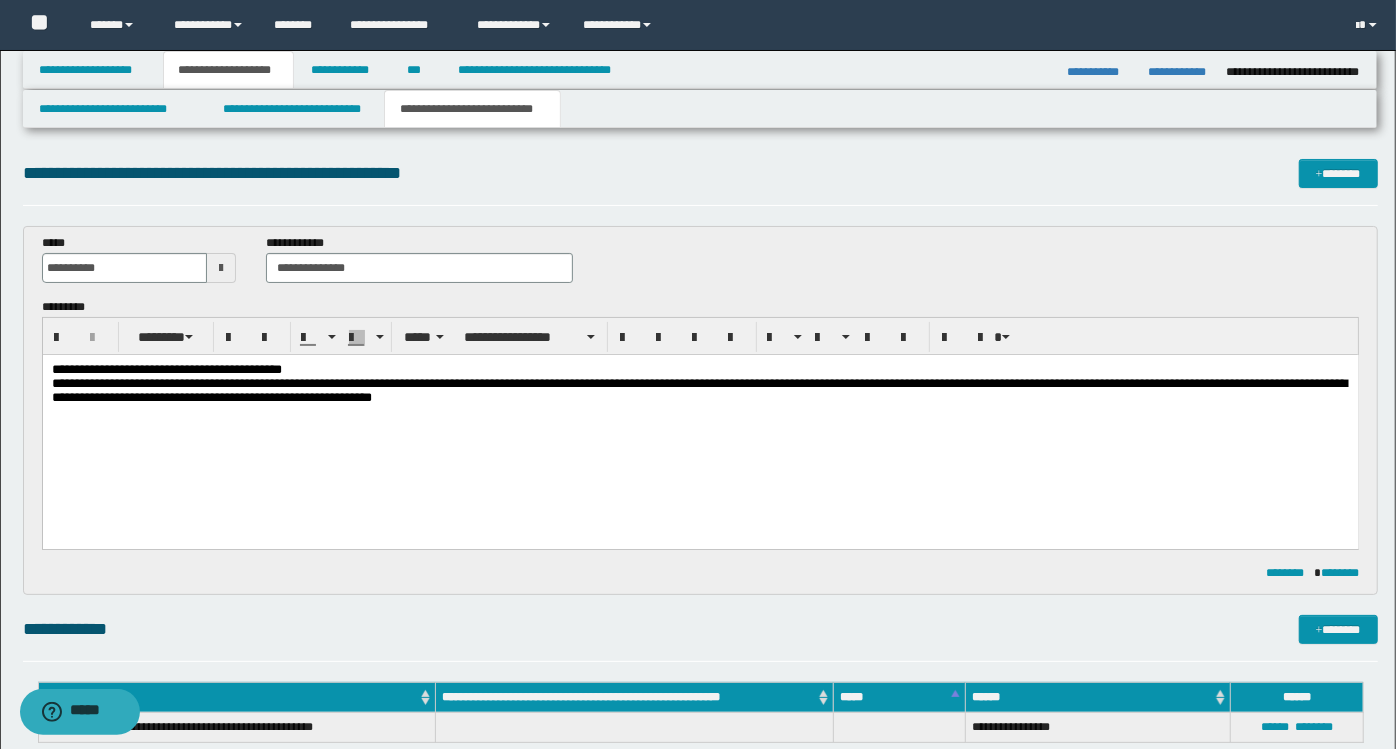 click on "**********" at bounding box center [698, 389] 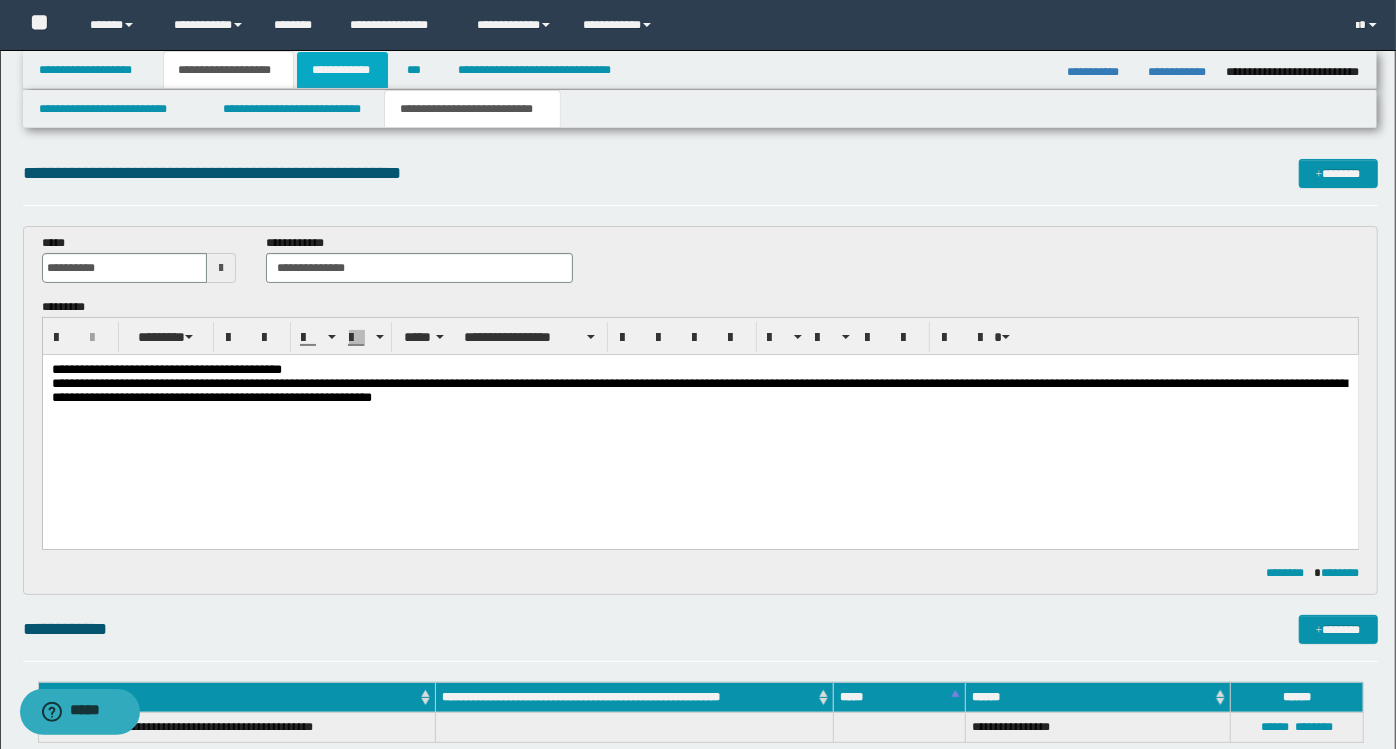 click on "**********" at bounding box center (343, 70) 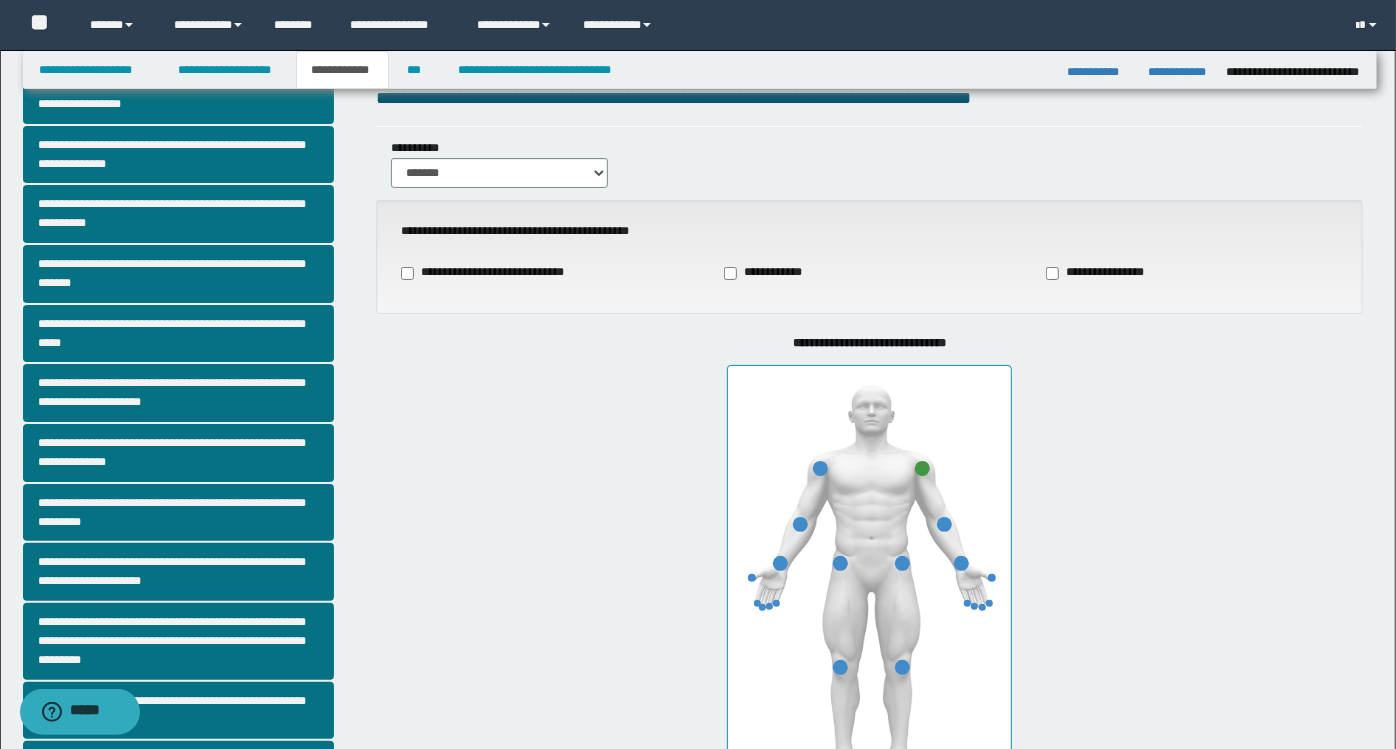 scroll, scrollTop: 54, scrollLeft: 0, axis: vertical 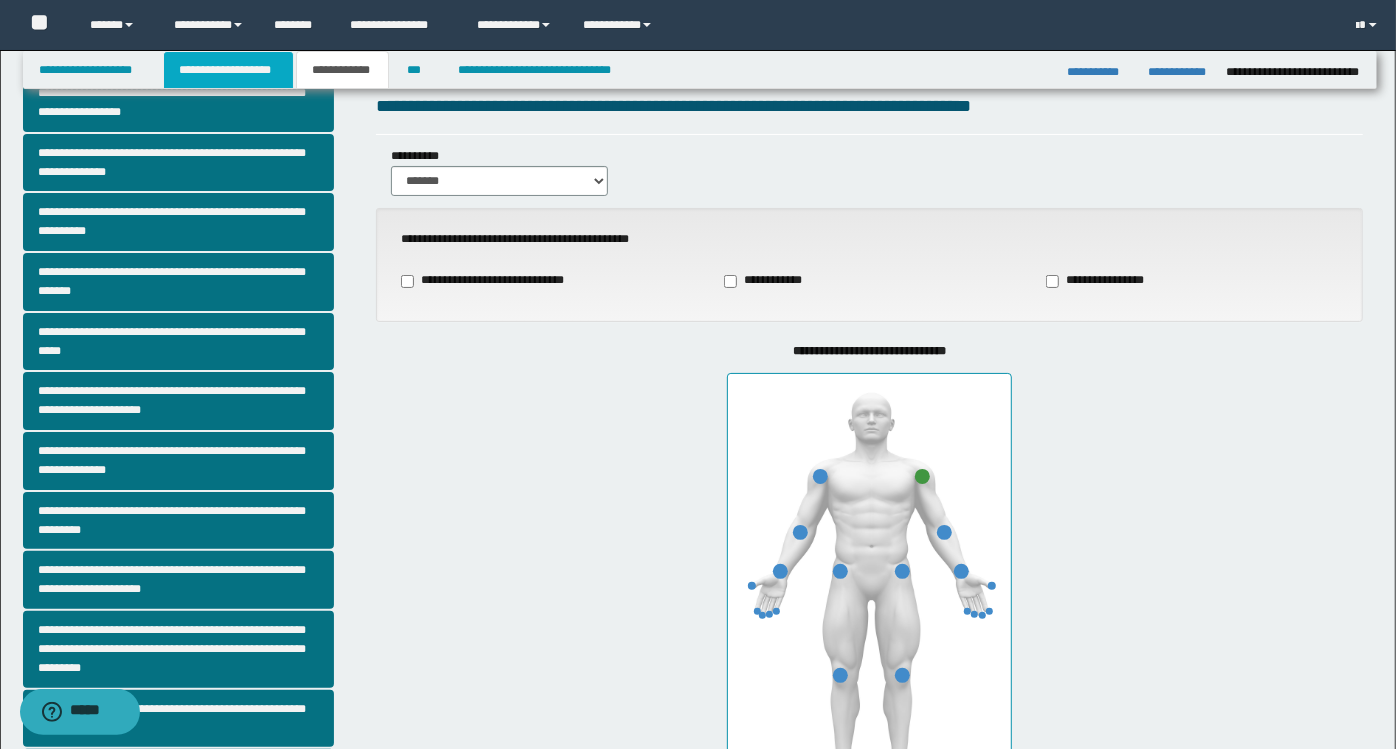 click on "**********" at bounding box center (228, 70) 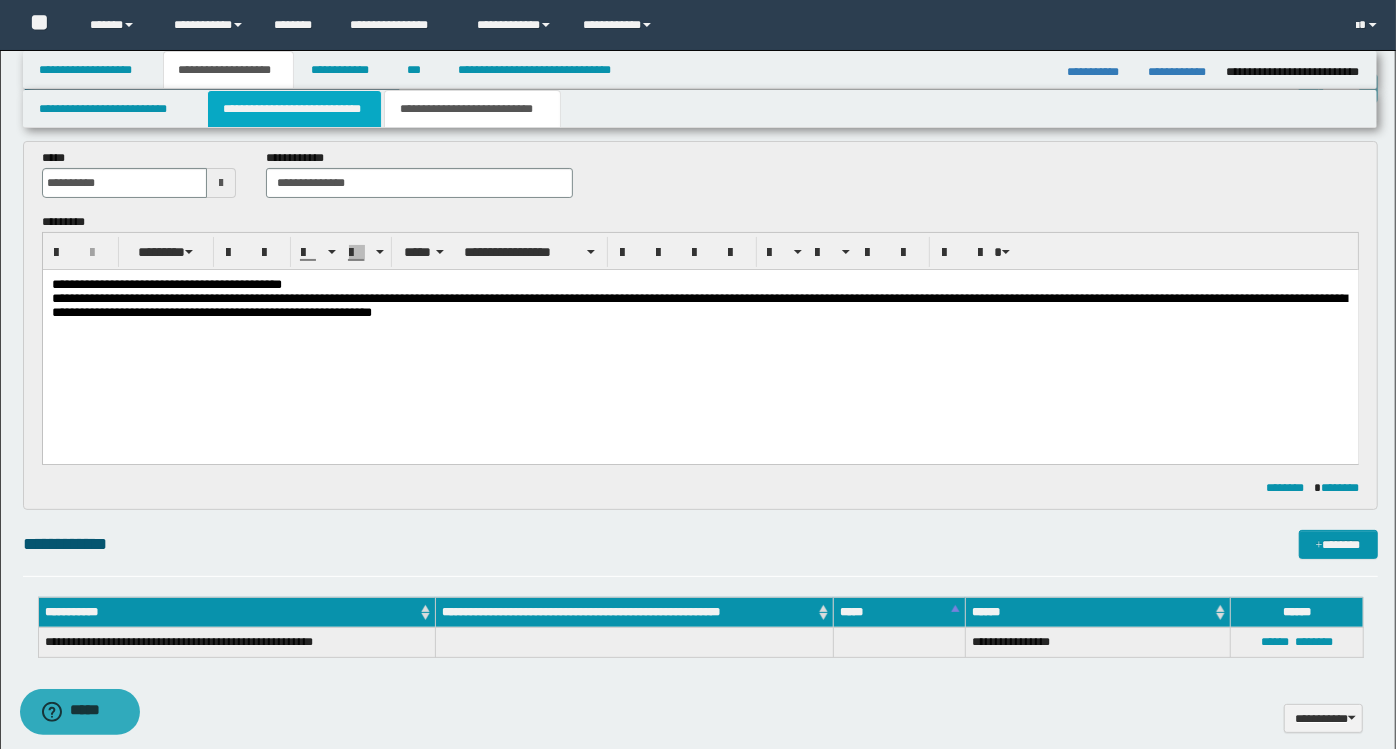 click on "**********" at bounding box center (294, 109) 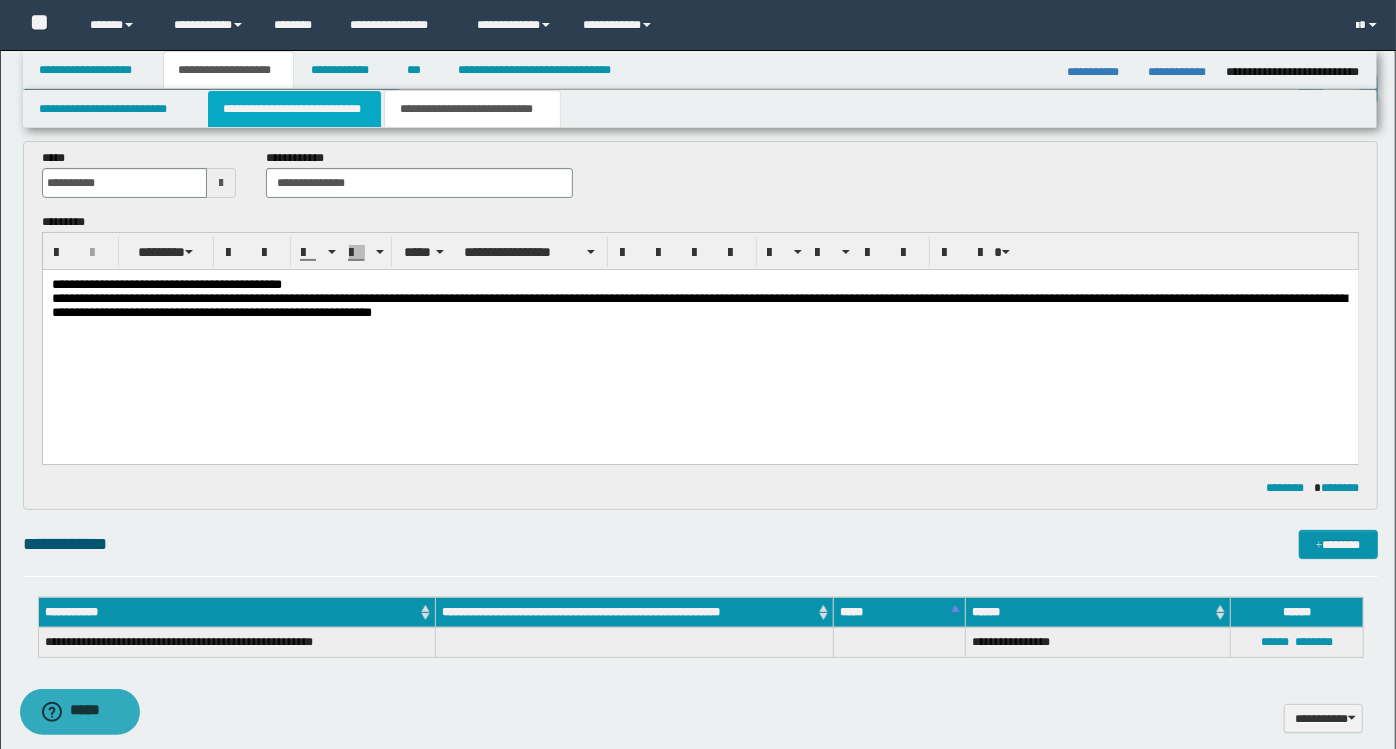 type 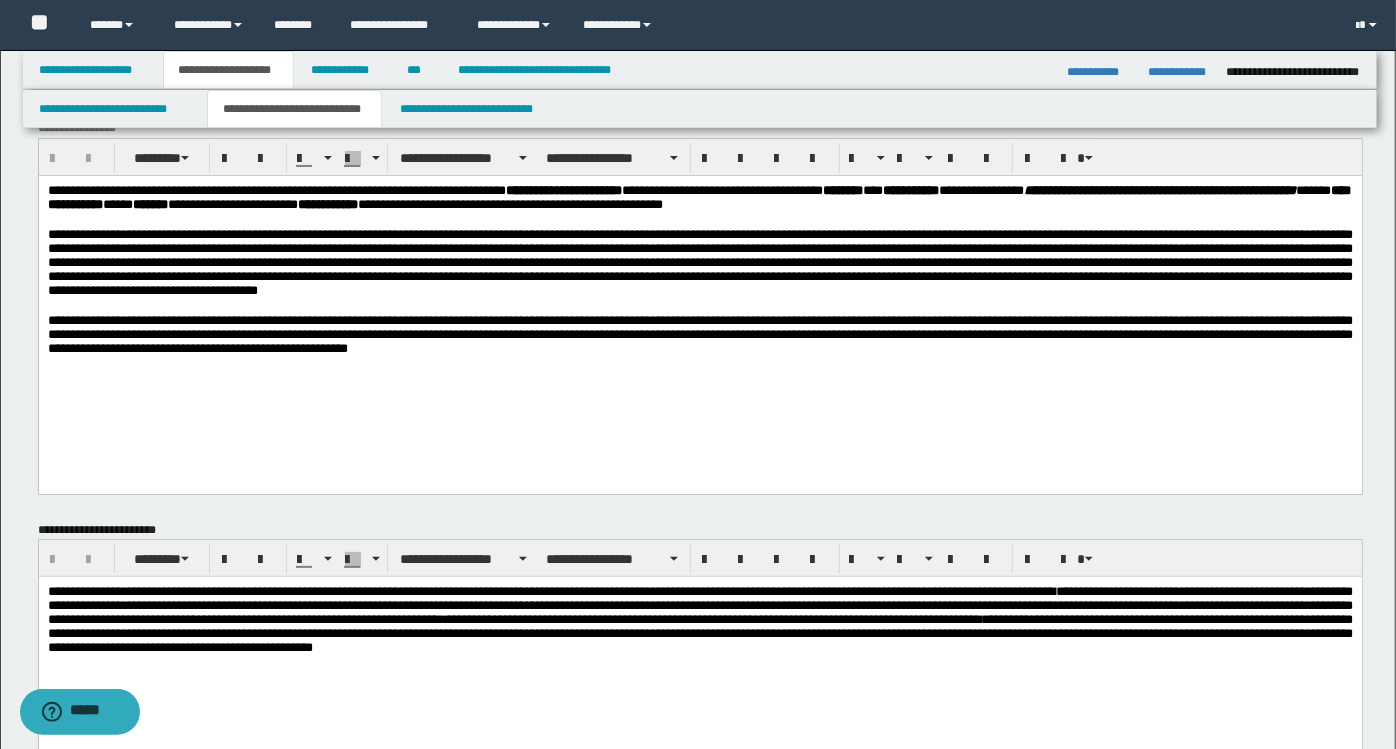 scroll, scrollTop: 72, scrollLeft: 0, axis: vertical 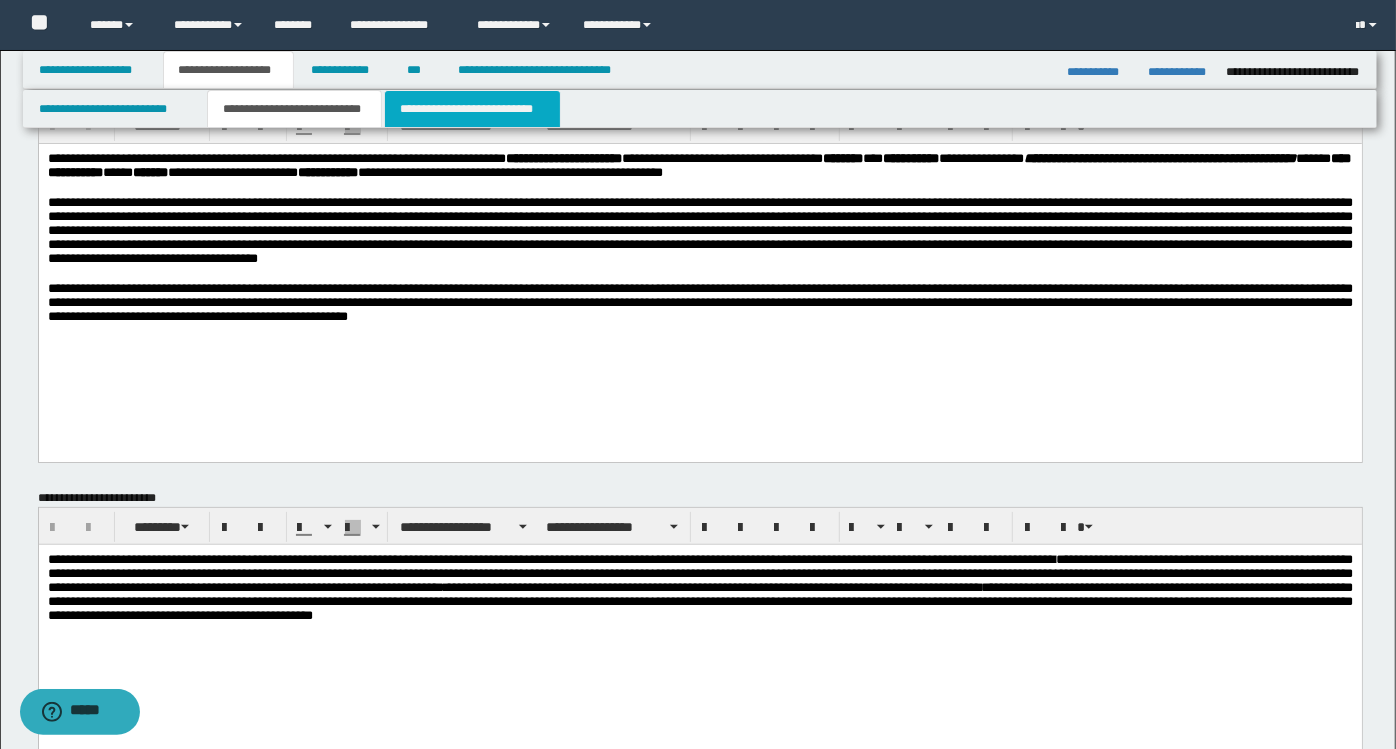 click on "**********" at bounding box center [472, 109] 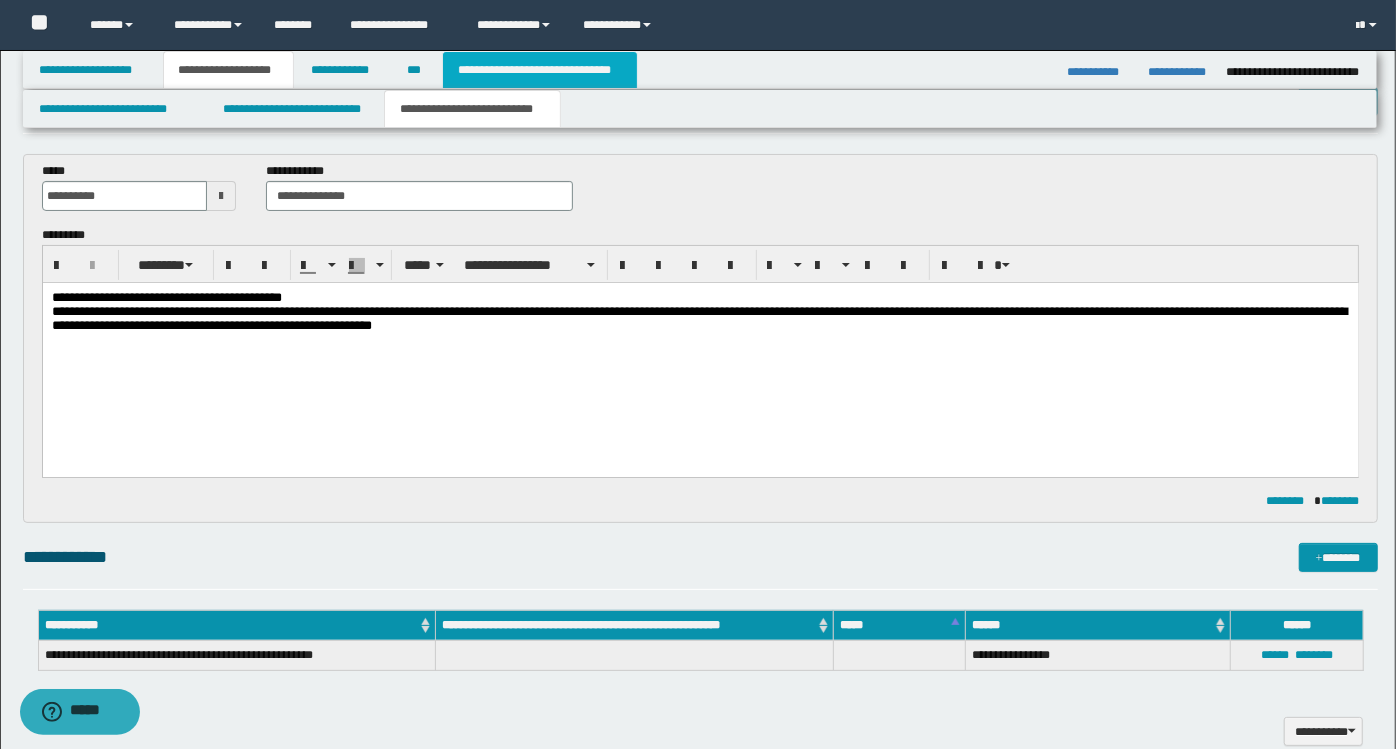 click on "**********" at bounding box center (540, 70) 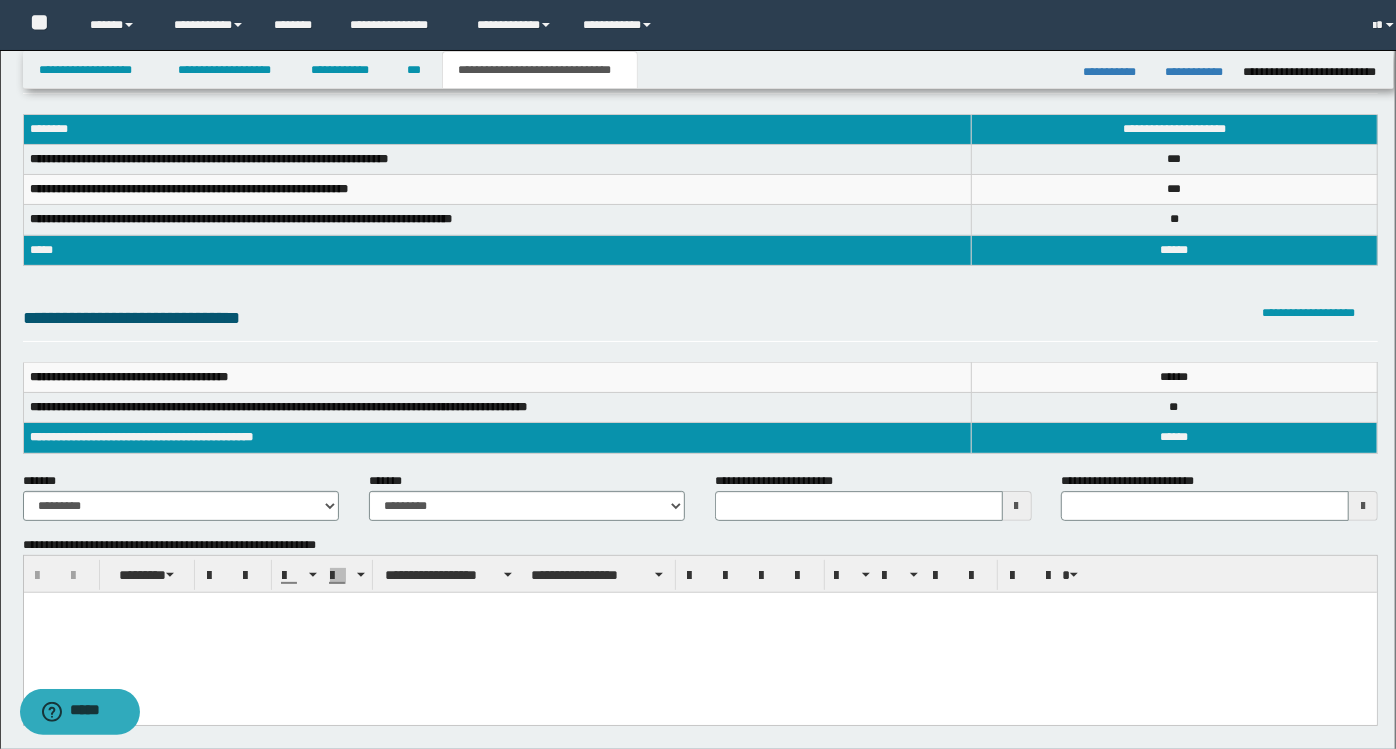 scroll, scrollTop: 41, scrollLeft: 0, axis: vertical 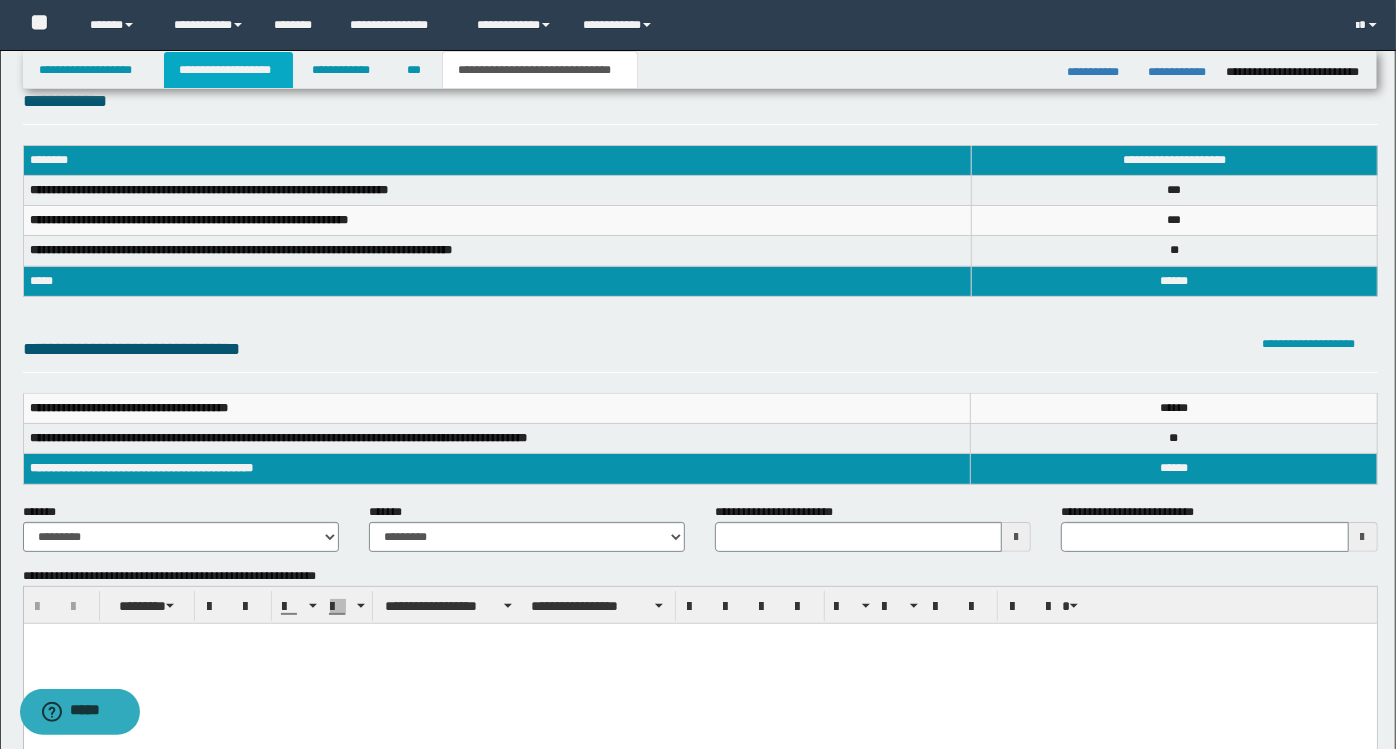click on "**********" at bounding box center (228, 70) 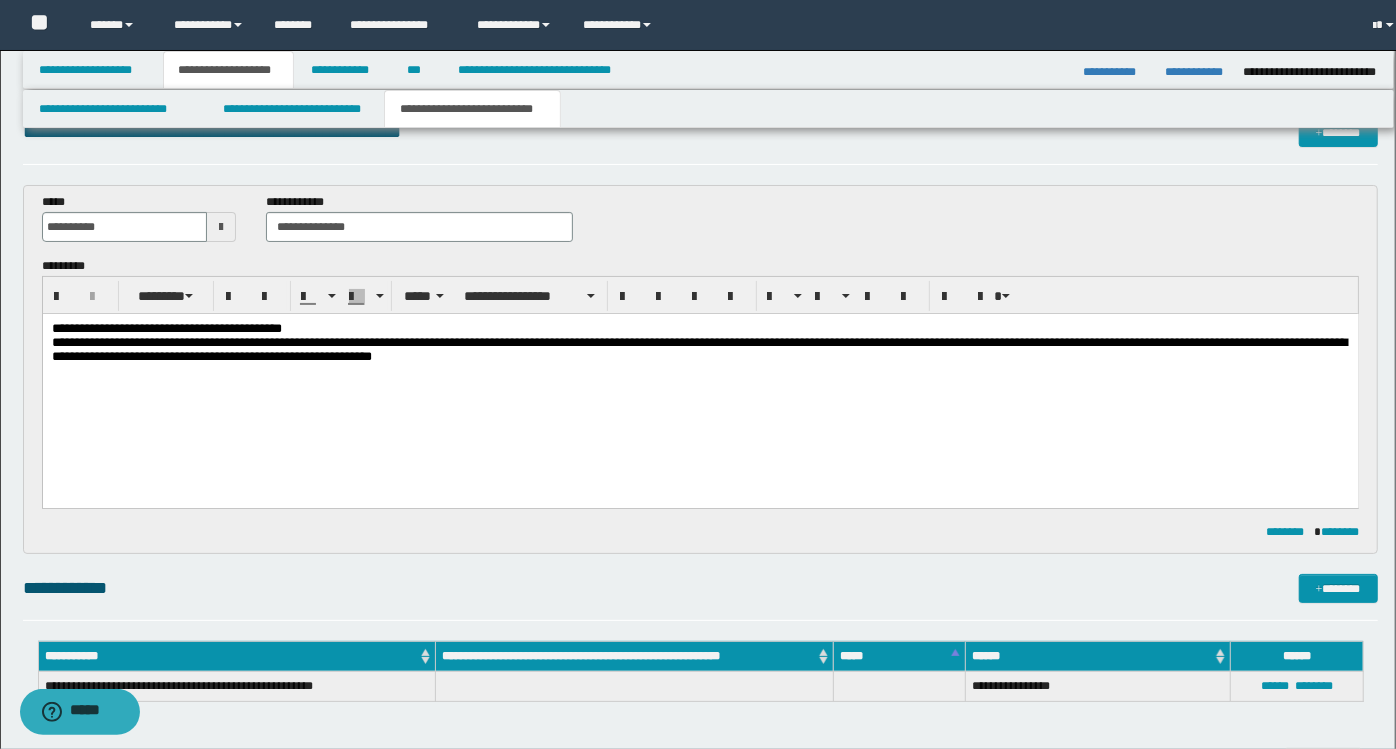 scroll, scrollTop: 72, scrollLeft: 0, axis: vertical 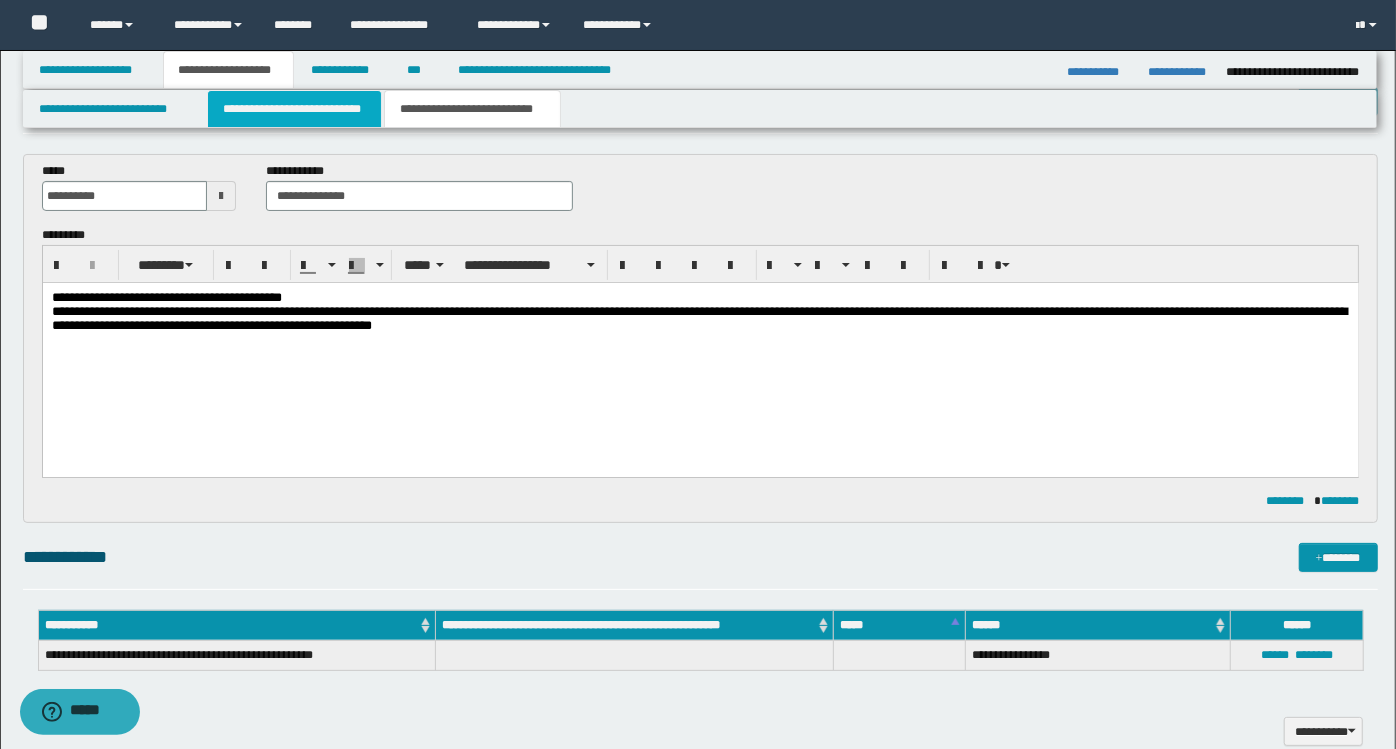 click on "**********" at bounding box center [294, 109] 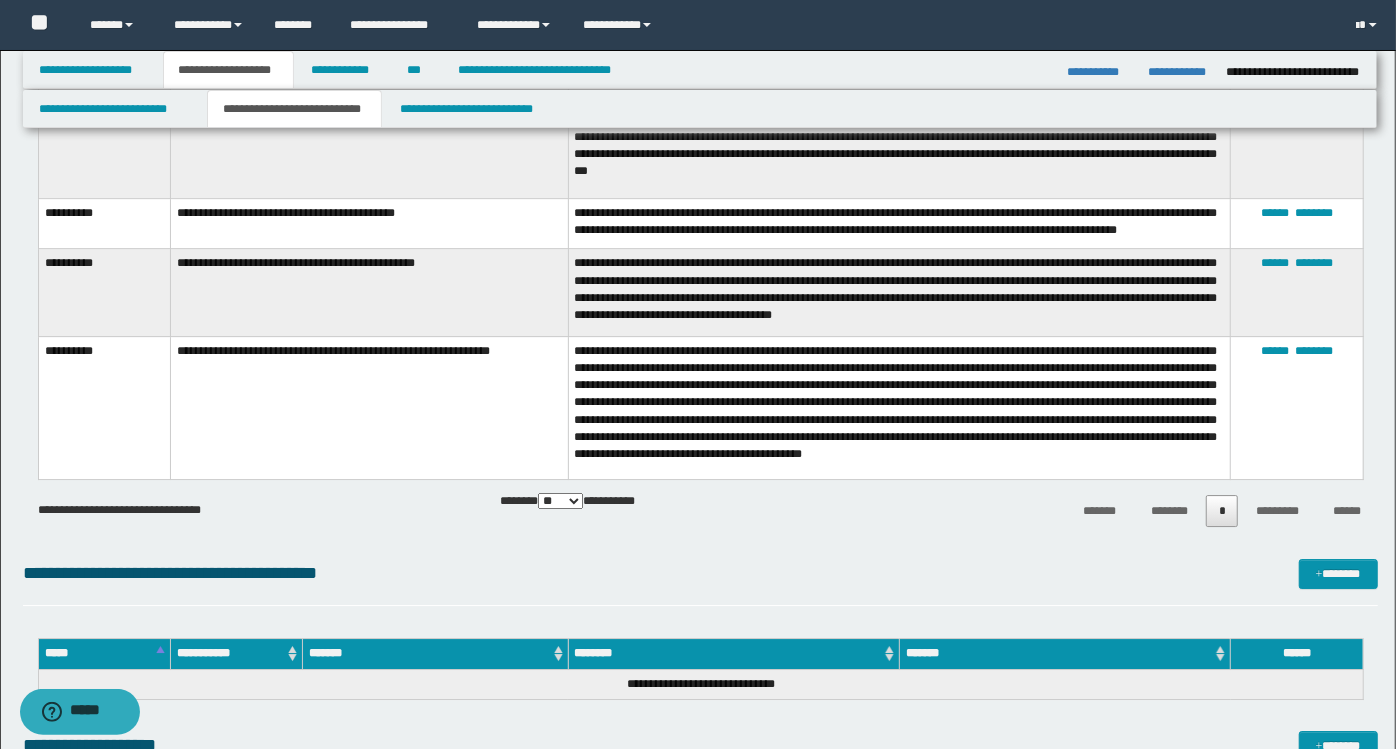 scroll, scrollTop: 0, scrollLeft: 0, axis: both 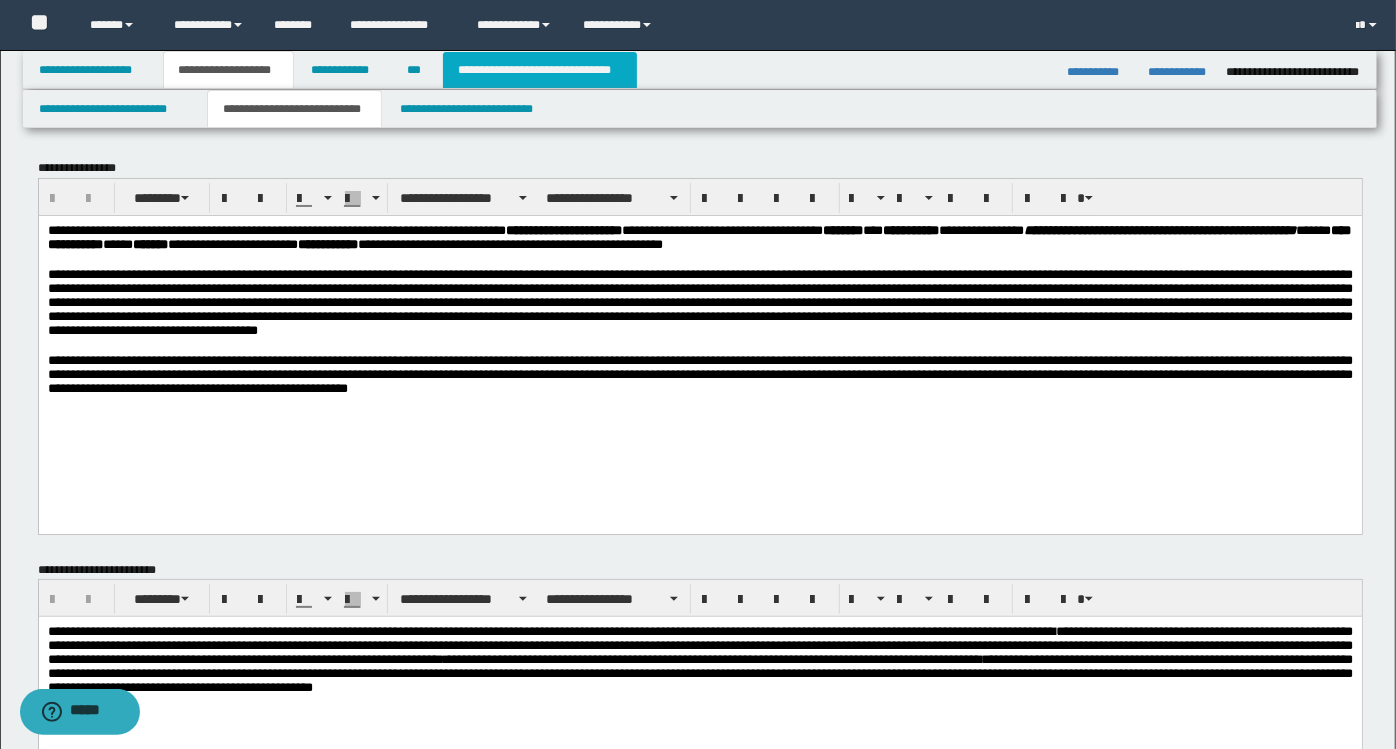click on "**********" at bounding box center (540, 70) 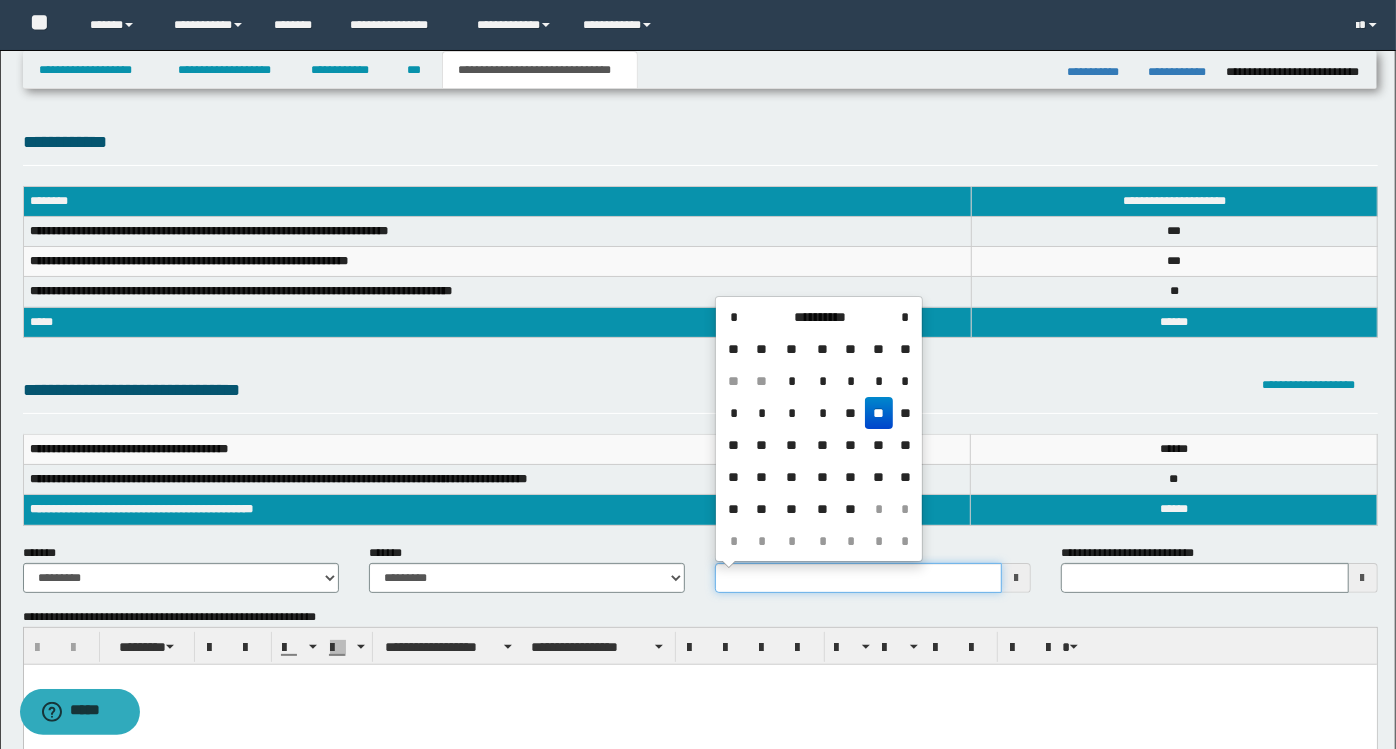 click on "**********" at bounding box center [858, 578] 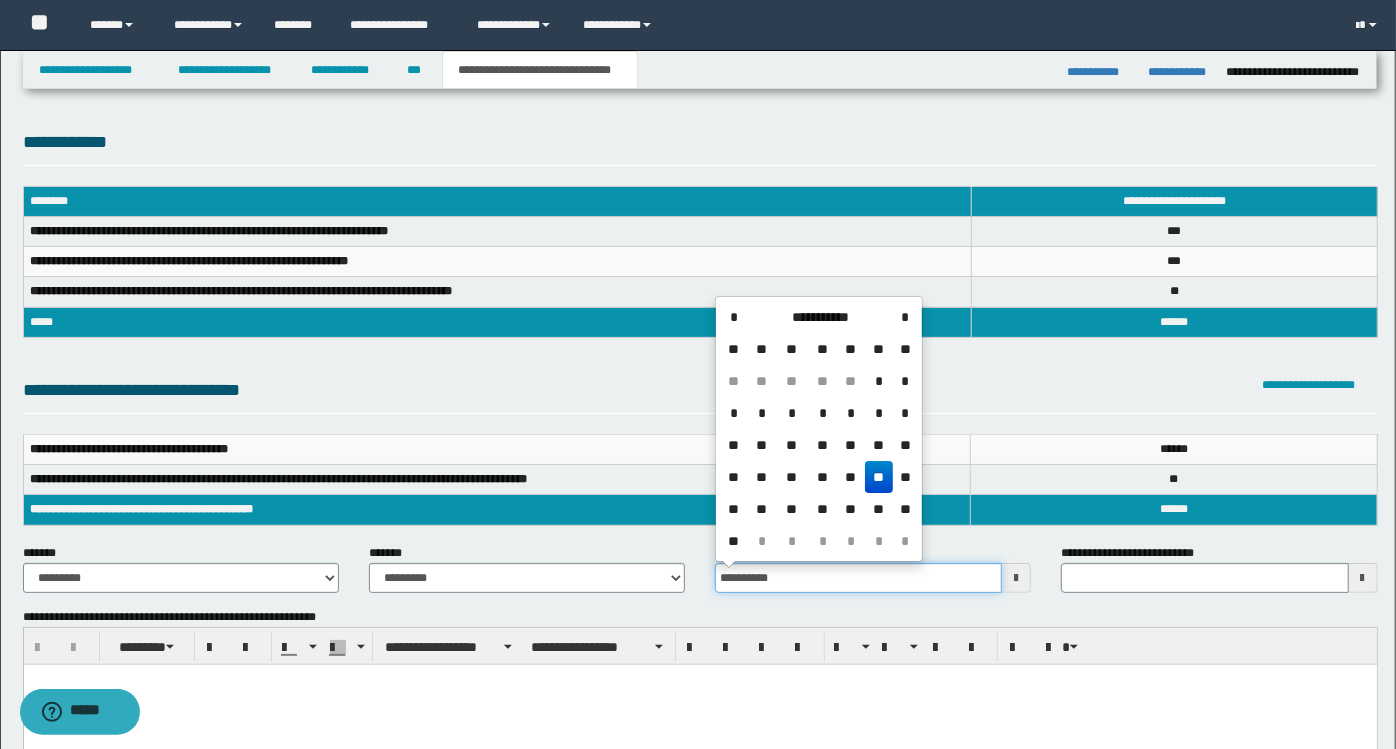 type on "**********" 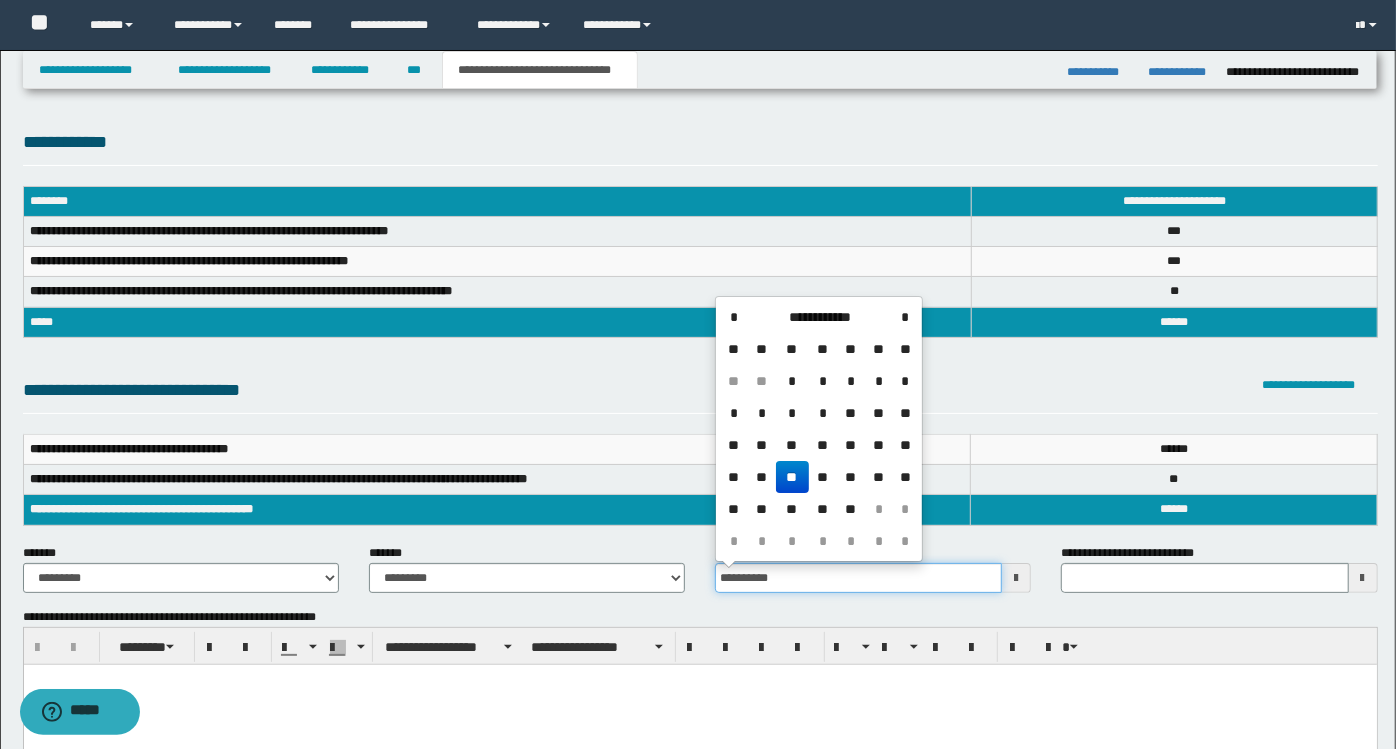 type 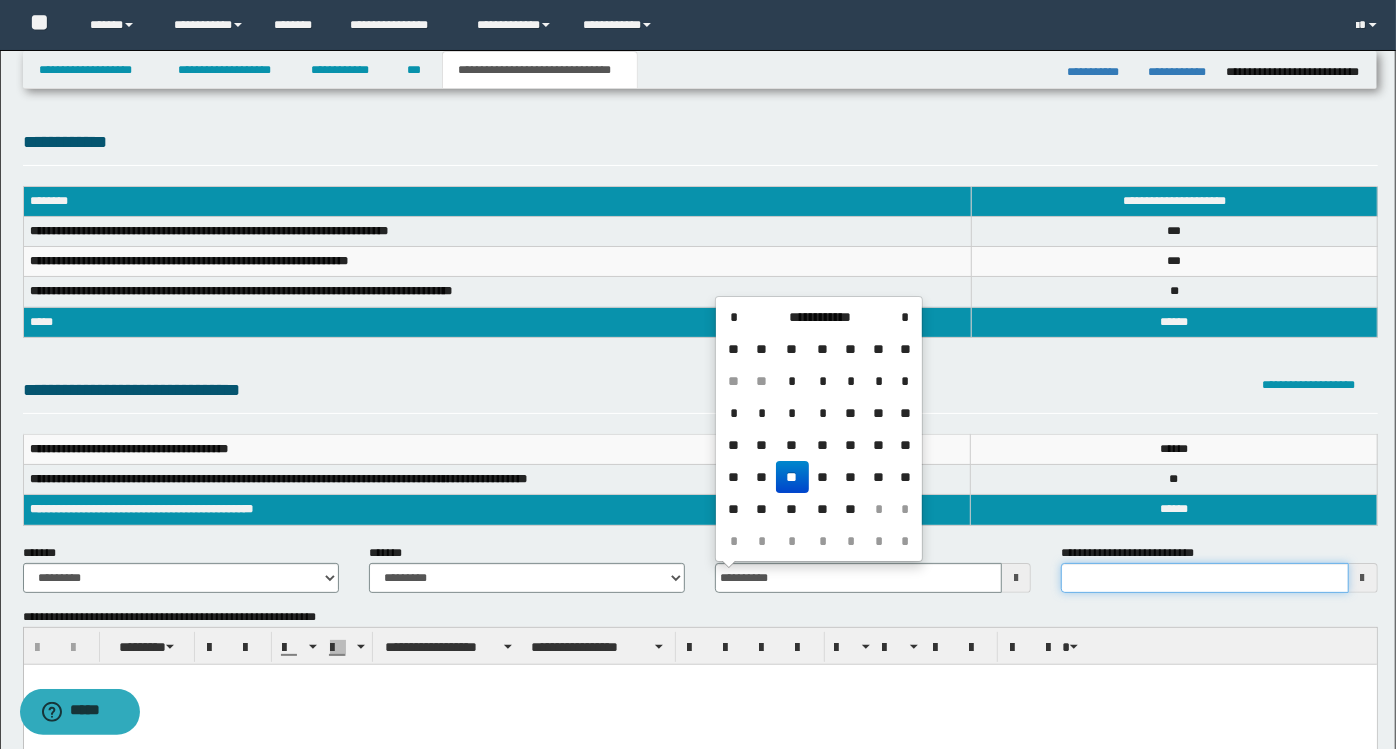 type on "**********" 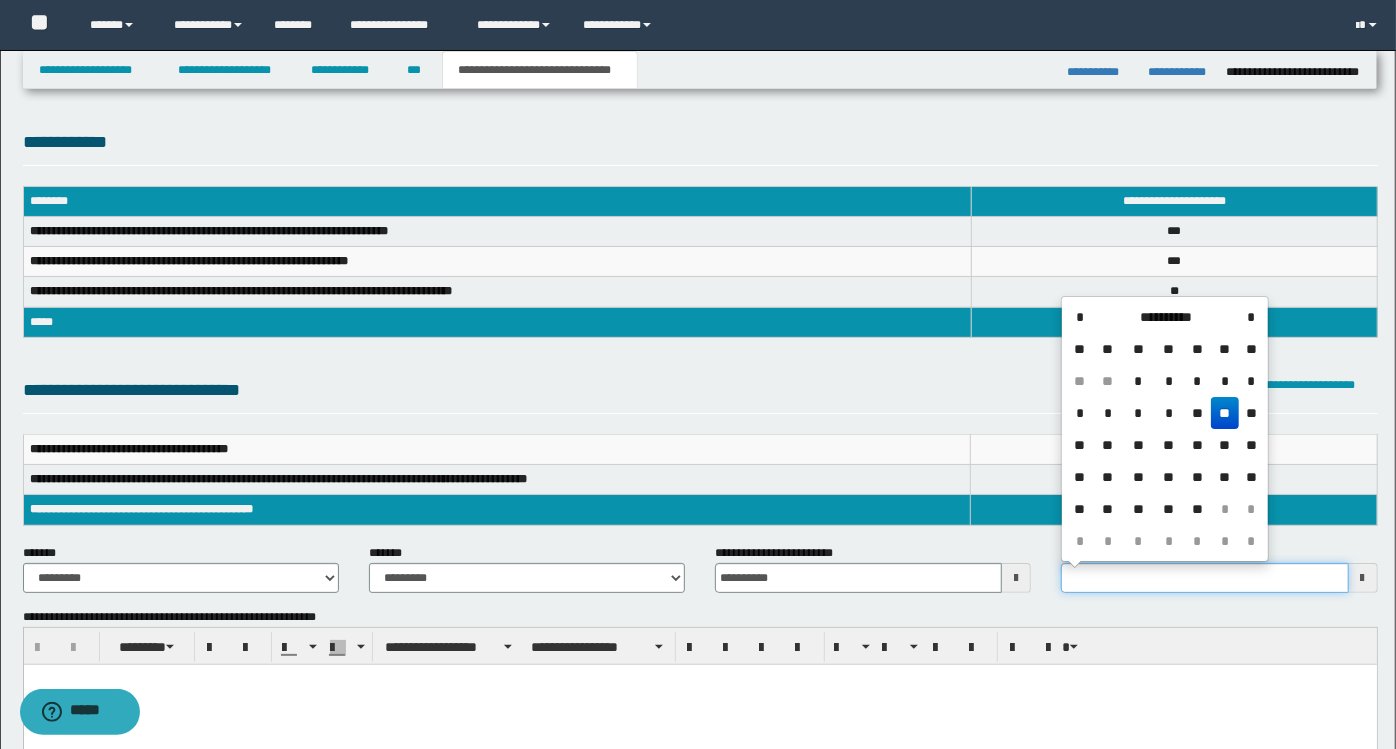 click on "**********" at bounding box center (1204, 578) 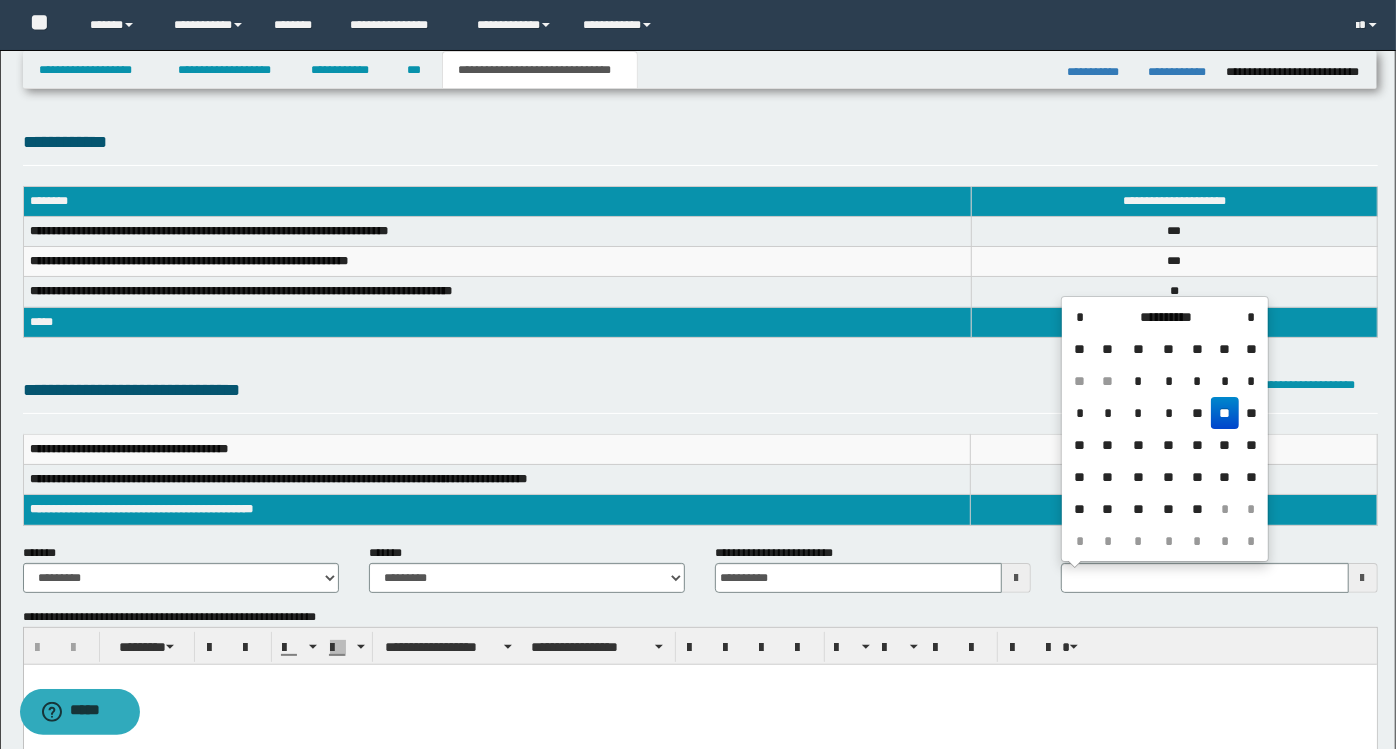 click on "**" at bounding box center [1225, 413] 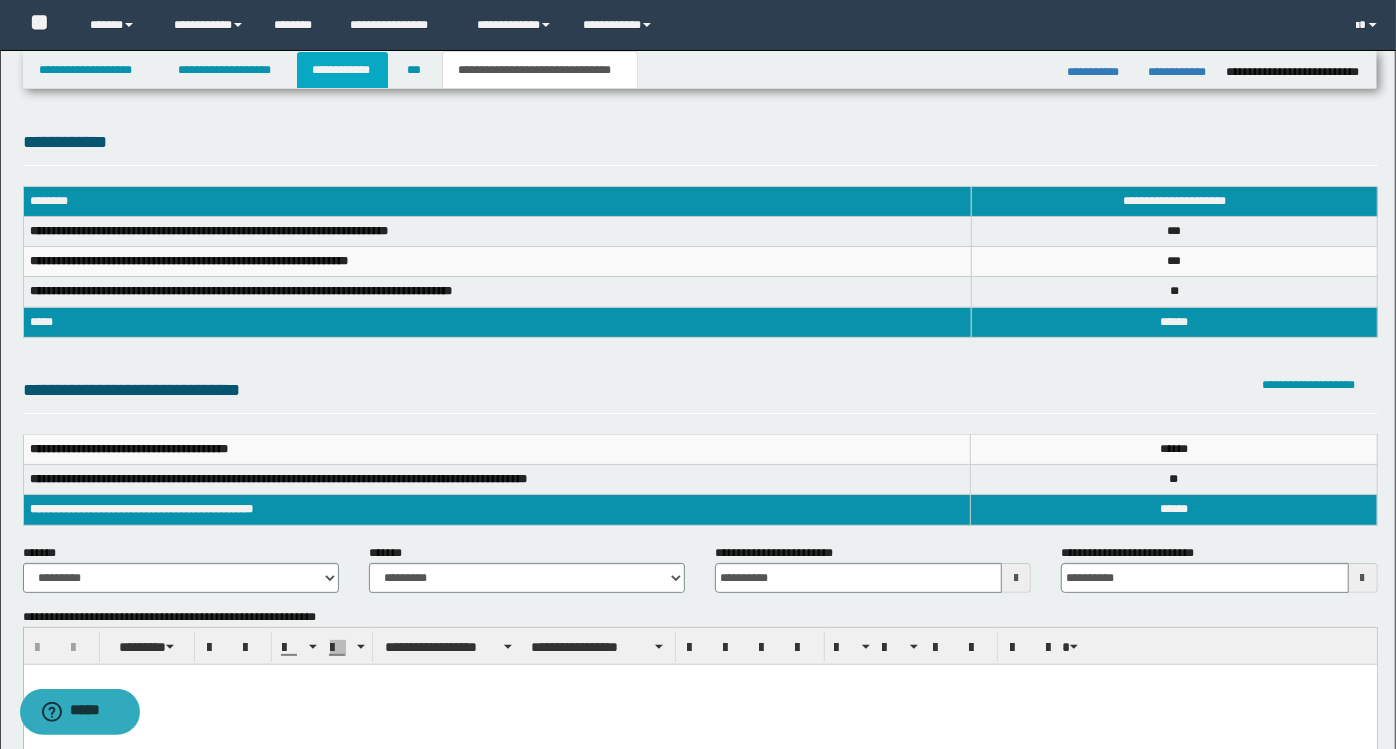 click on "**********" at bounding box center [343, 70] 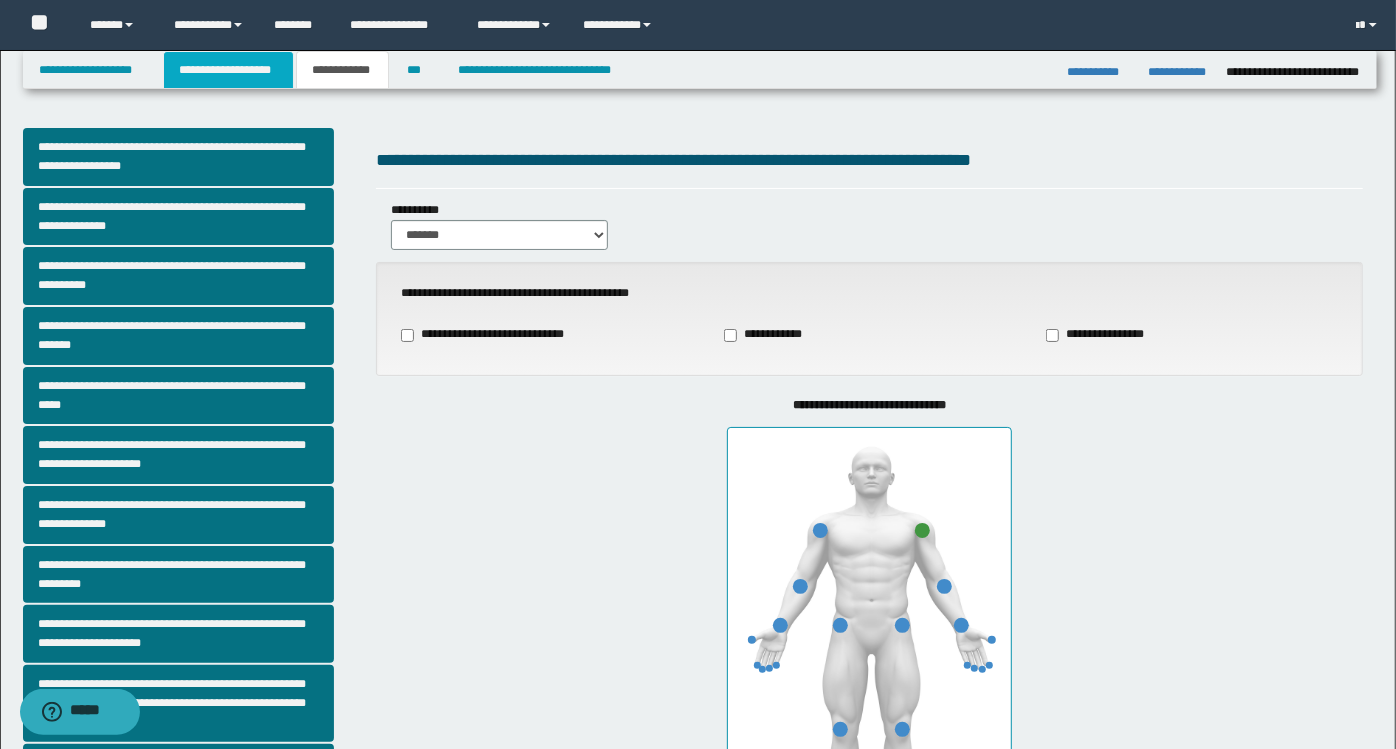 click on "**********" at bounding box center (228, 70) 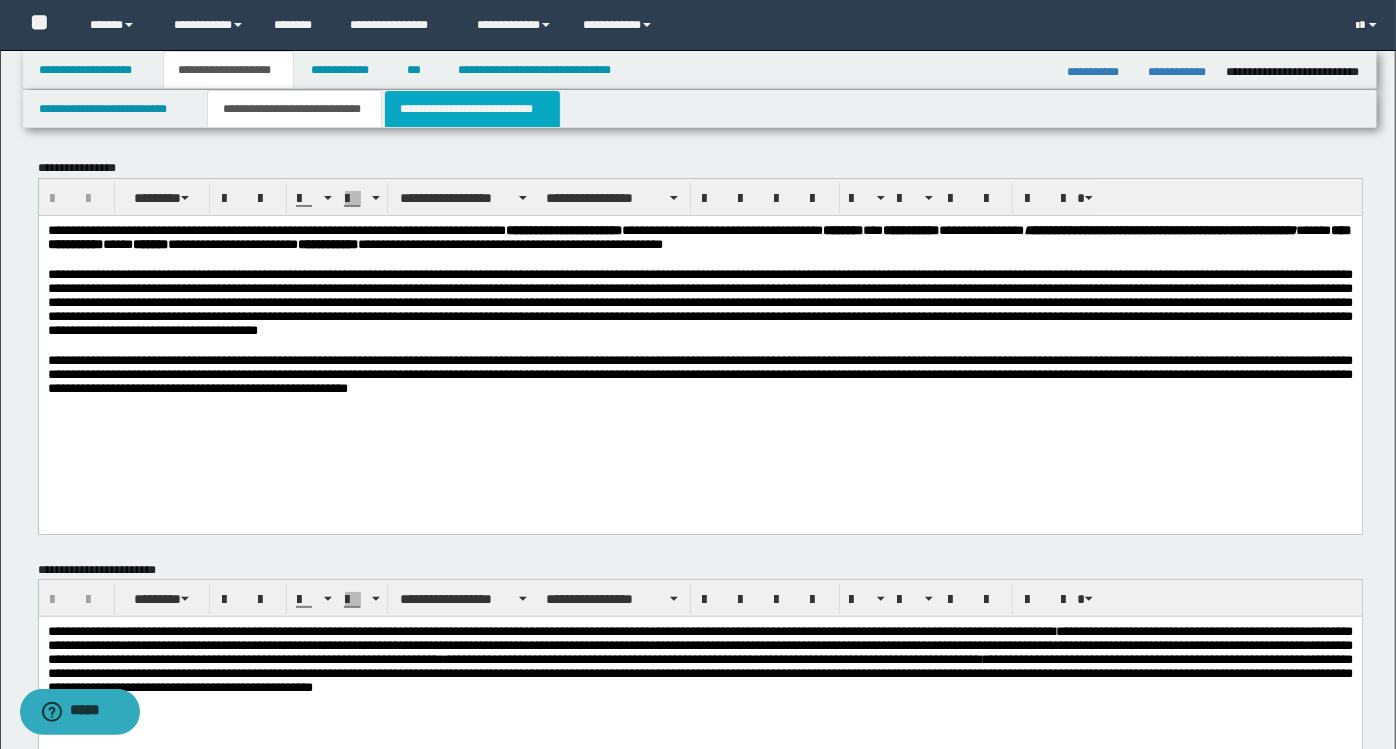 click on "**********" at bounding box center (472, 109) 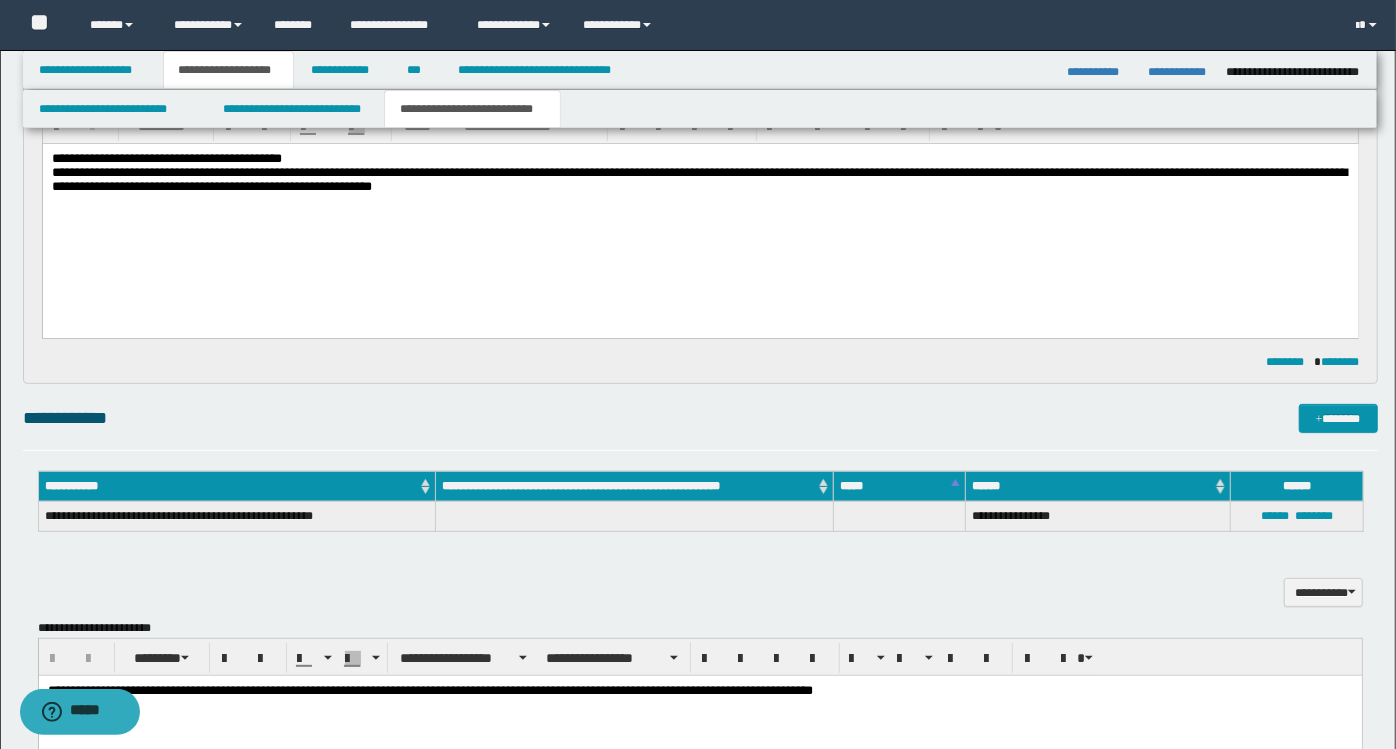 scroll, scrollTop: 214, scrollLeft: 0, axis: vertical 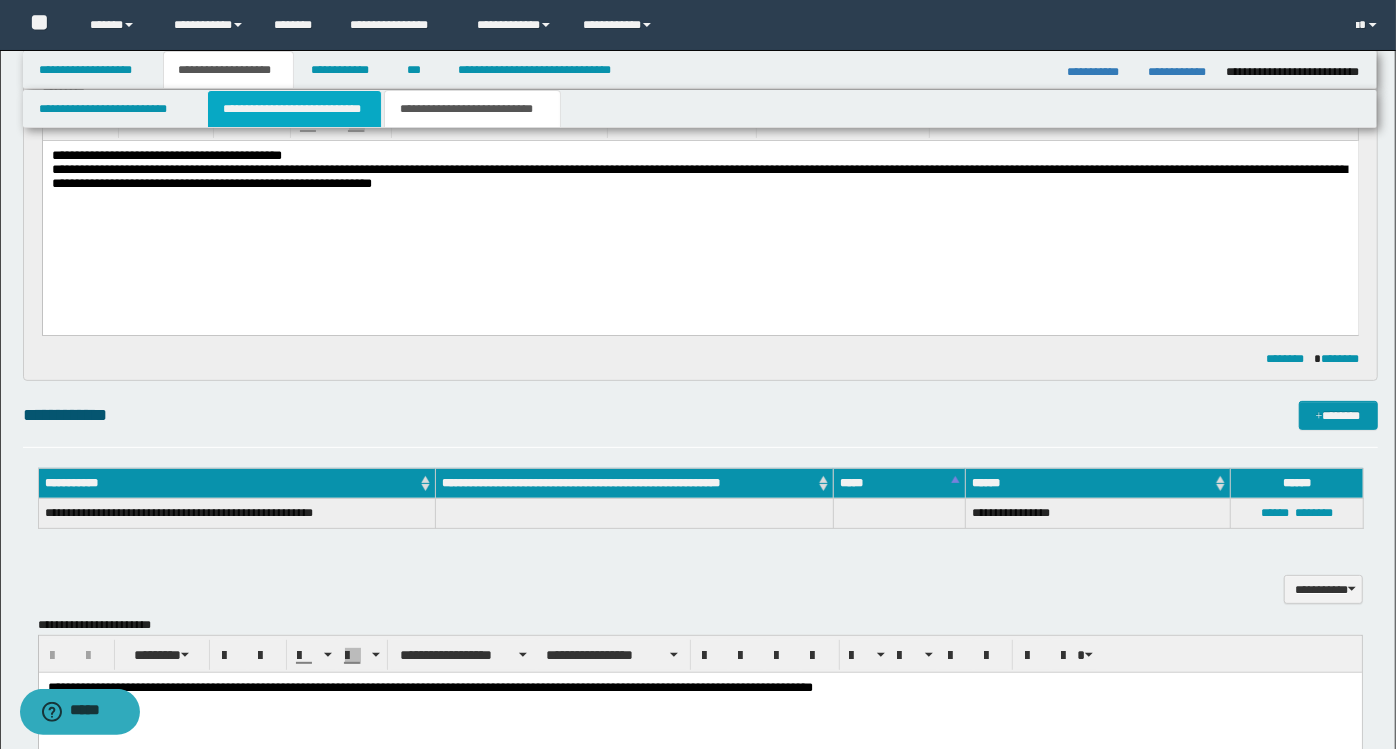 click on "**********" at bounding box center (294, 109) 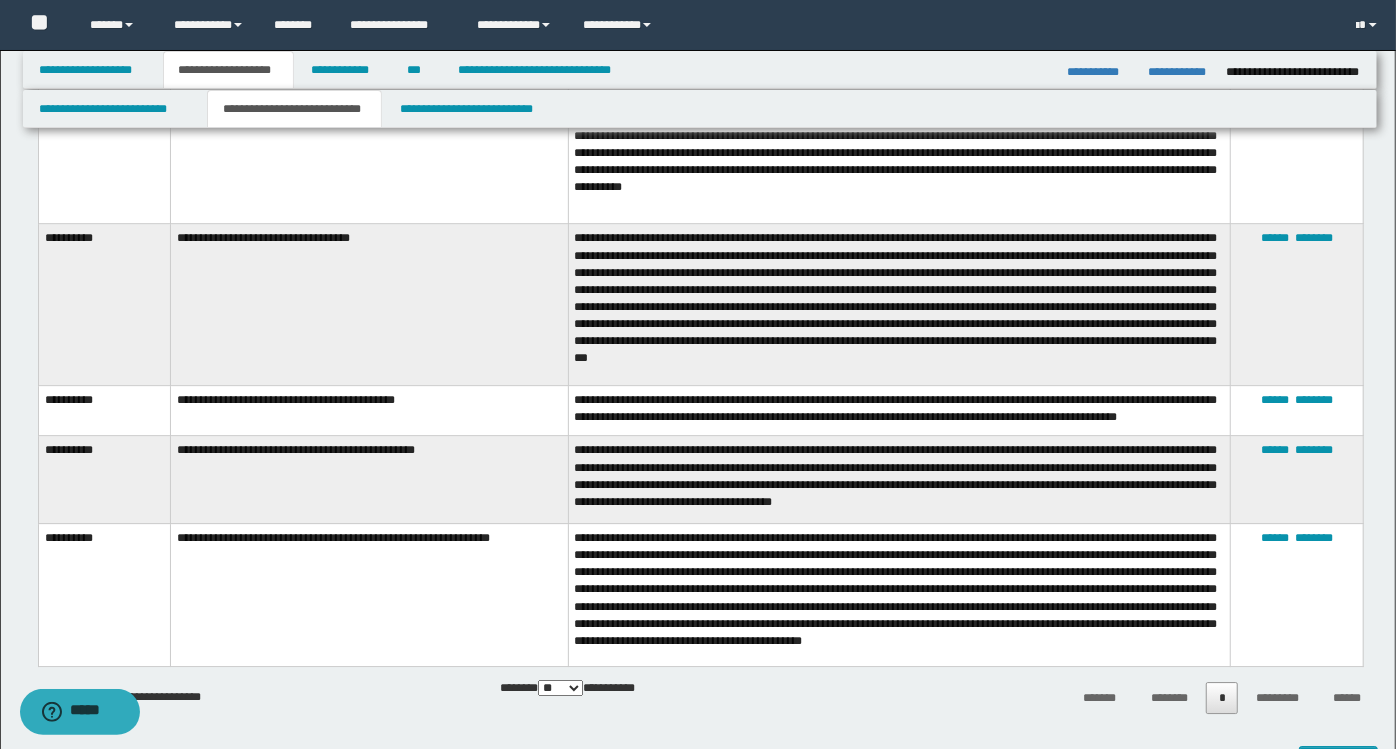 scroll, scrollTop: 3701, scrollLeft: 0, axis: vertical 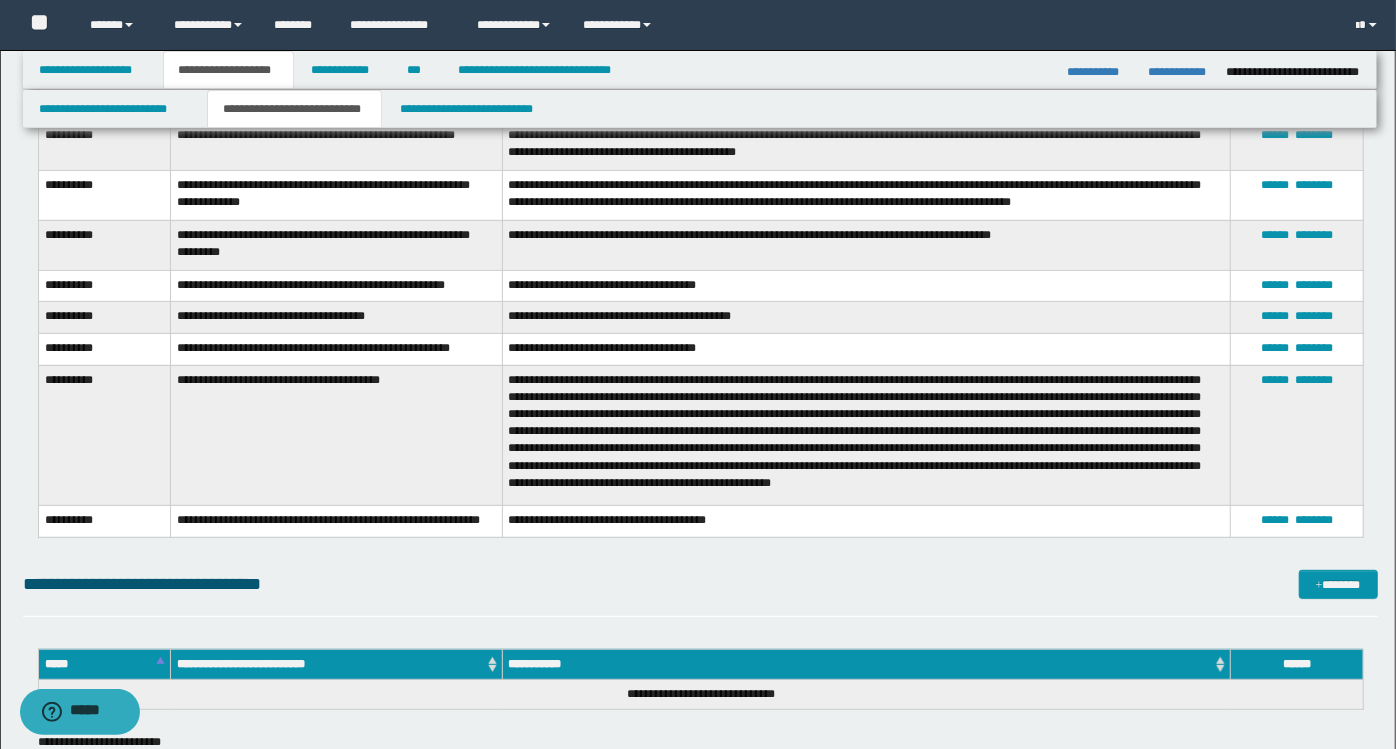 drag, startPoint x: 993, startPoint y: 418, endPoint x: 992, endPoint y: 428, distance: 10.049875 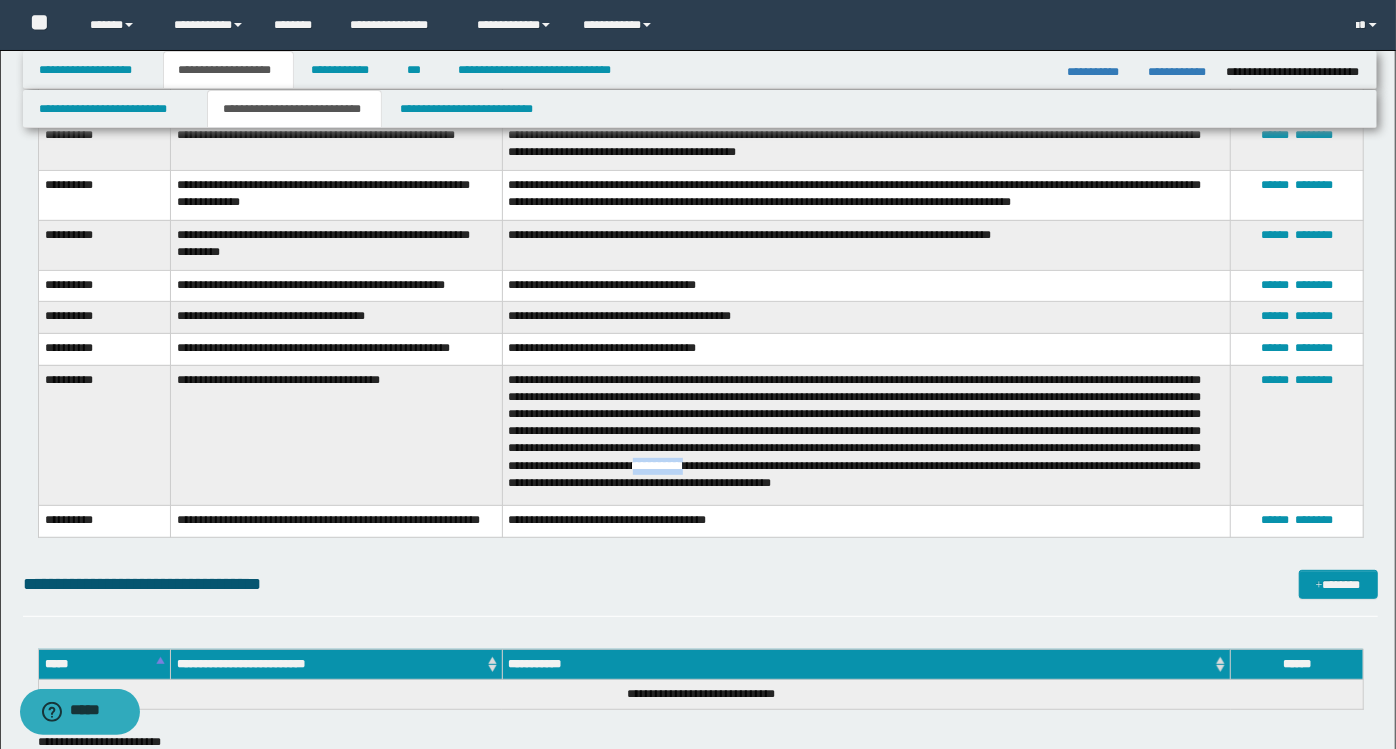 drag, startPoint x: 891, startPoint y: 456, endPoint x: 942, endPoint y: 459, distance: 51.088158 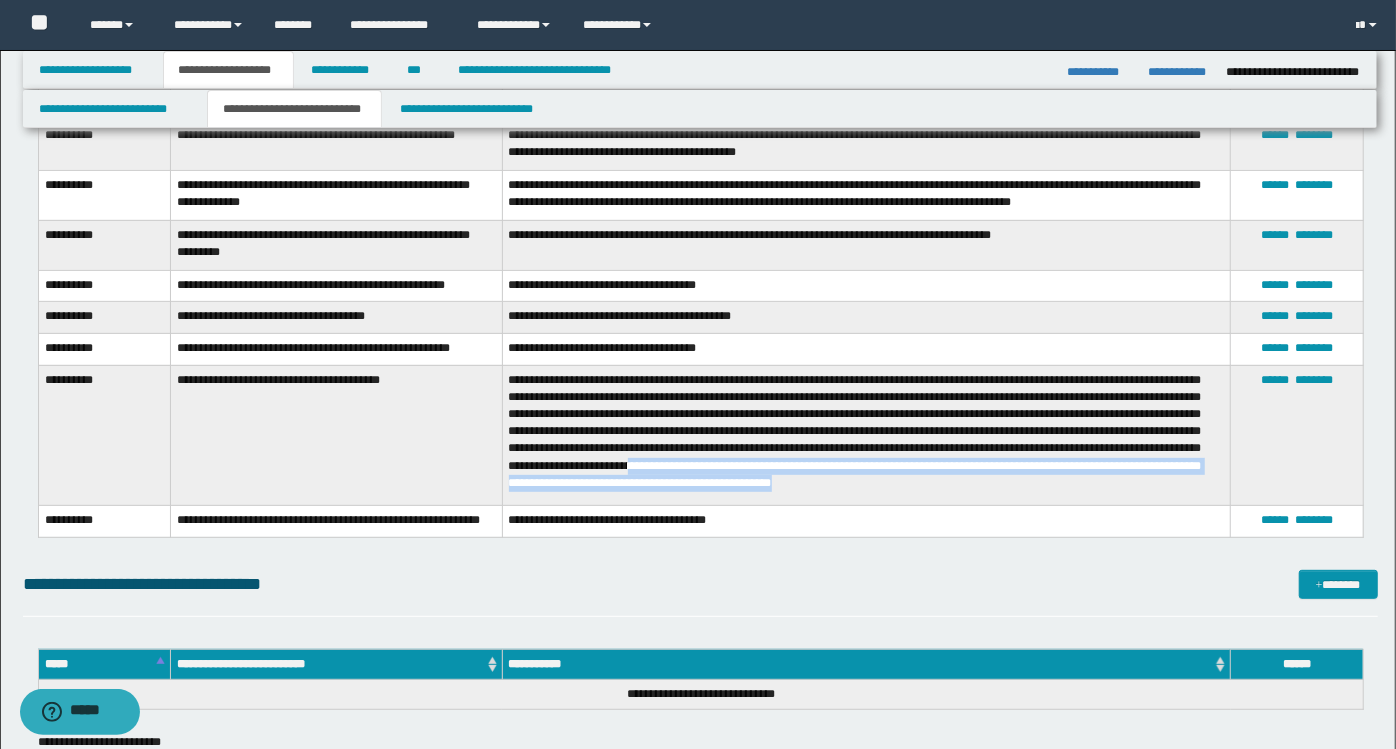 drag, startPoint x: 891, startPoint y: 455, endPoint x: 1146, endPoint y: 474, distance: 255.70686 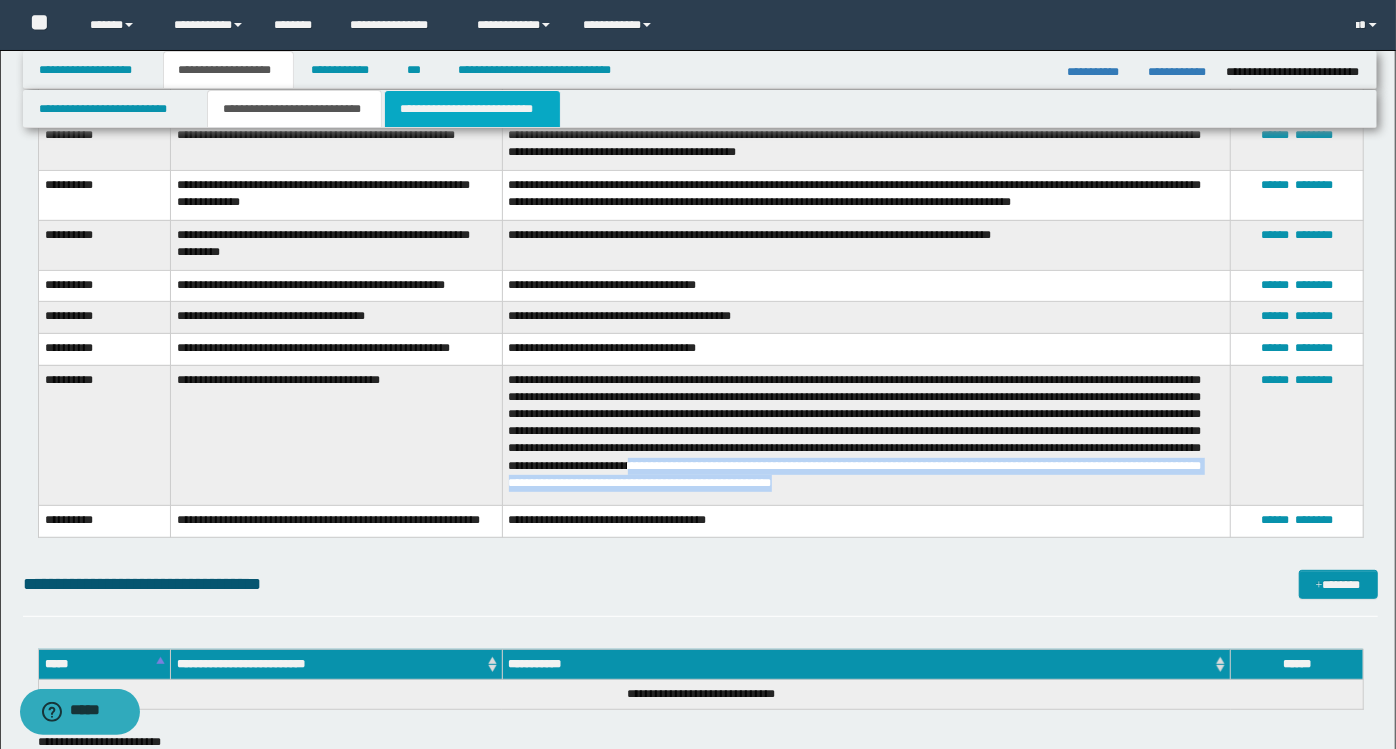 click on "**********" at bounding box center (472, 109) 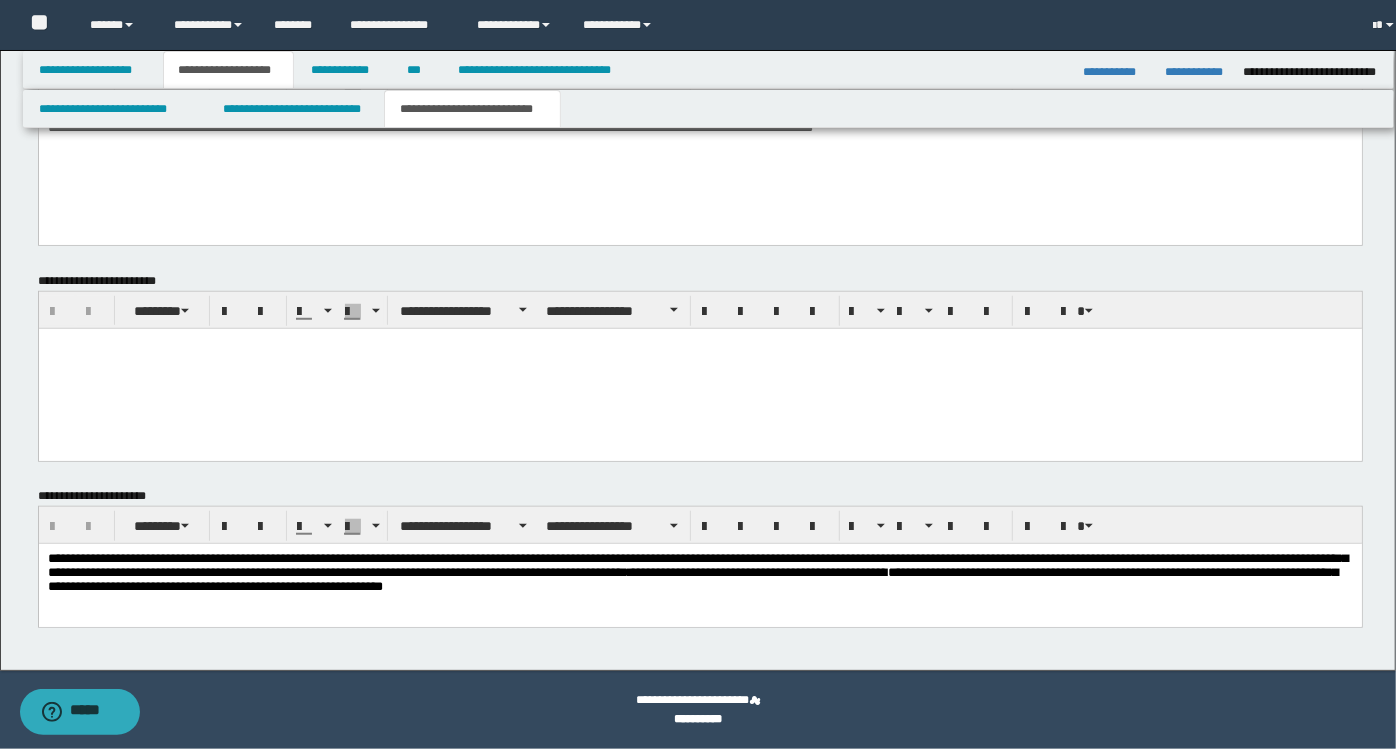 scroll, scrollTop: 774, scrollLeft: 0, axis: vertical 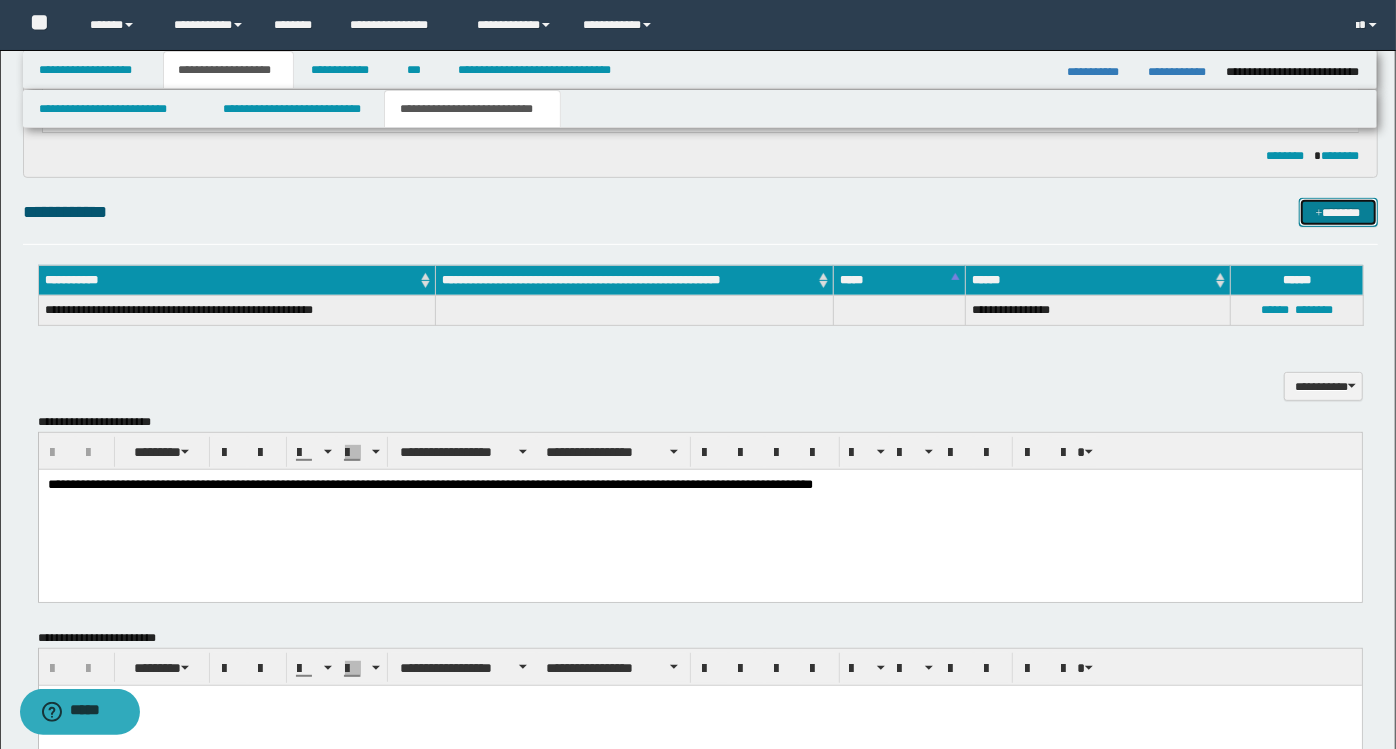 click on "*******" at bounding box center [1338, 212] 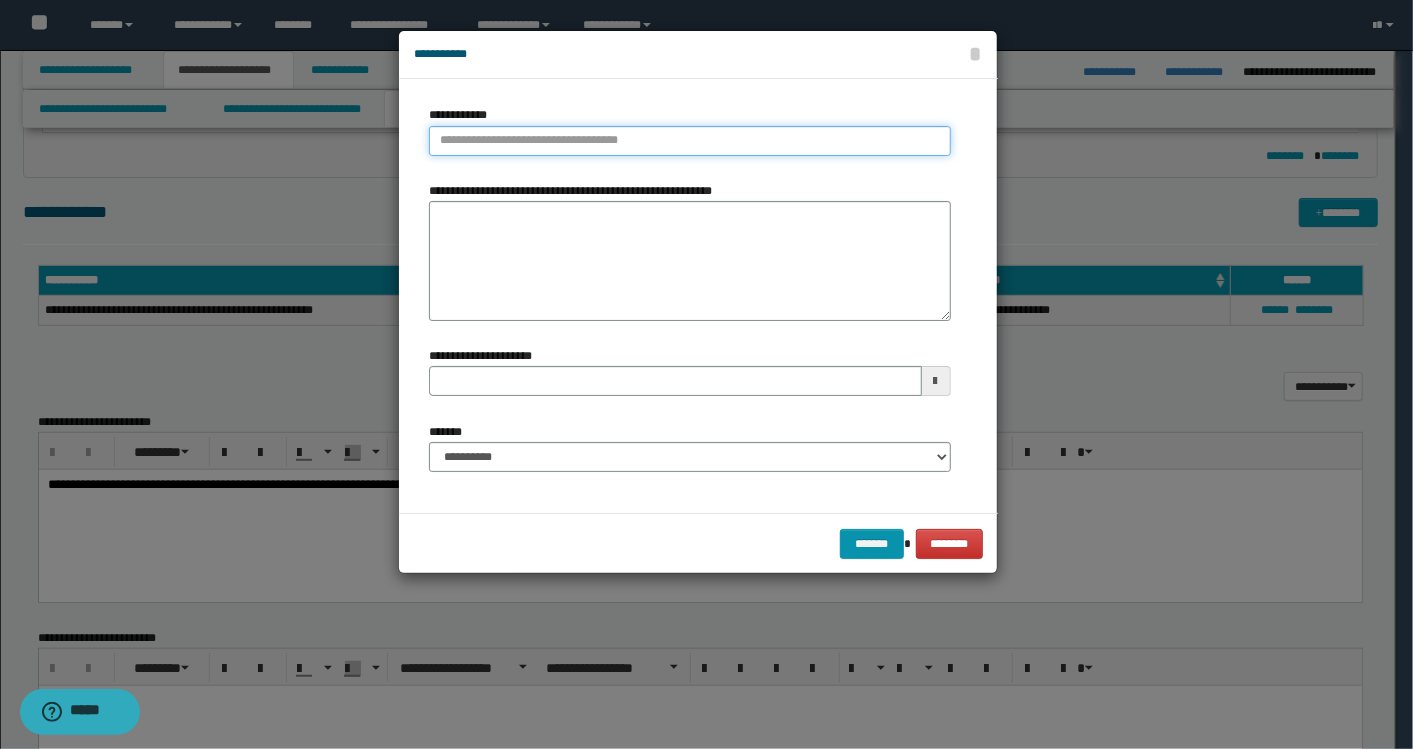 click on "**********" at bounding box center [690, 141] 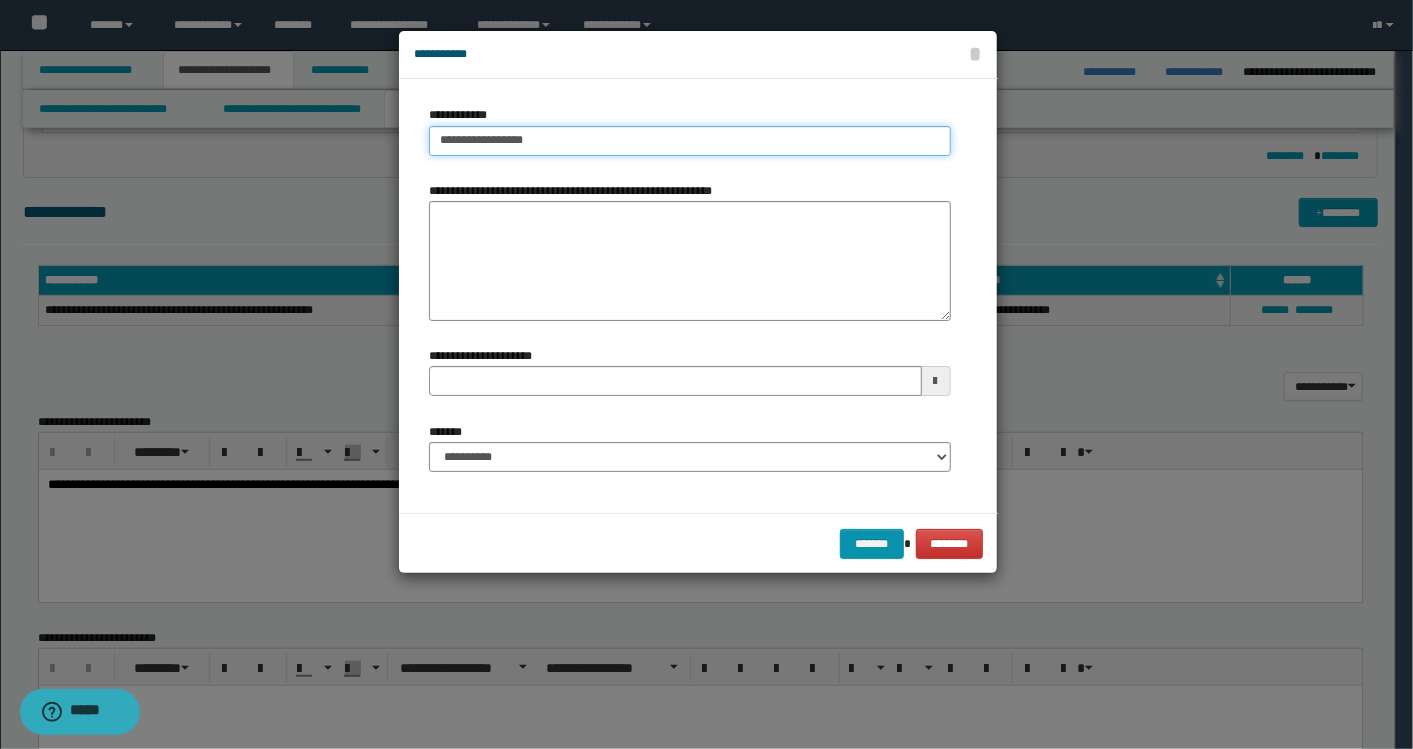 type on "**********" 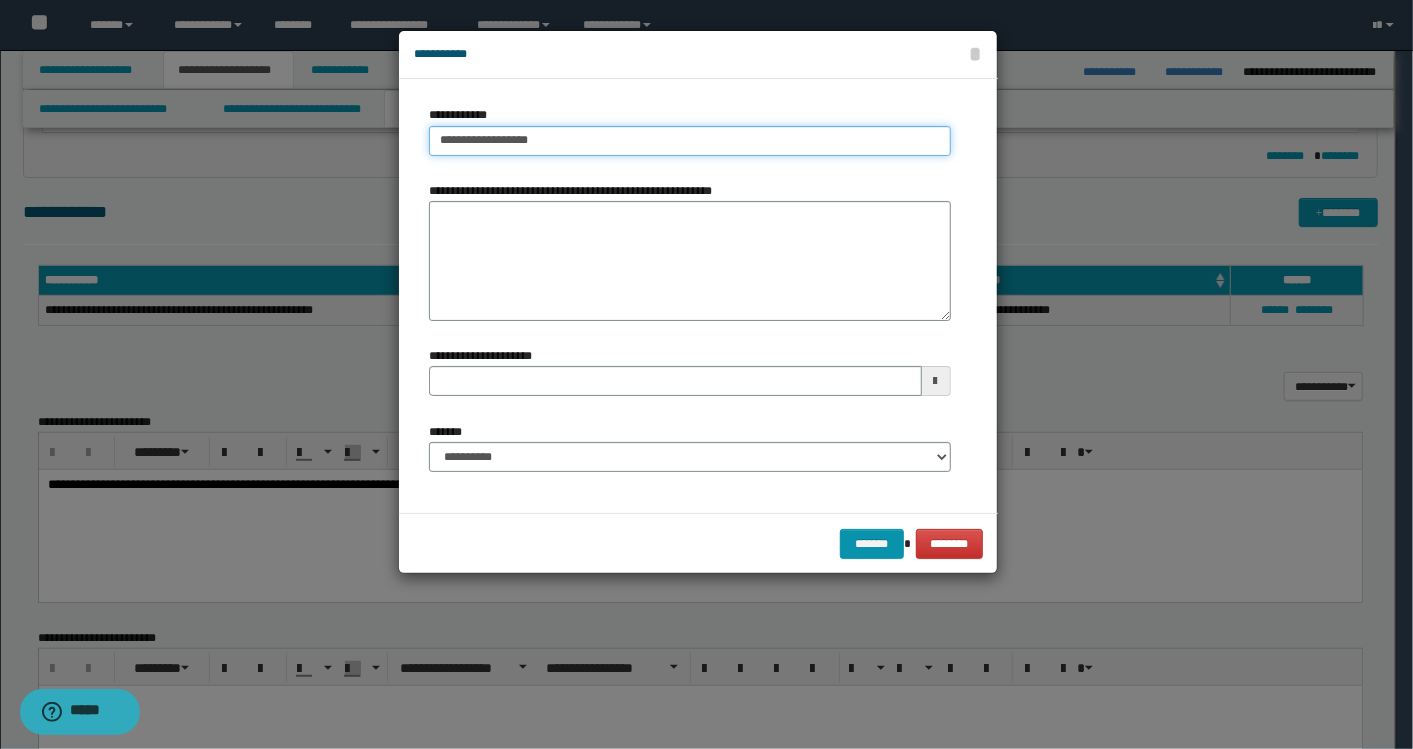 type on "**********" 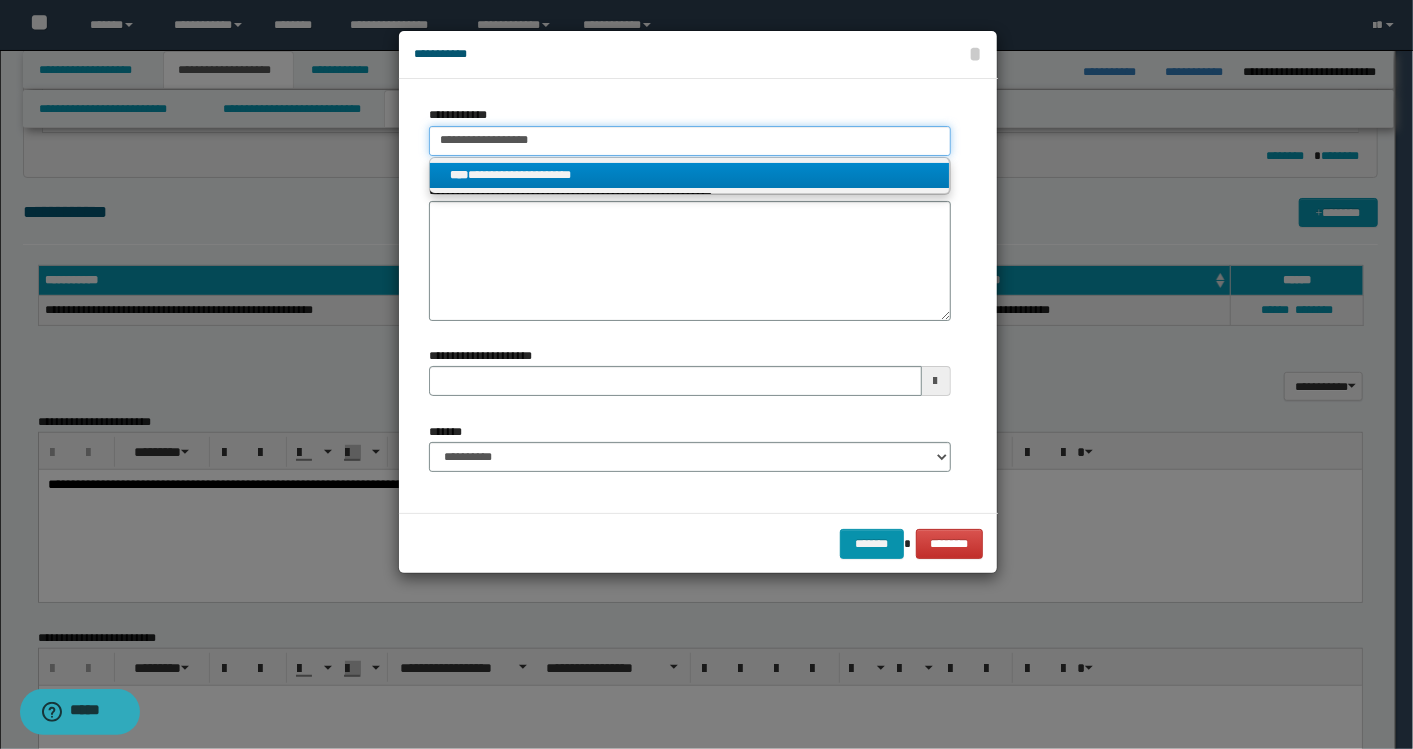 type on "**********" 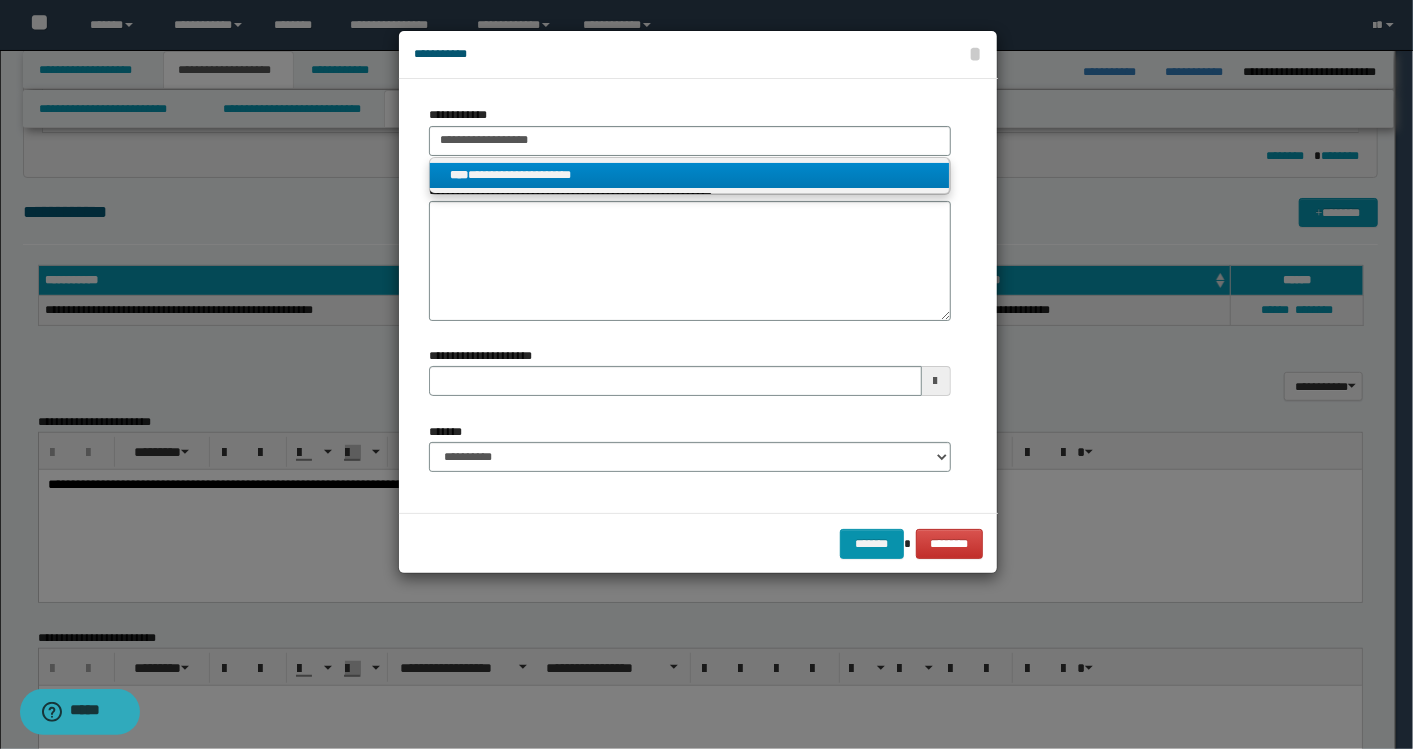 click on "**********" at bounding box center [689, 175] 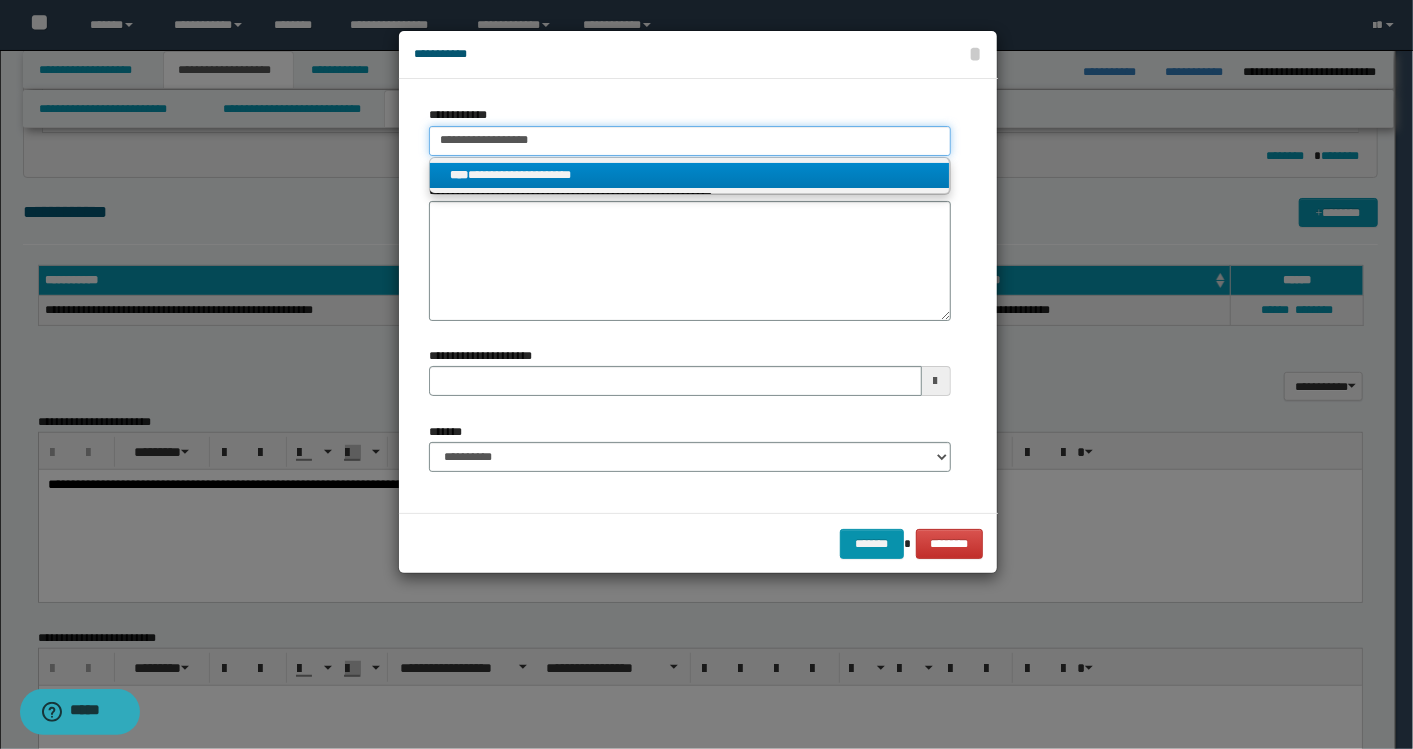 type 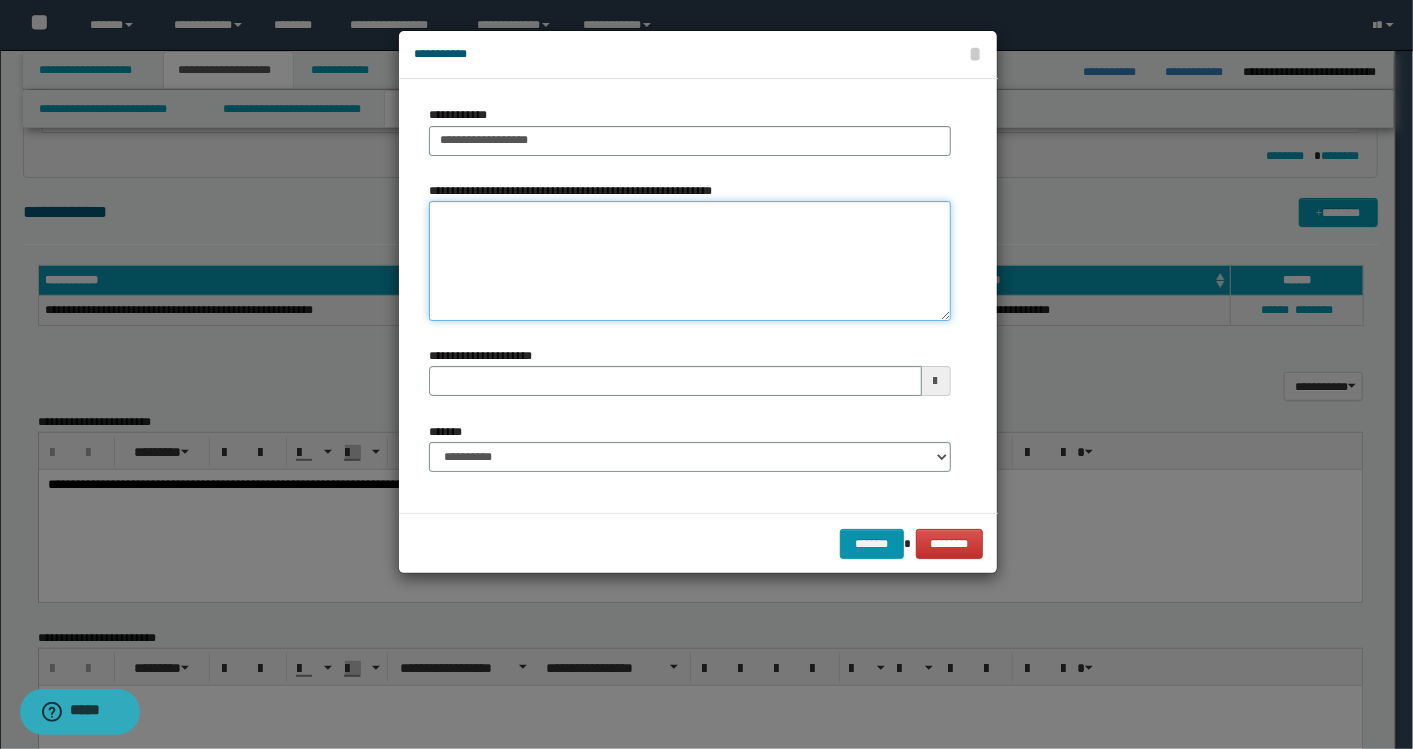 click on "**********" at bounding box center [690, 261] 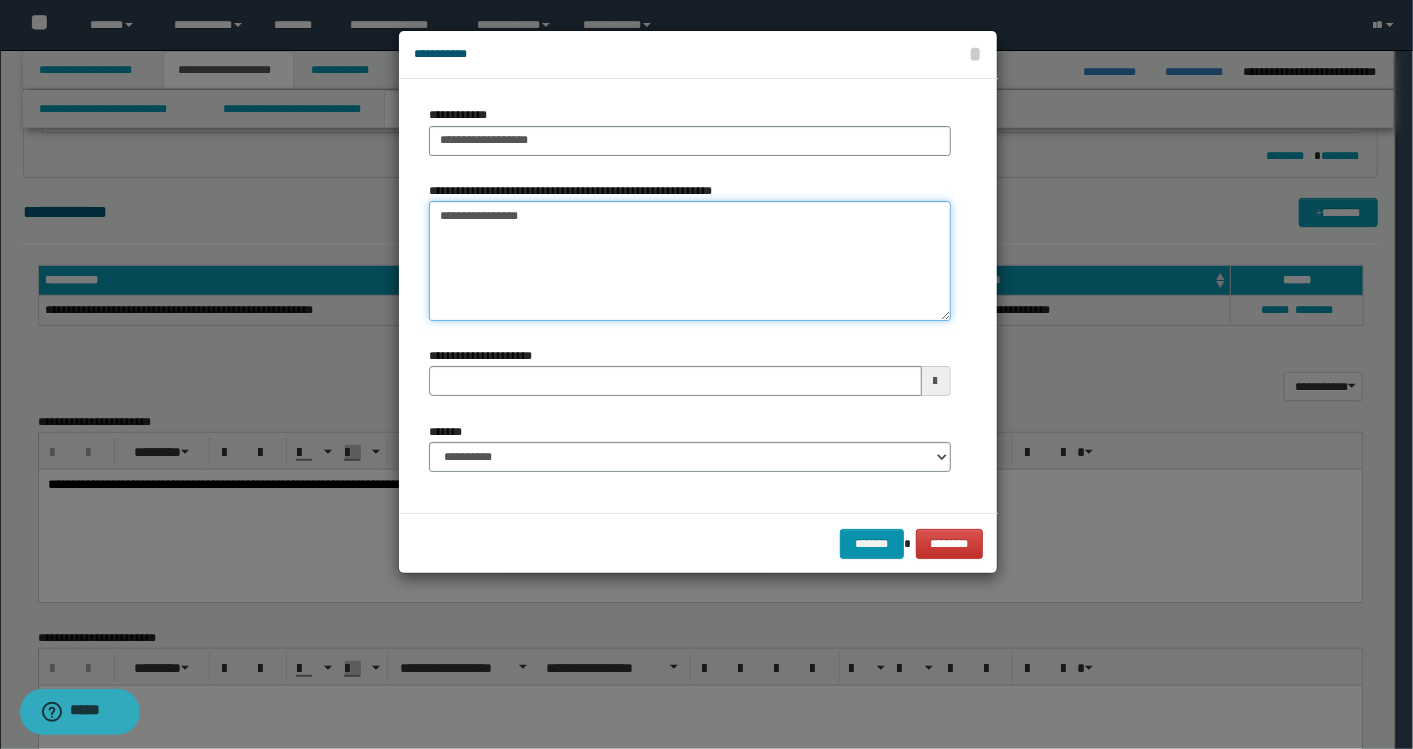 paste on "**********" 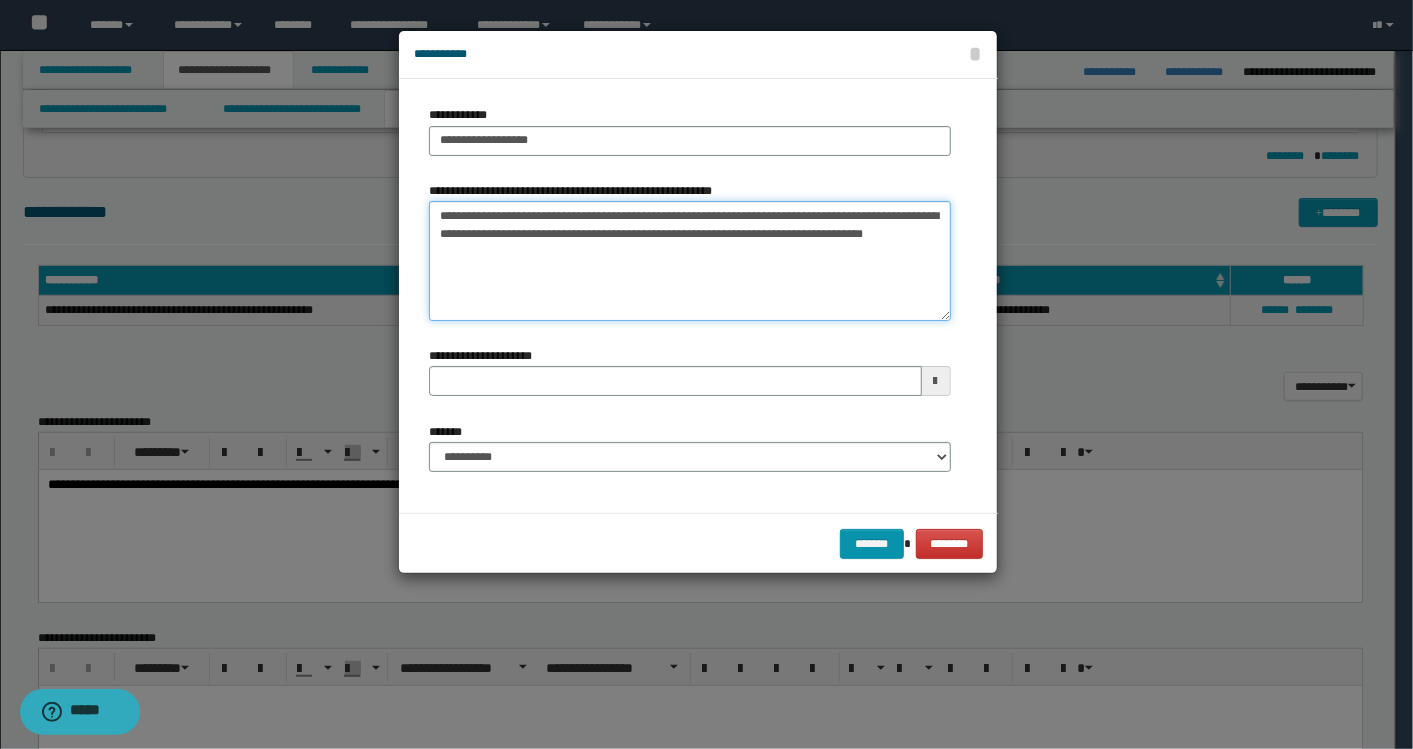 type on "**********" 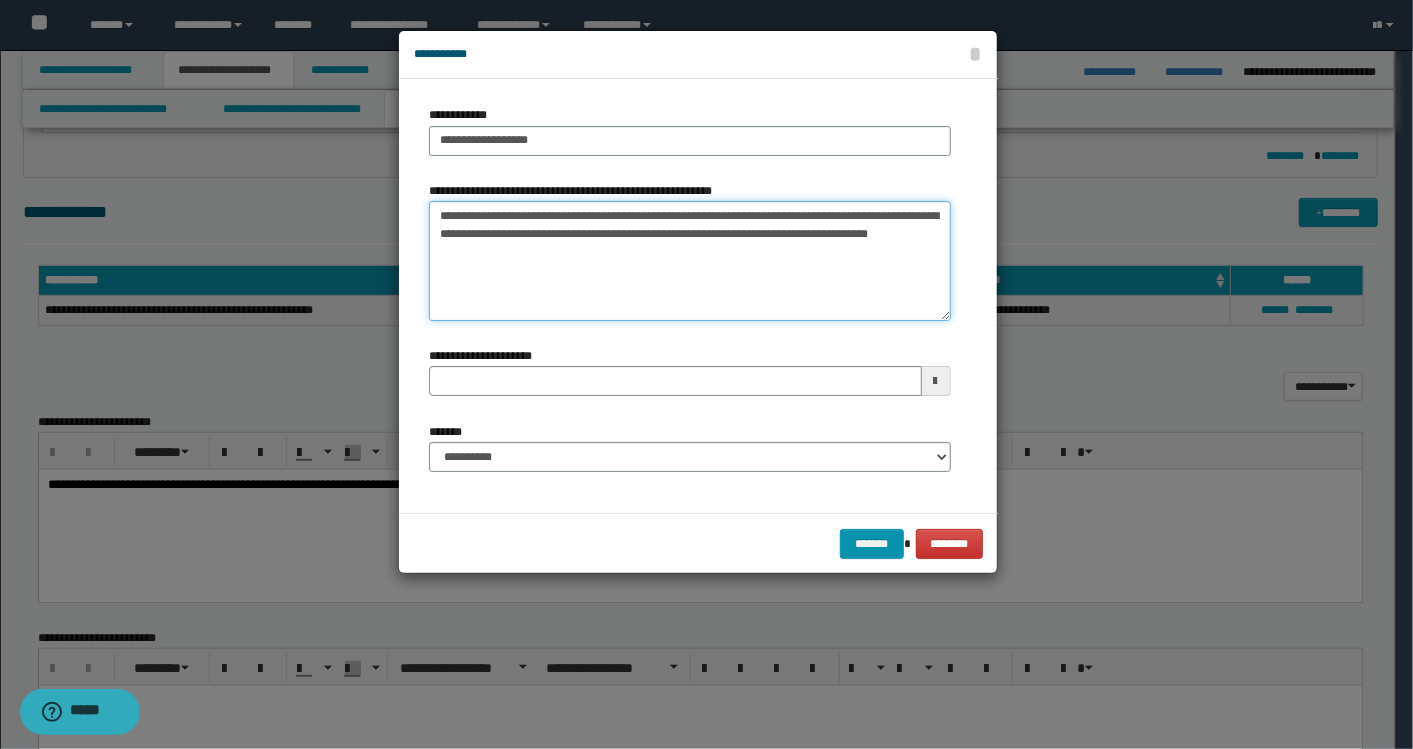 type 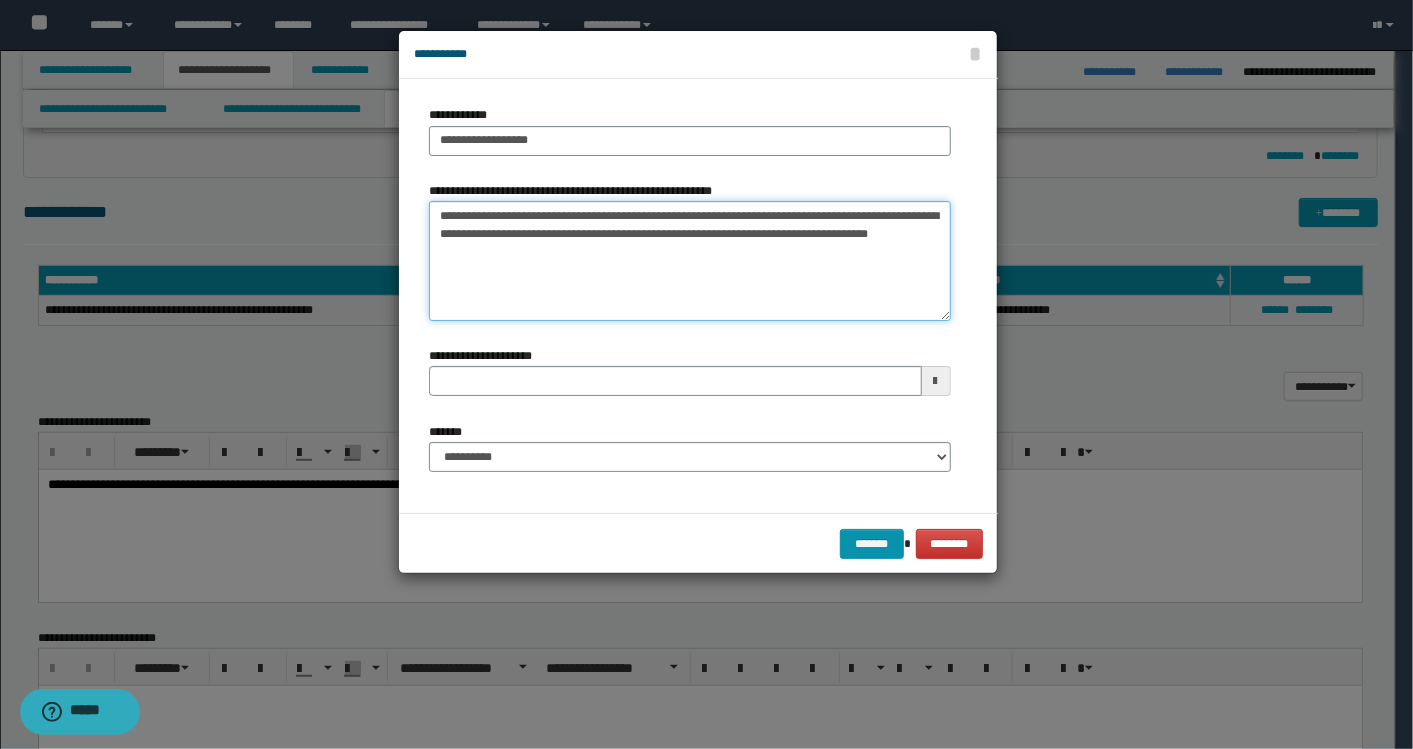 type on "**********" 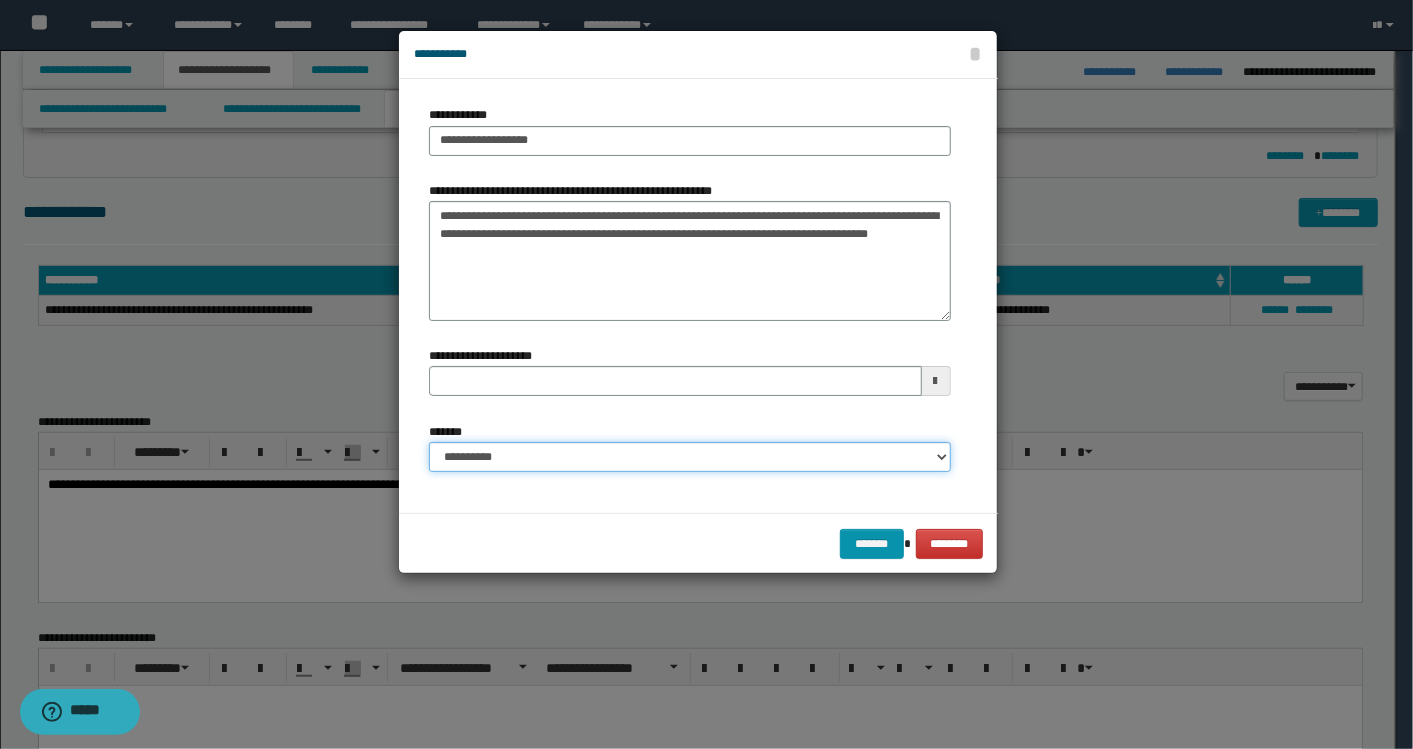click on "**********" at bounding box center [690, 457] 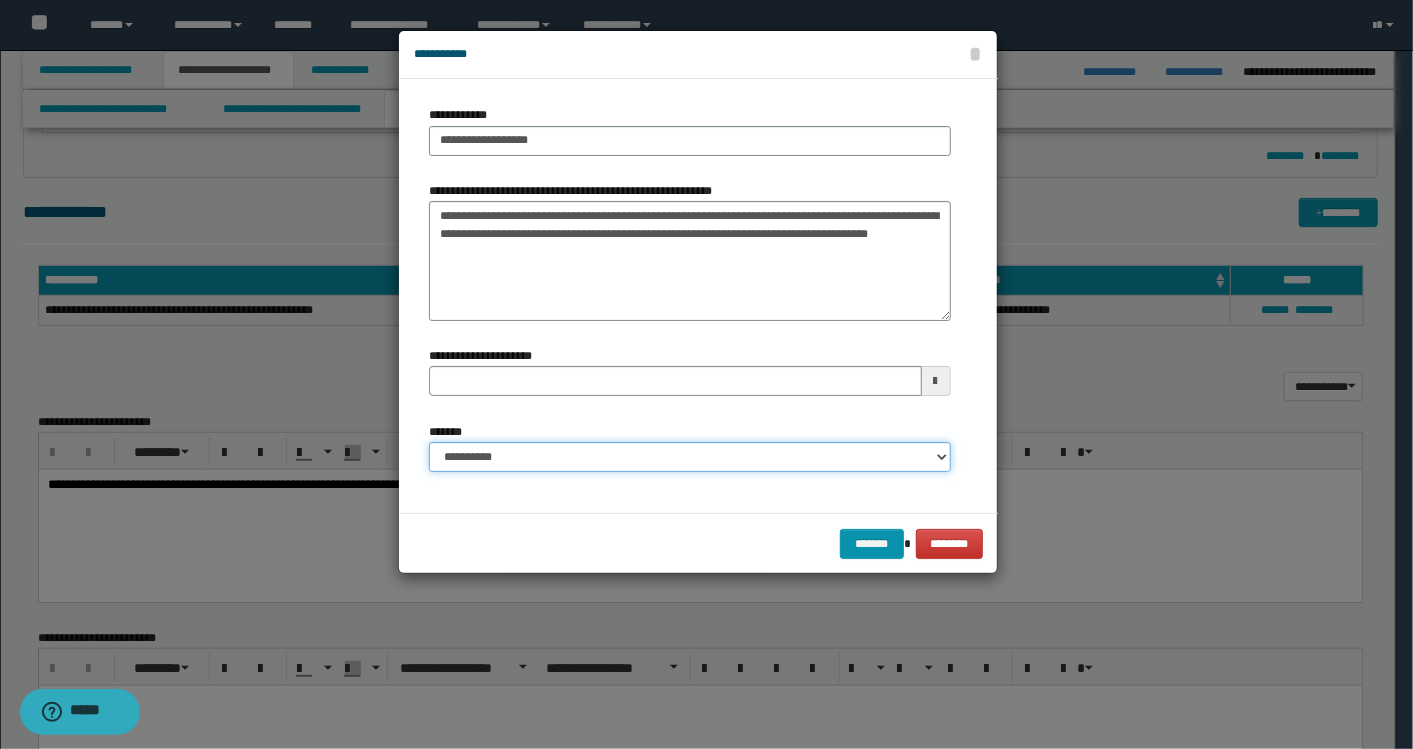 select on "*" 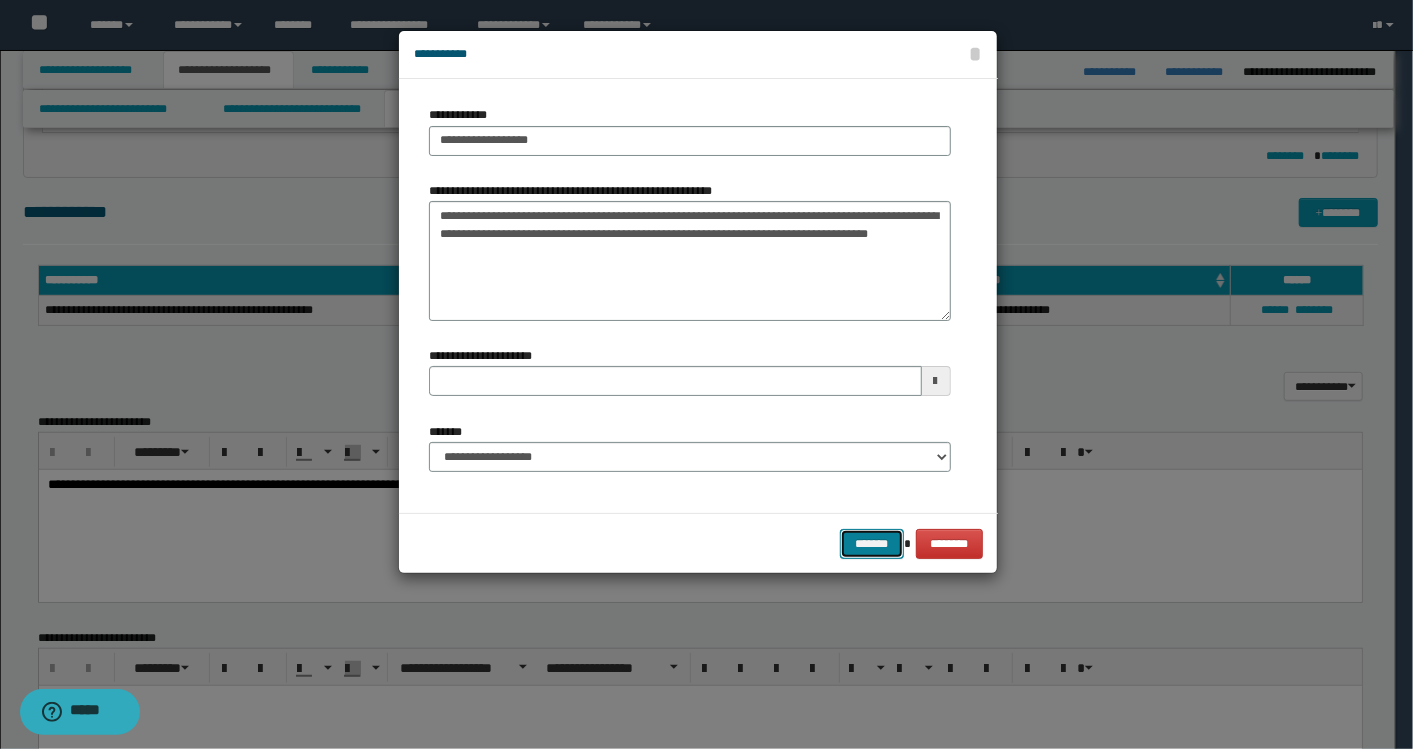 click on "*******" at bounding box center (872, 543) 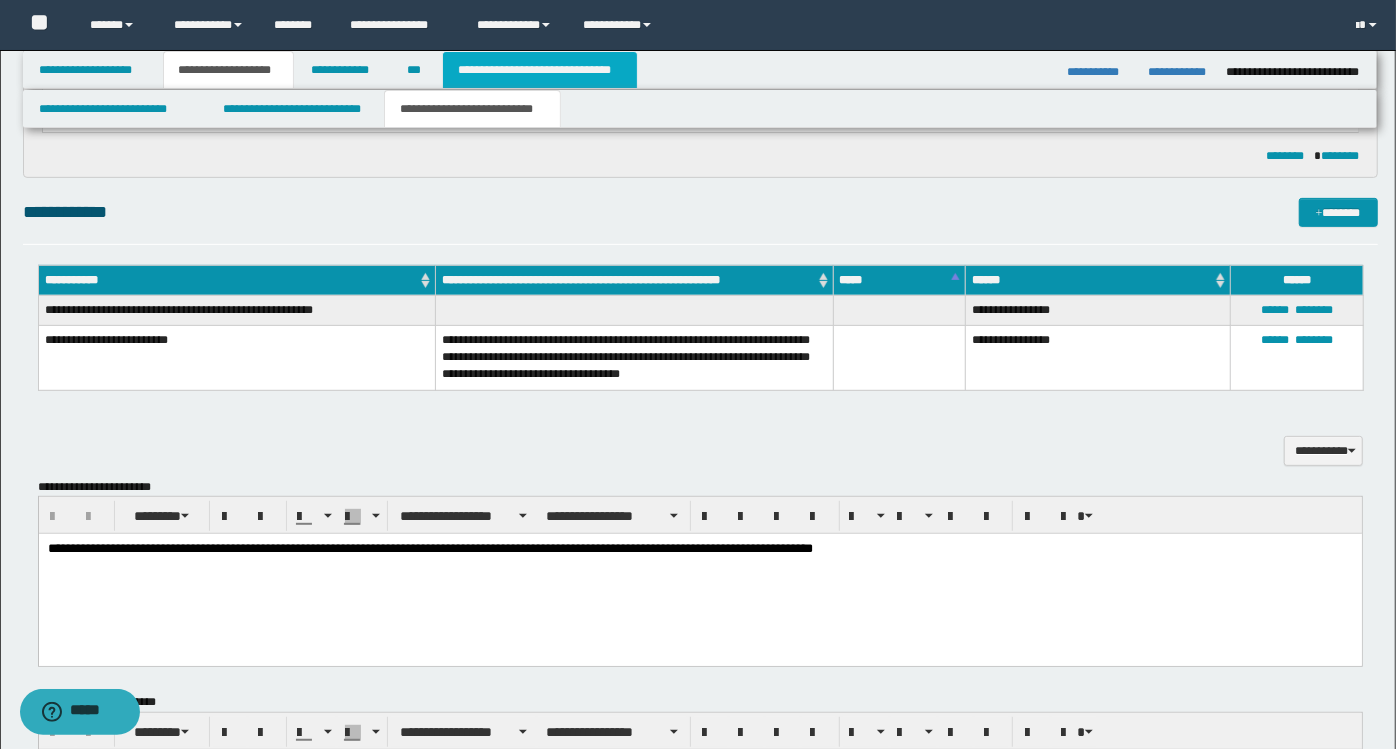 click on "**********" at bounding box center (540, 70) 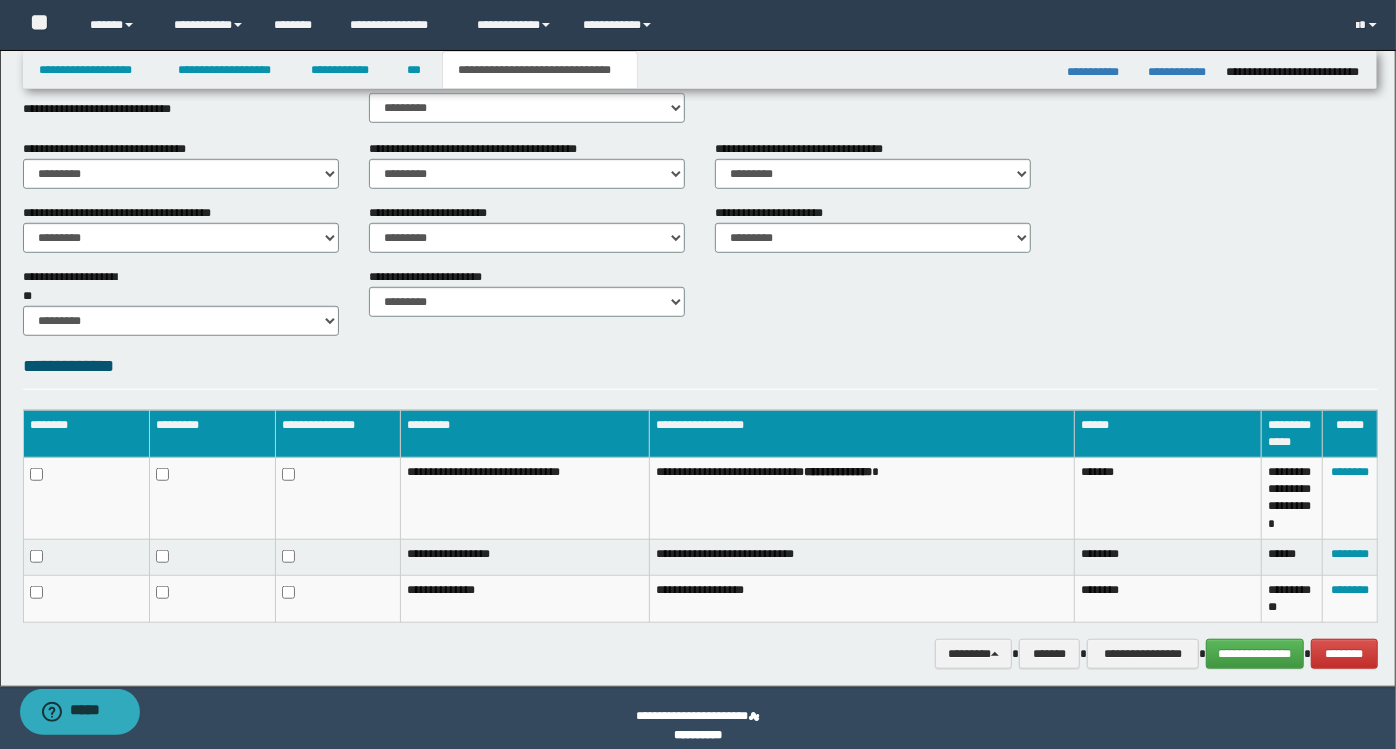 scroll, scrollTop: 778, scrollLeft: 0, axis: vertical 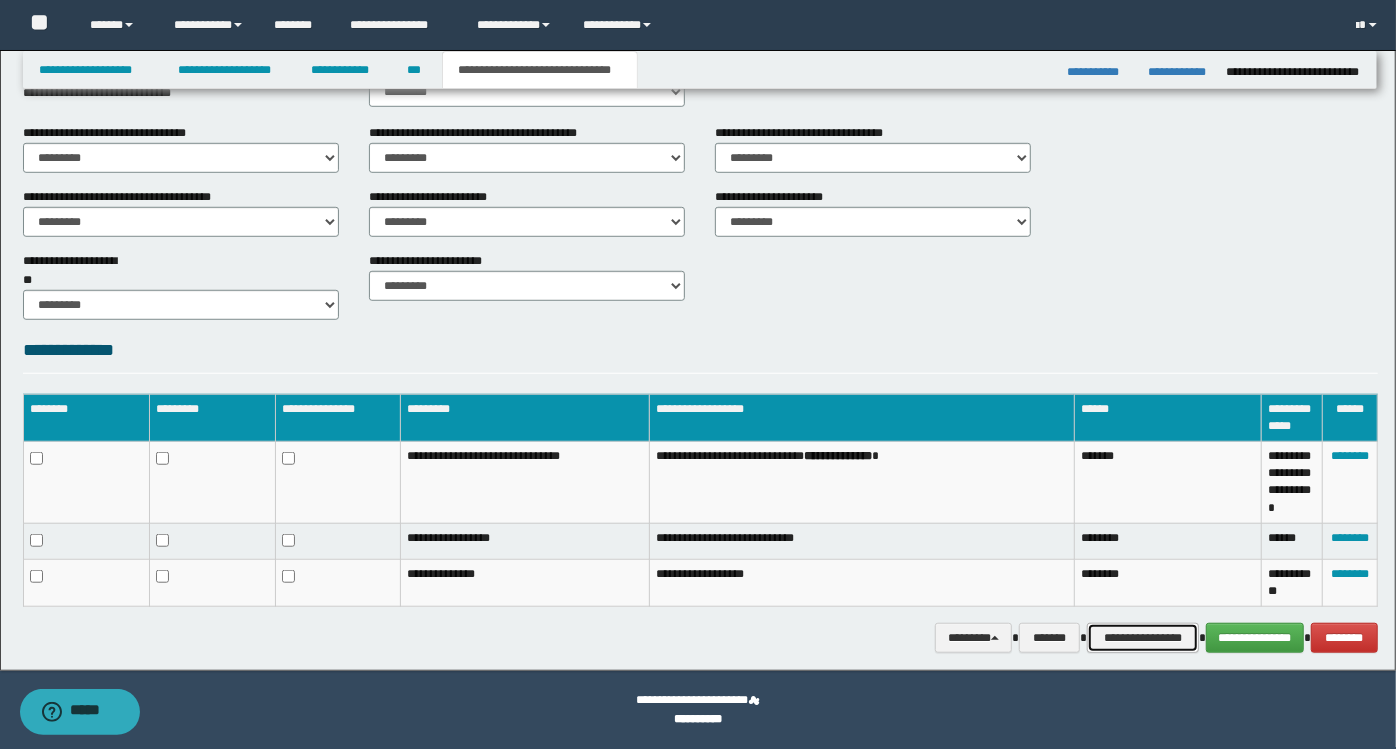 click on "**********" at bounding box center (1143, 637) 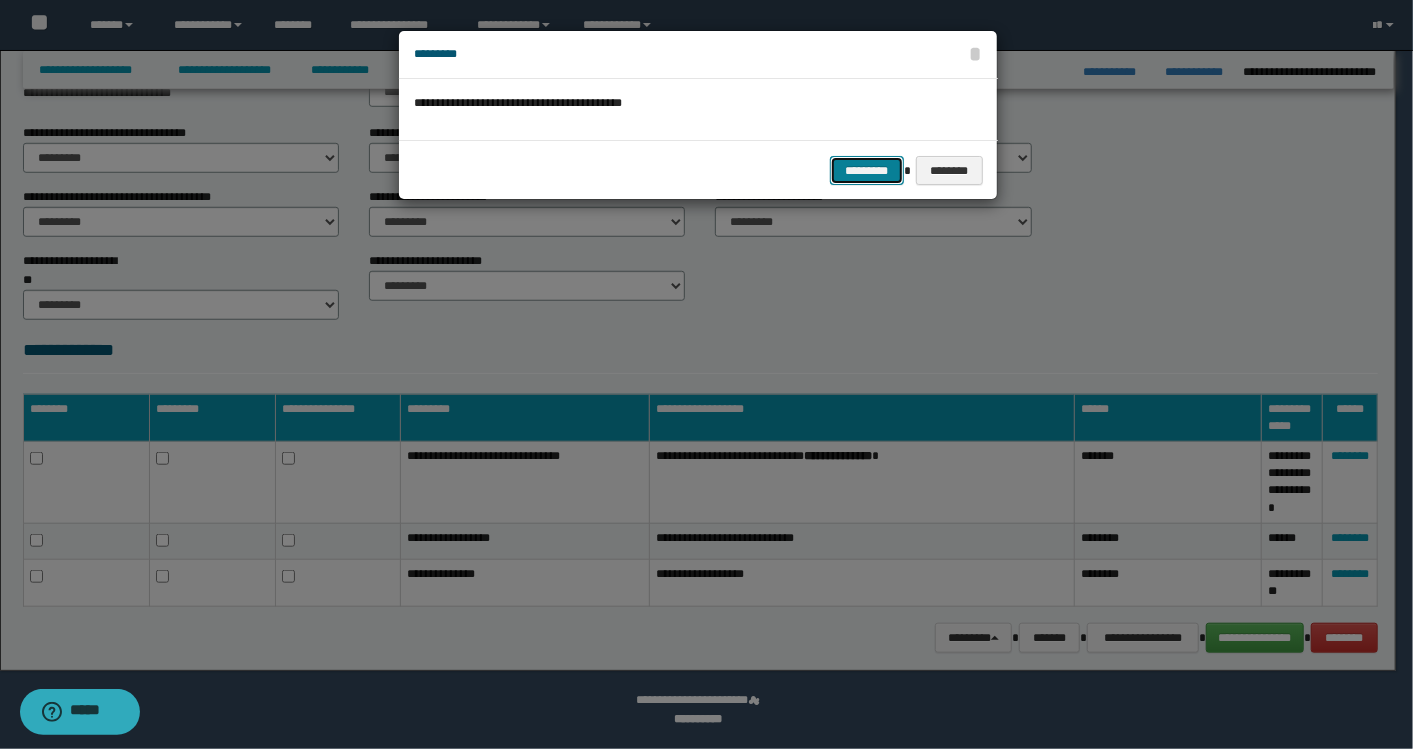 click on "*********" at bounding box center [867, 170] 